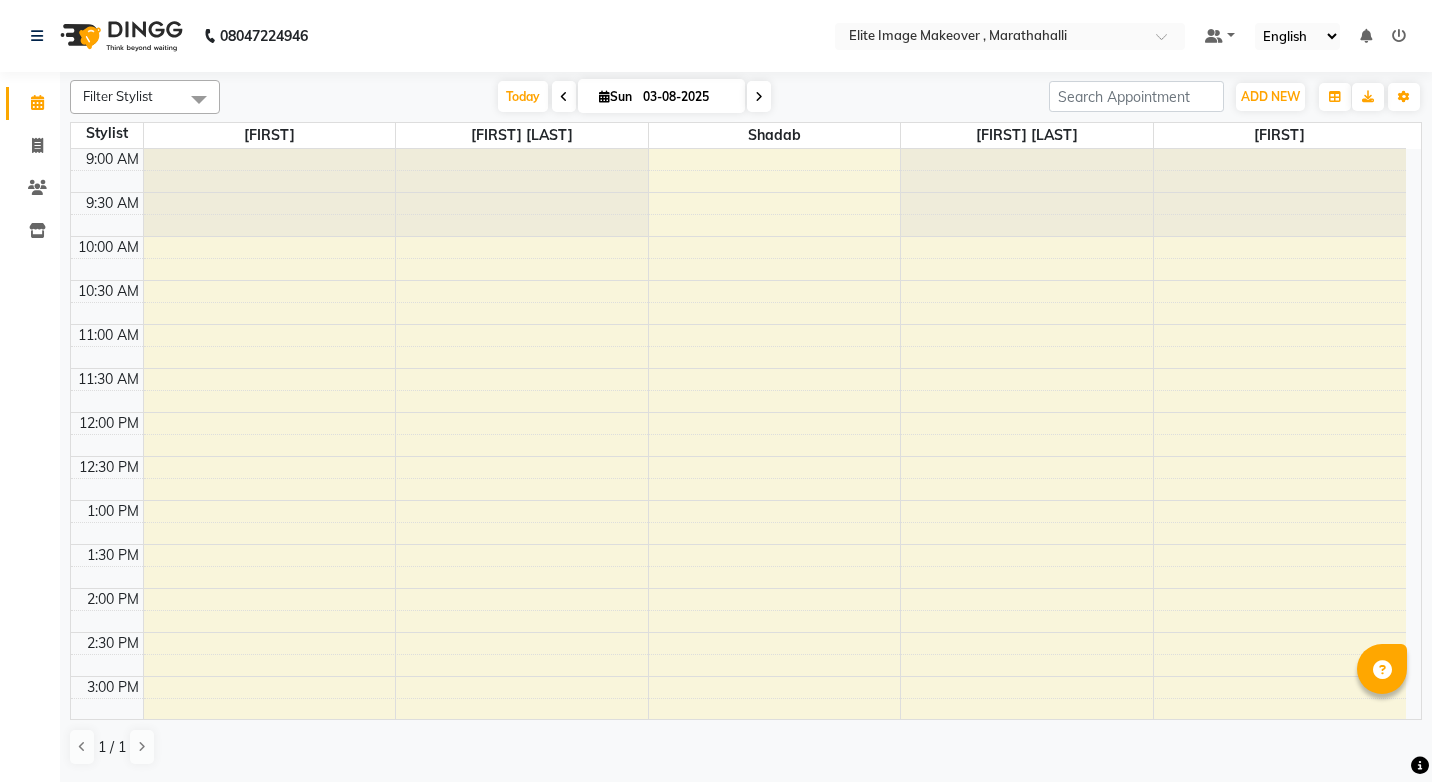 scroll, scrollTop: 0, scrollLeft: 0, axis: both 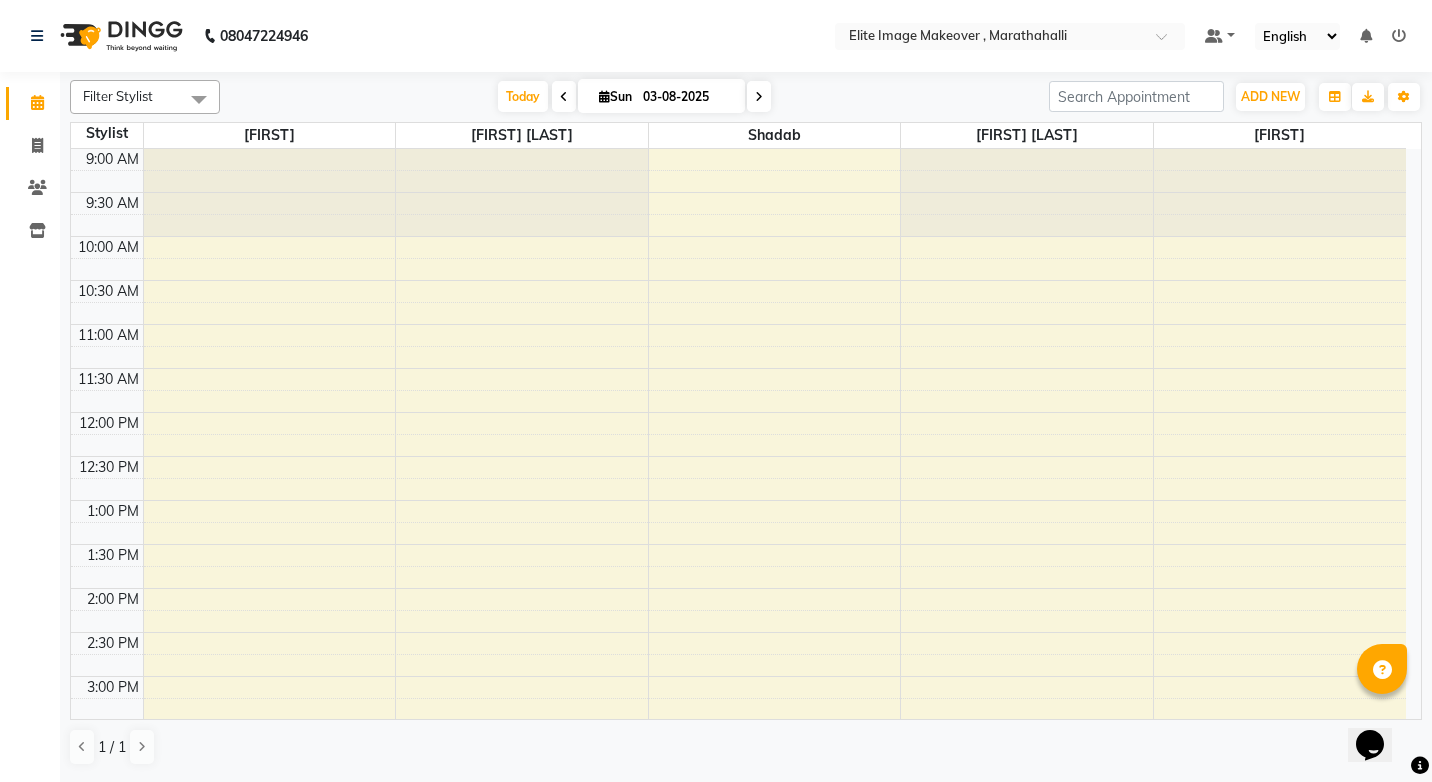 drag, startPoint x: 861, startPoint y: 253, endPoint x: 851, endPoint y: 107, distance: 146.34207 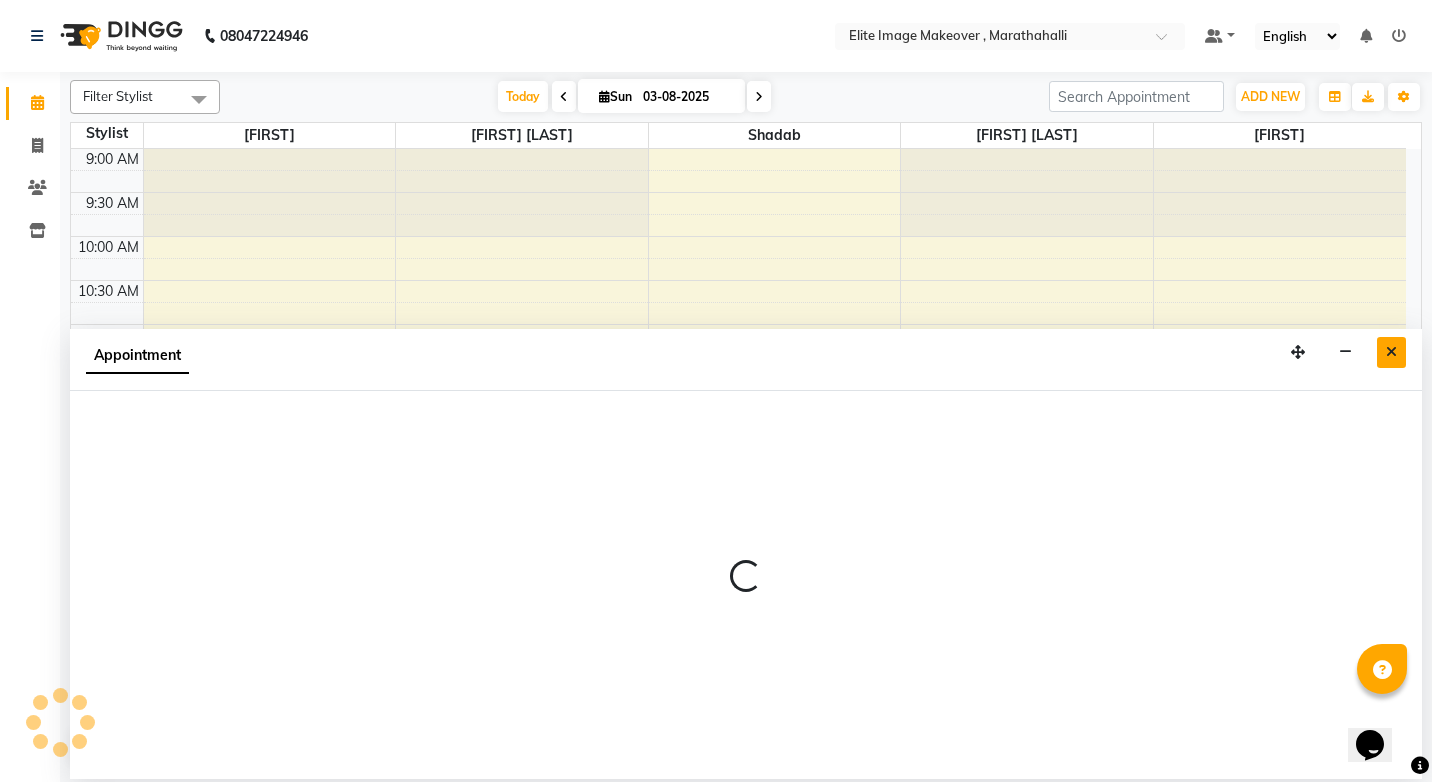 click at bounding box center [1391, 352] 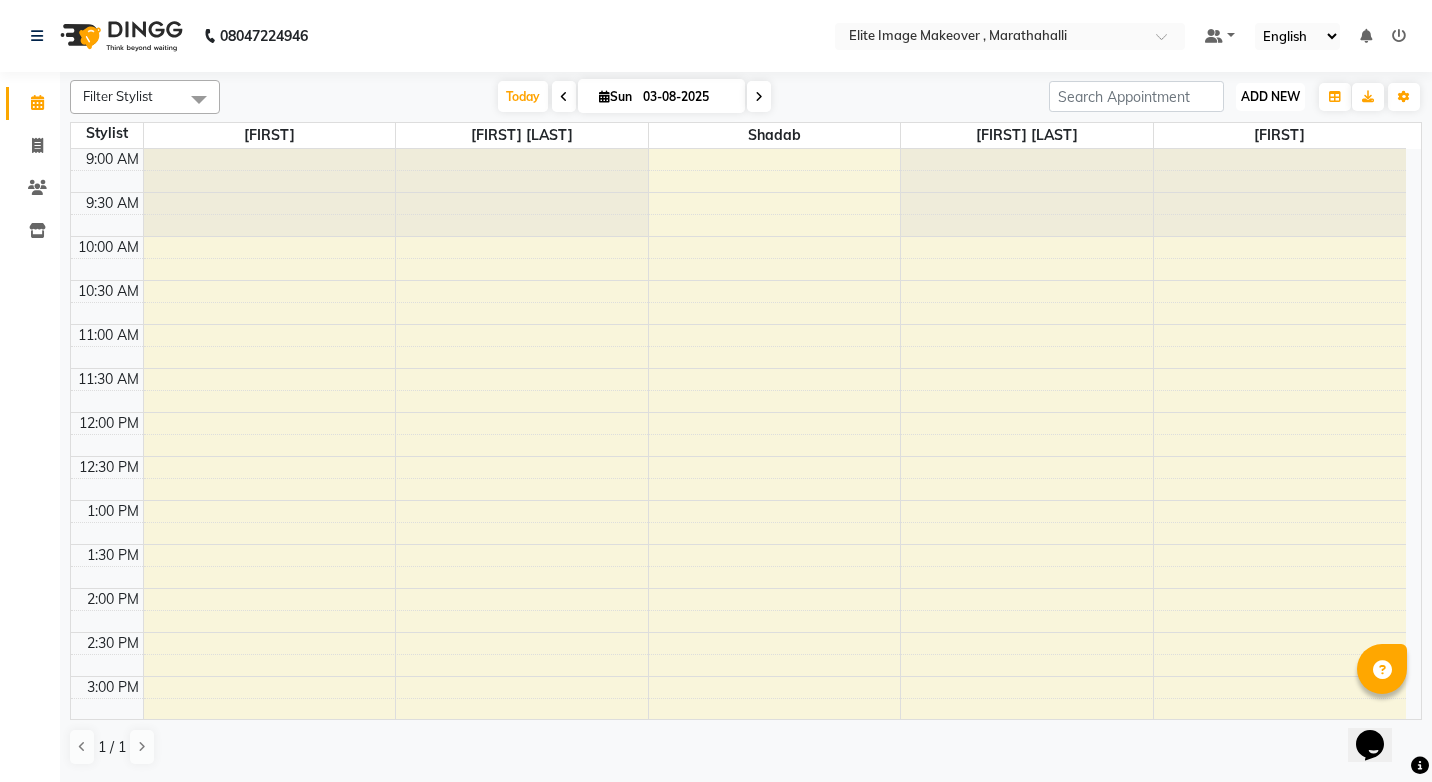 click on "ADD NEW" at bounding box center (1270, 96) 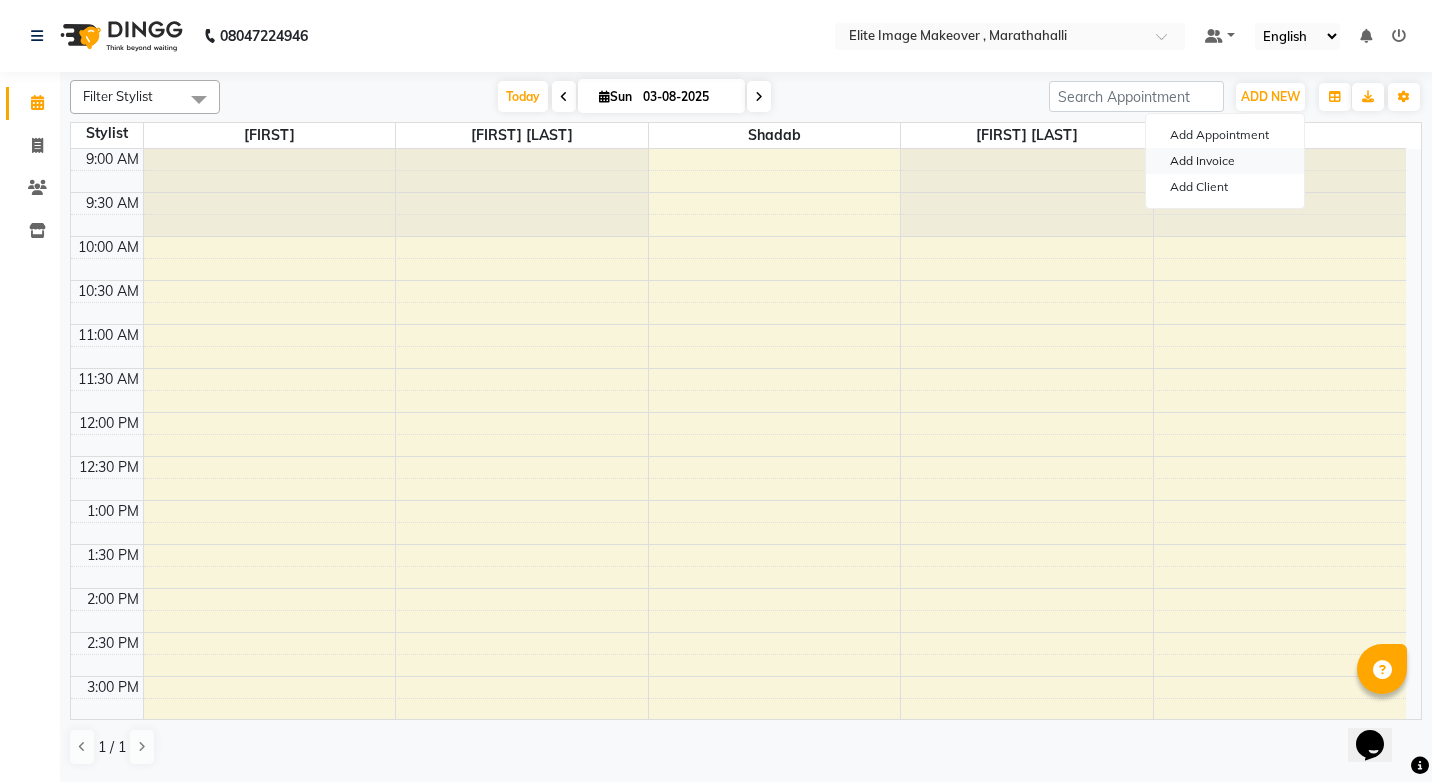 click on "Add Invoice" at bounding box center (1225, 161) 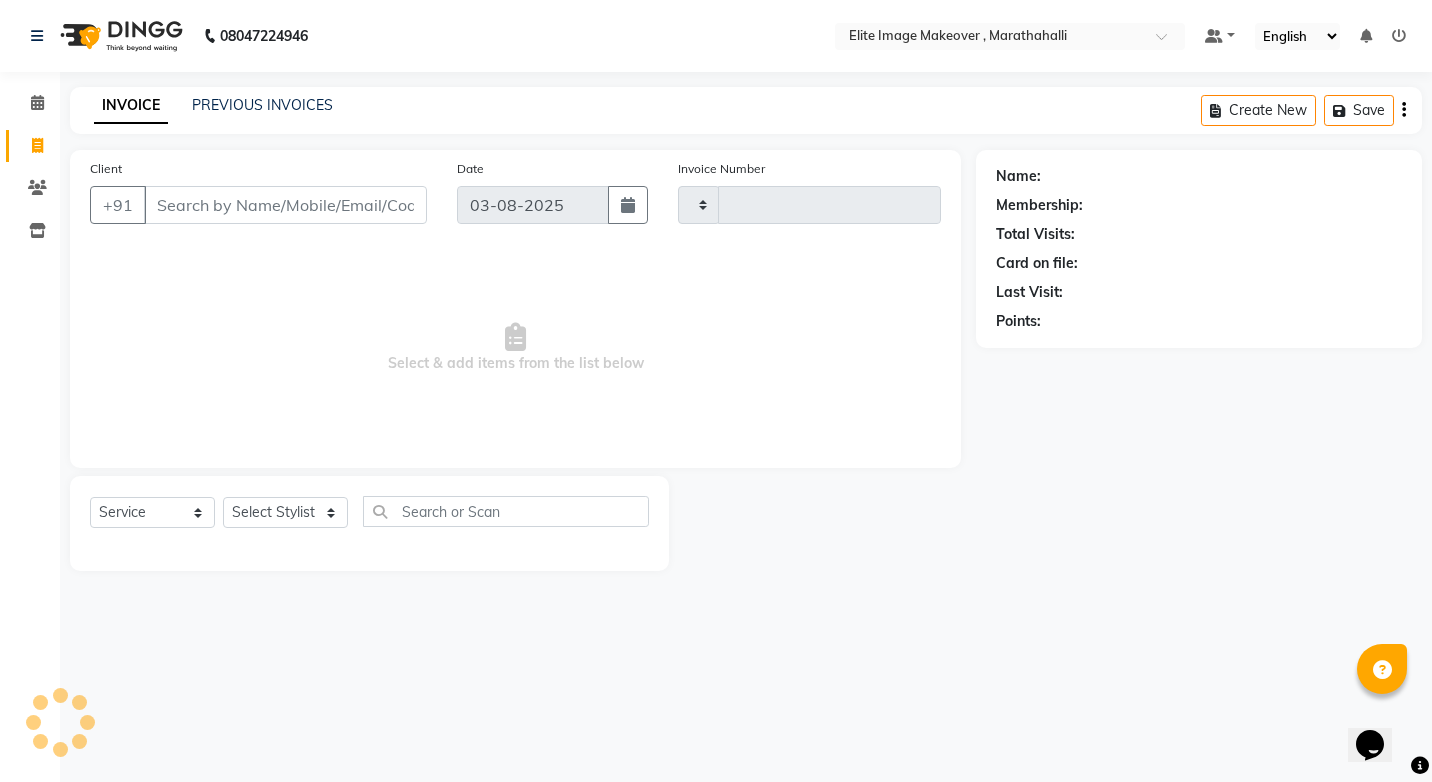 type on "0664" 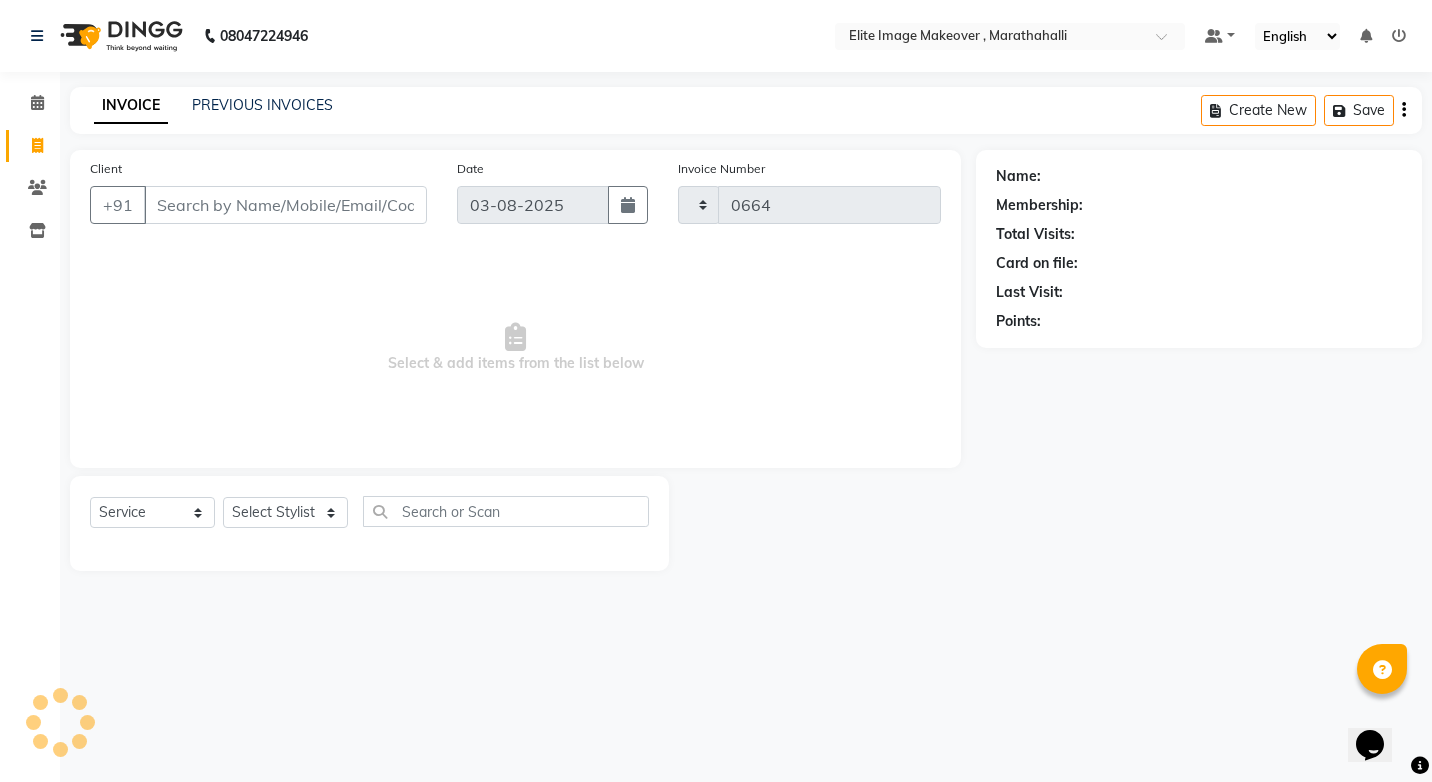 select on "8005" 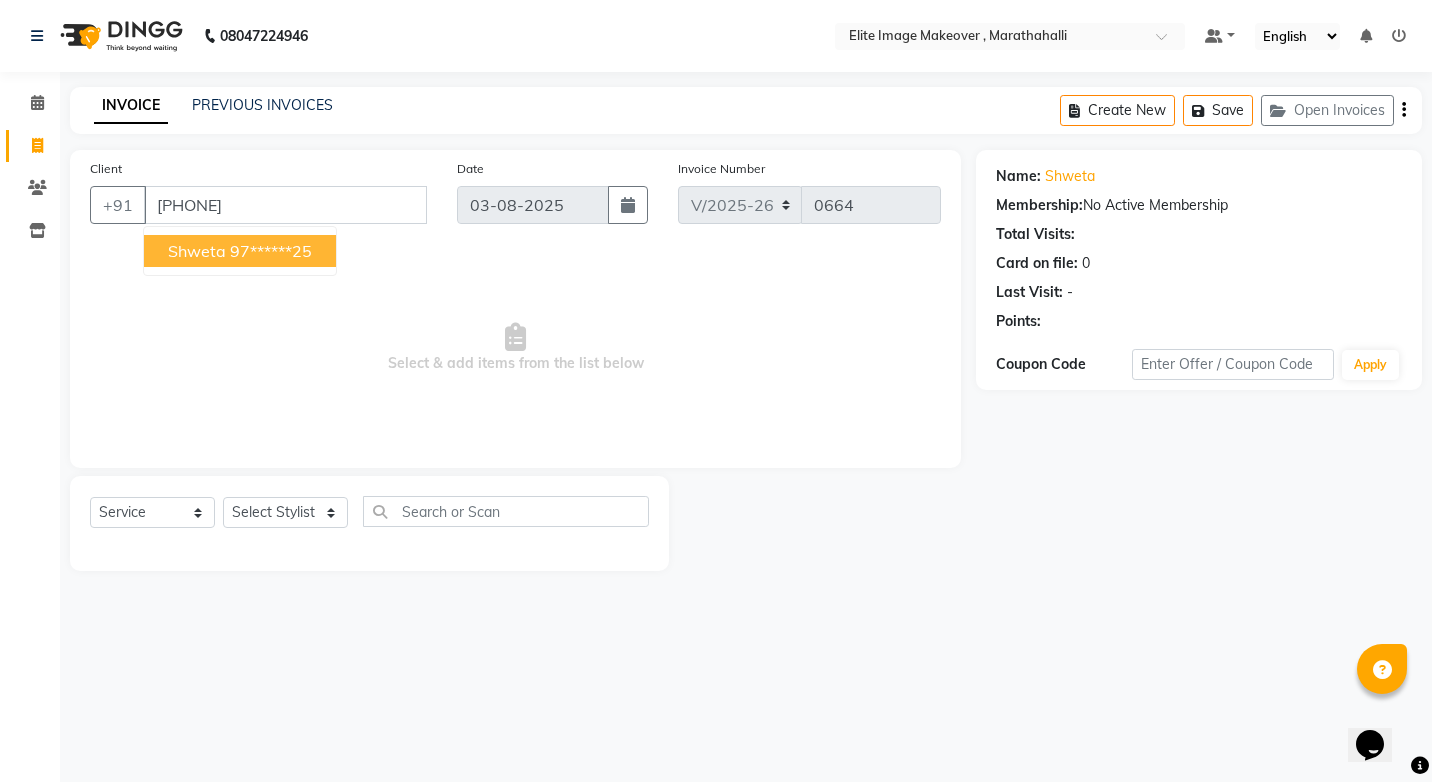 click on "97******25" at bounding box center [271, 251] 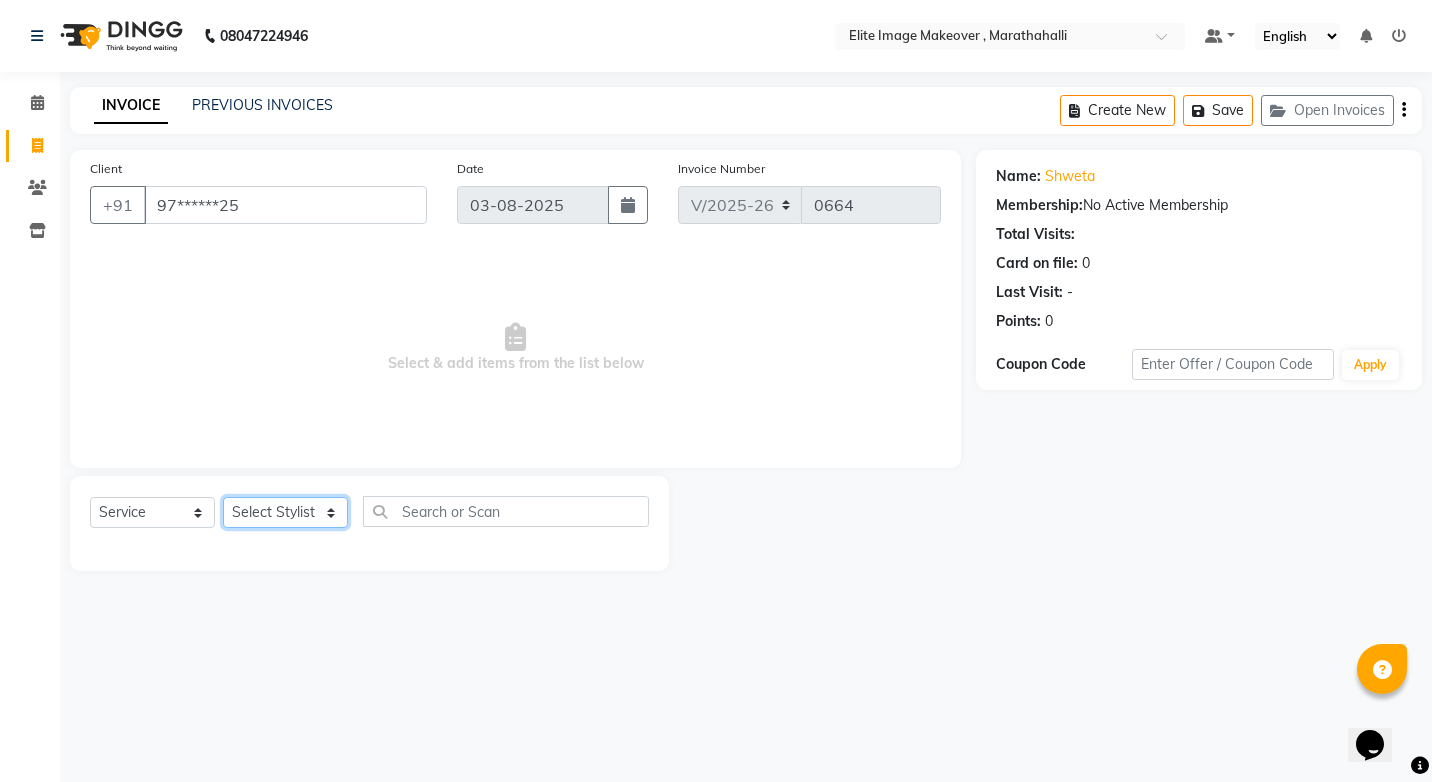 click on "Select Stylist [FIRST] [LAST] [FIRST] [FIRST] [FIRST] [FIRST] [FIRST] [FIRST]" 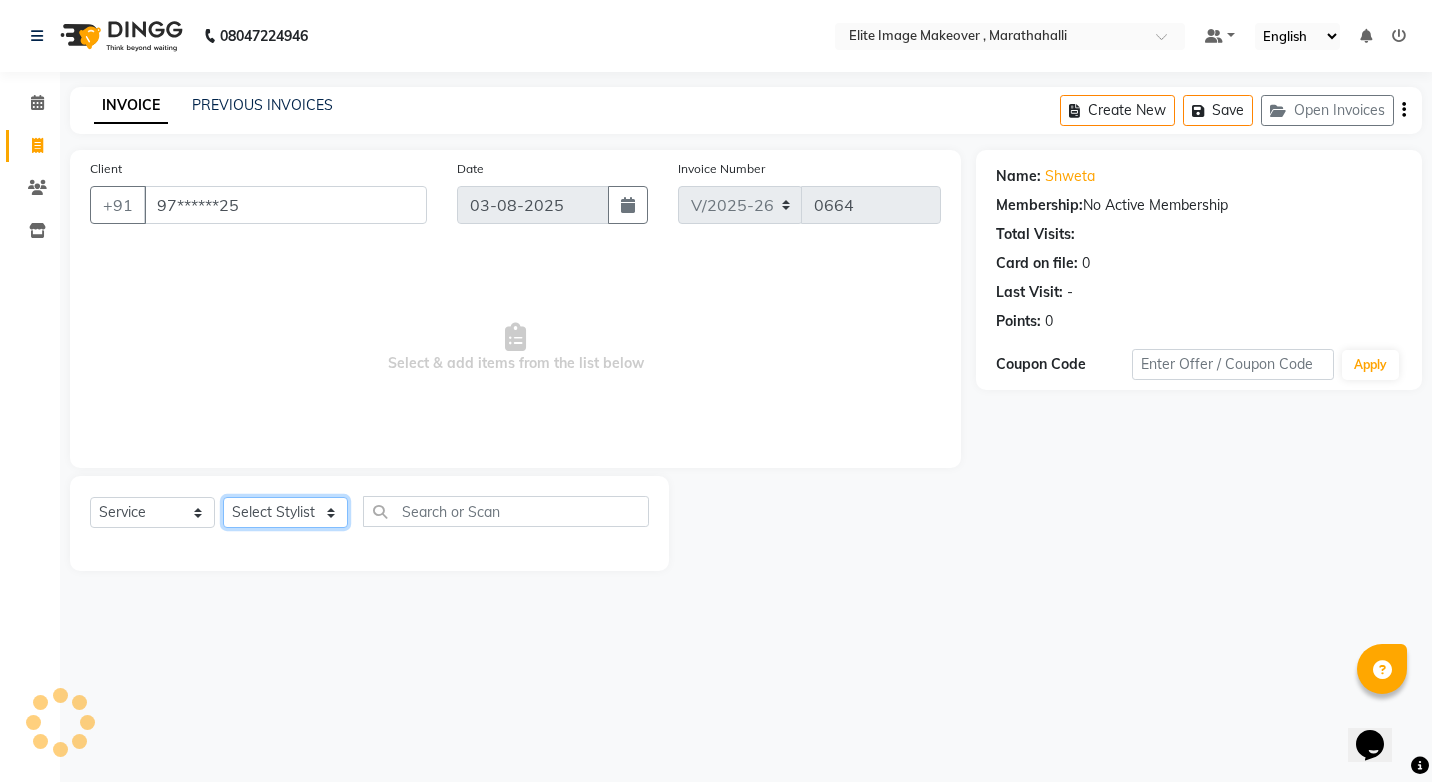 select on "84581" 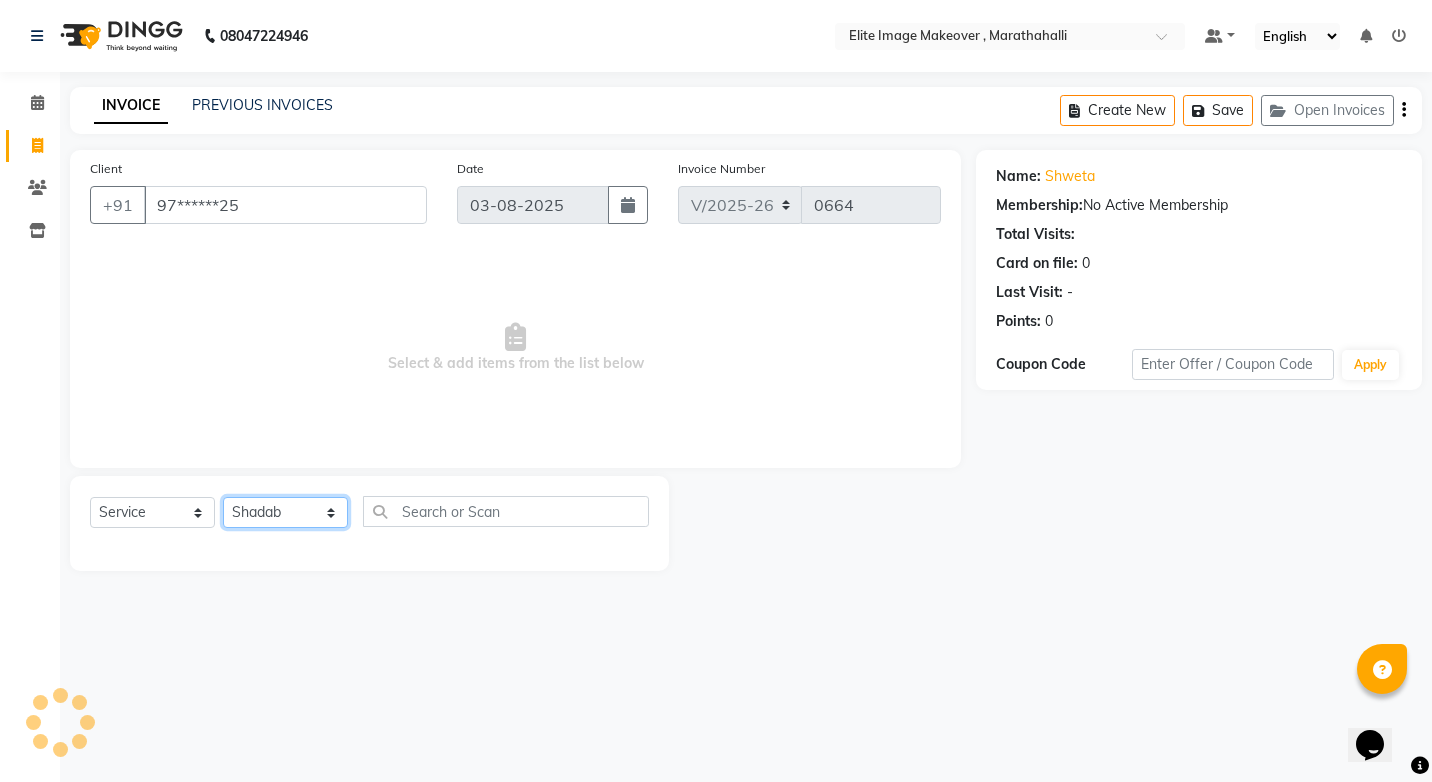 click on "Select Stylist [FIRST] [LAST] [FIRST] [FIRST] [FIRST] [FIRST] [FIRST] [FIRST]" 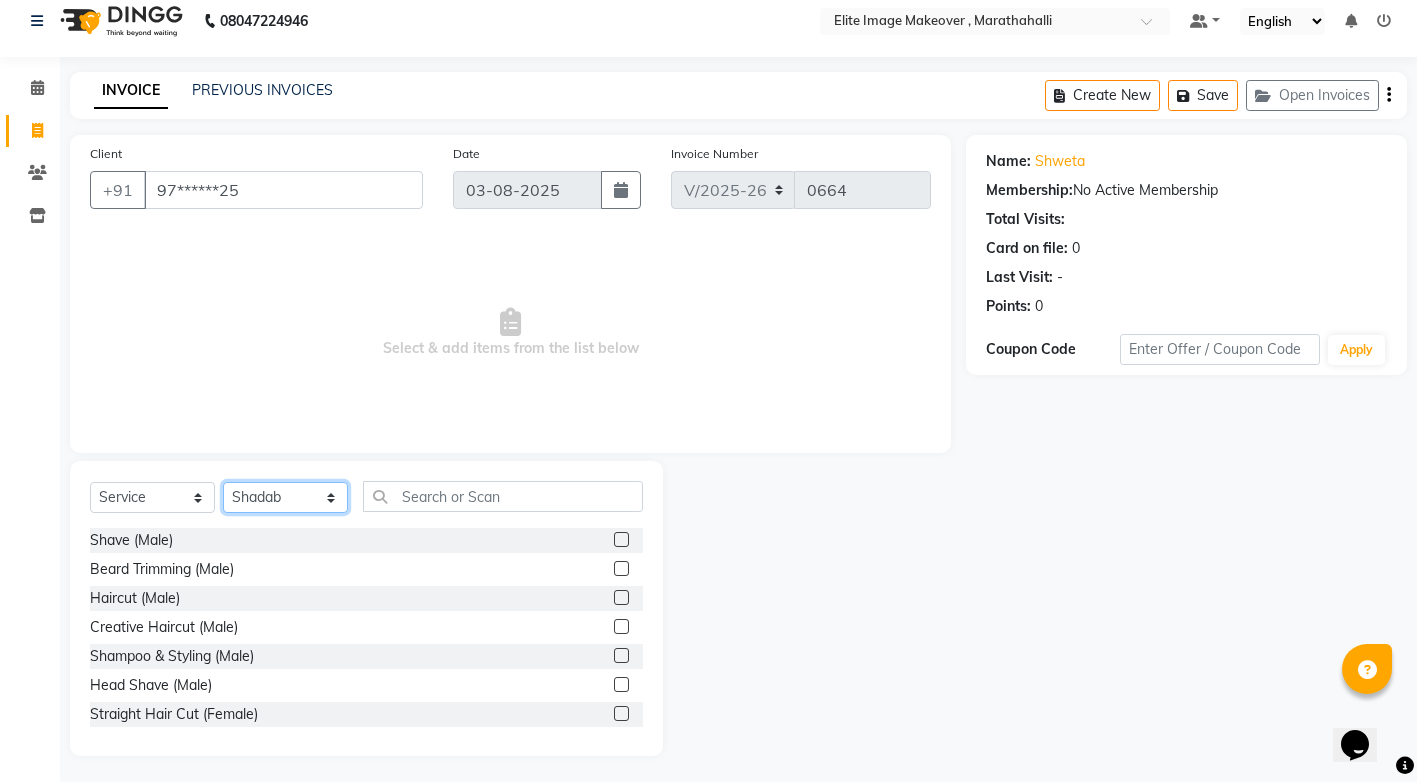 scroll, scrollTop: 19, scrollLeft: 0, axis: vertical 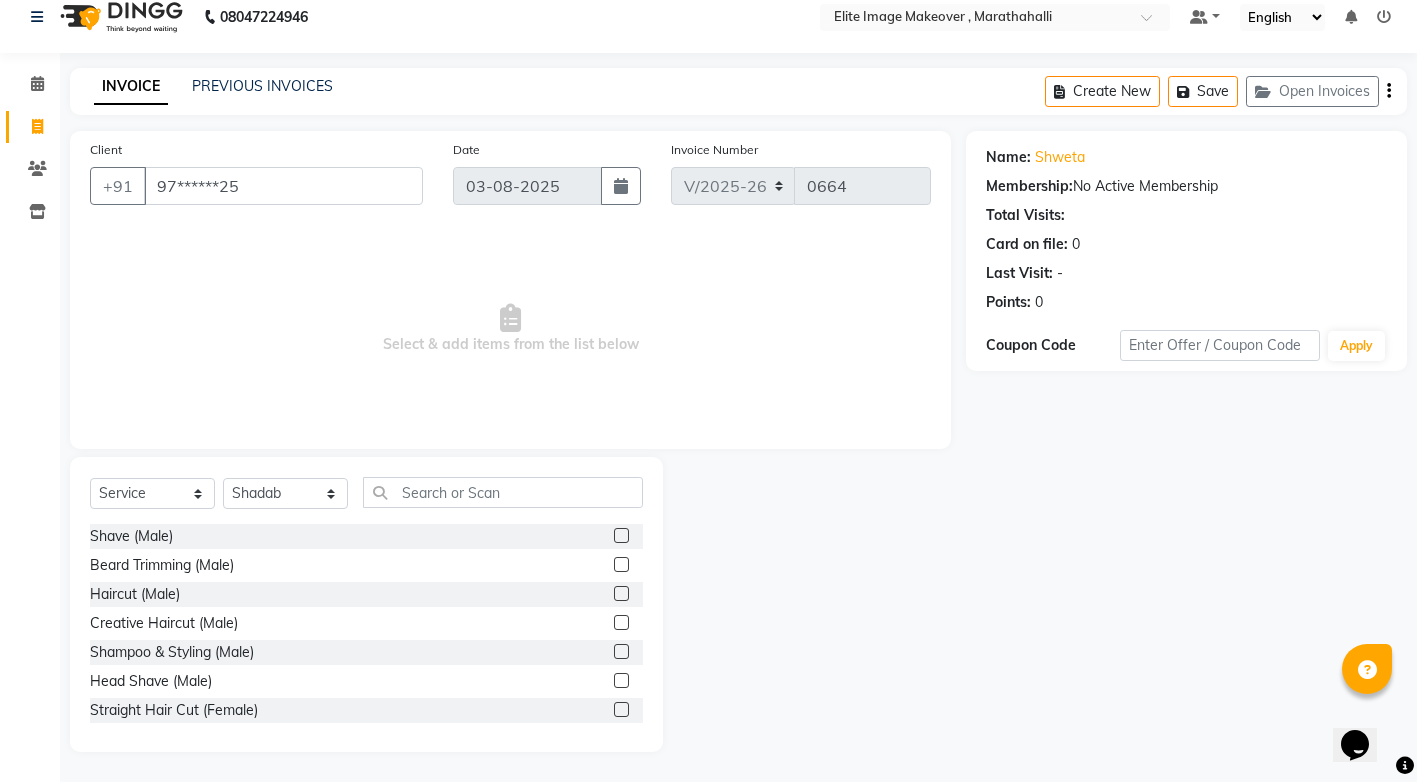 drag, startPoint x: 608, startPoint y: 593, endPoint x: 648, endPoint y: 594, distance: 40.012497 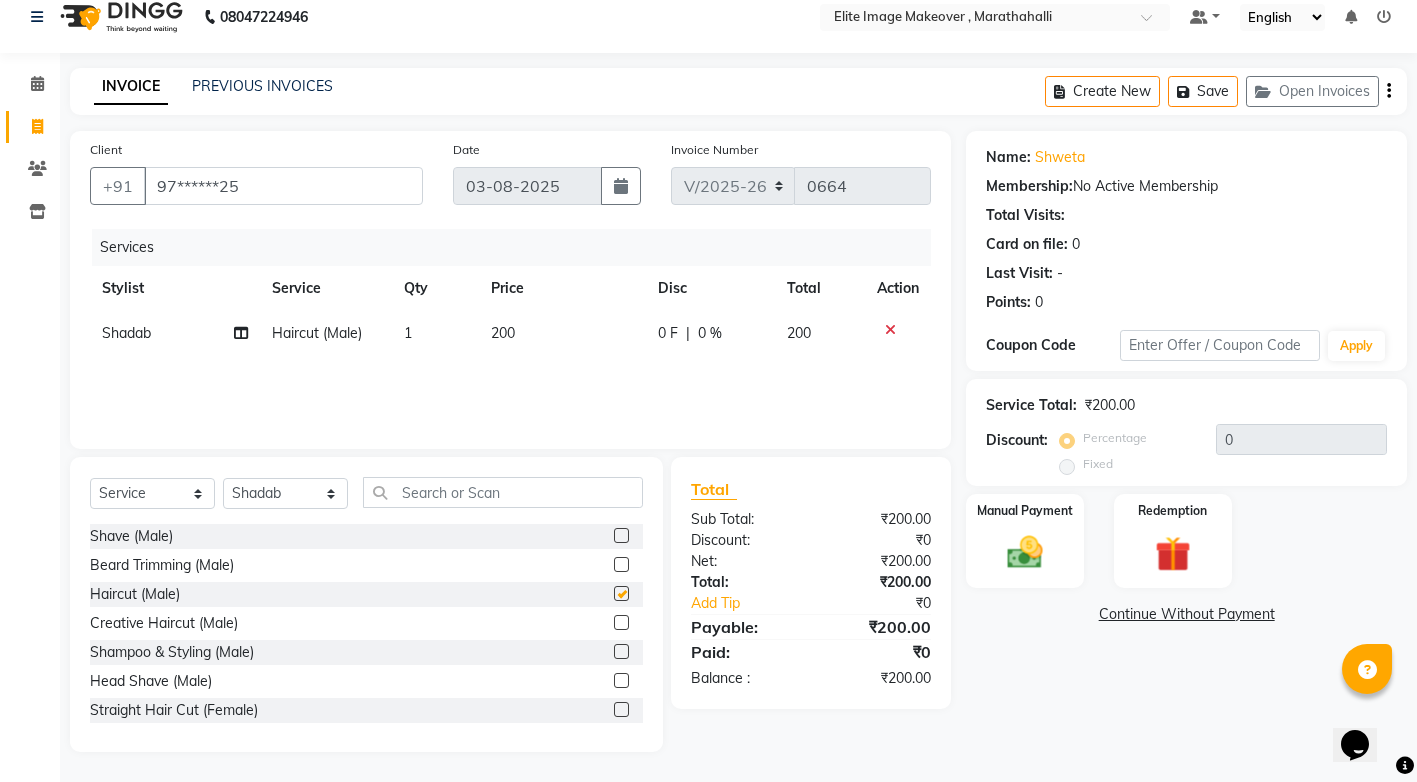 checkbox on "false" 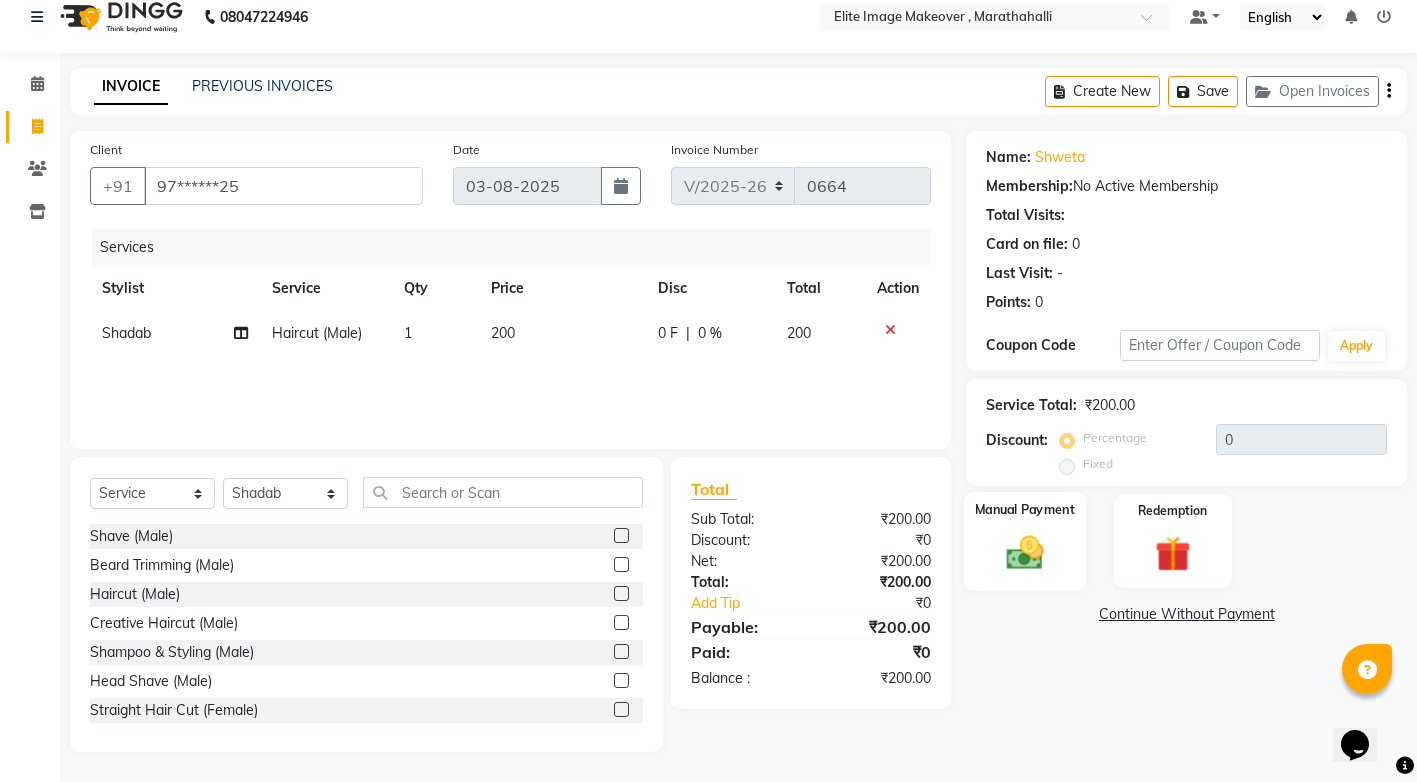 click on "Manual Payment" 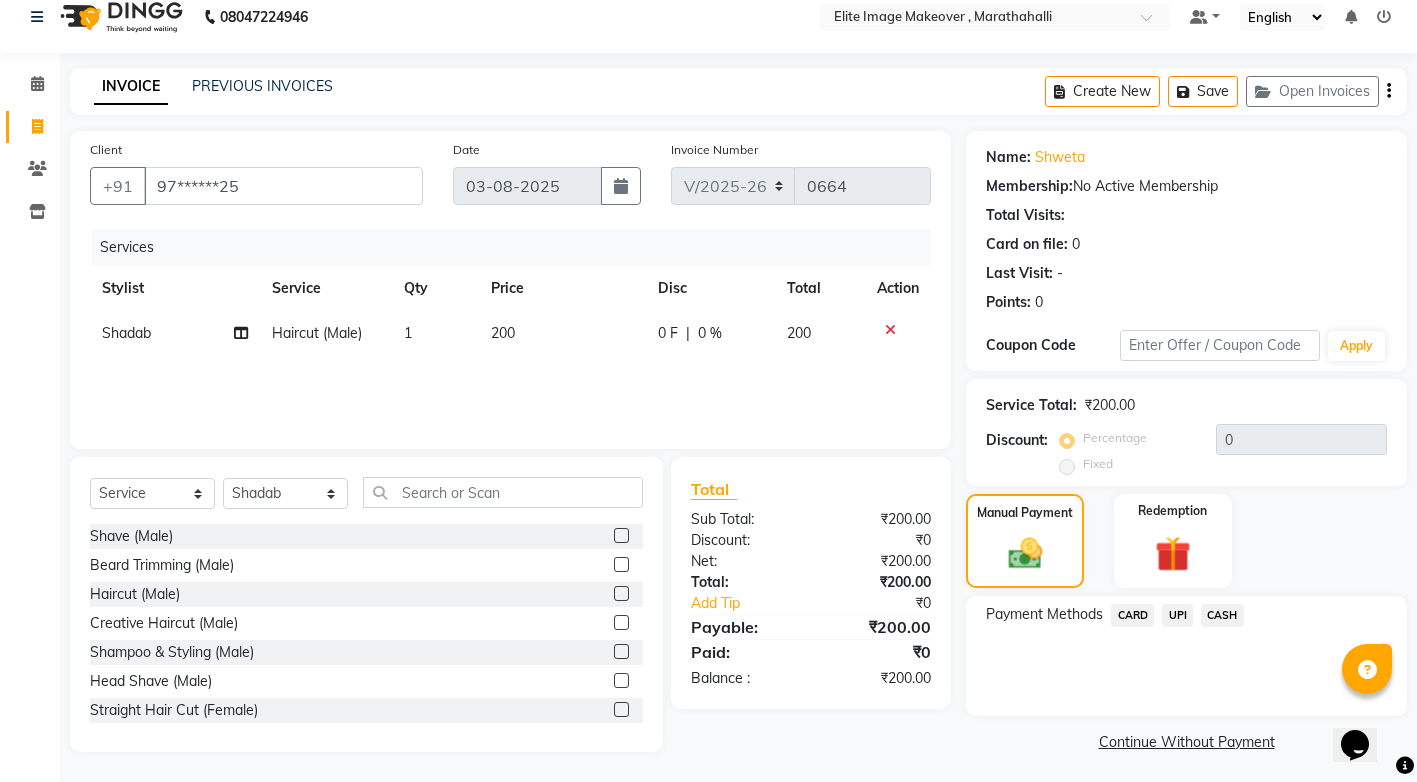click on "UPI" 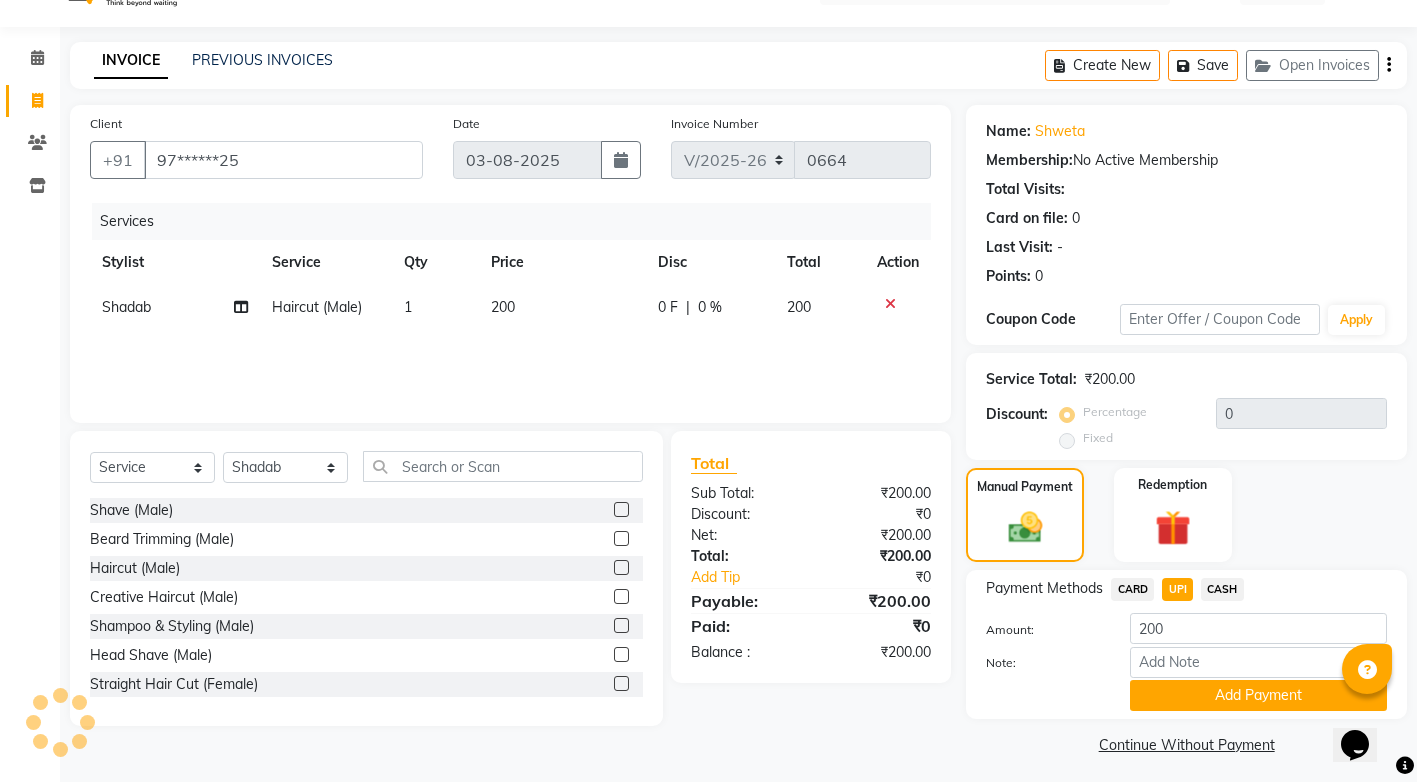scroll, scrollTop: 53, scrollLeft: 0, axis: vertical 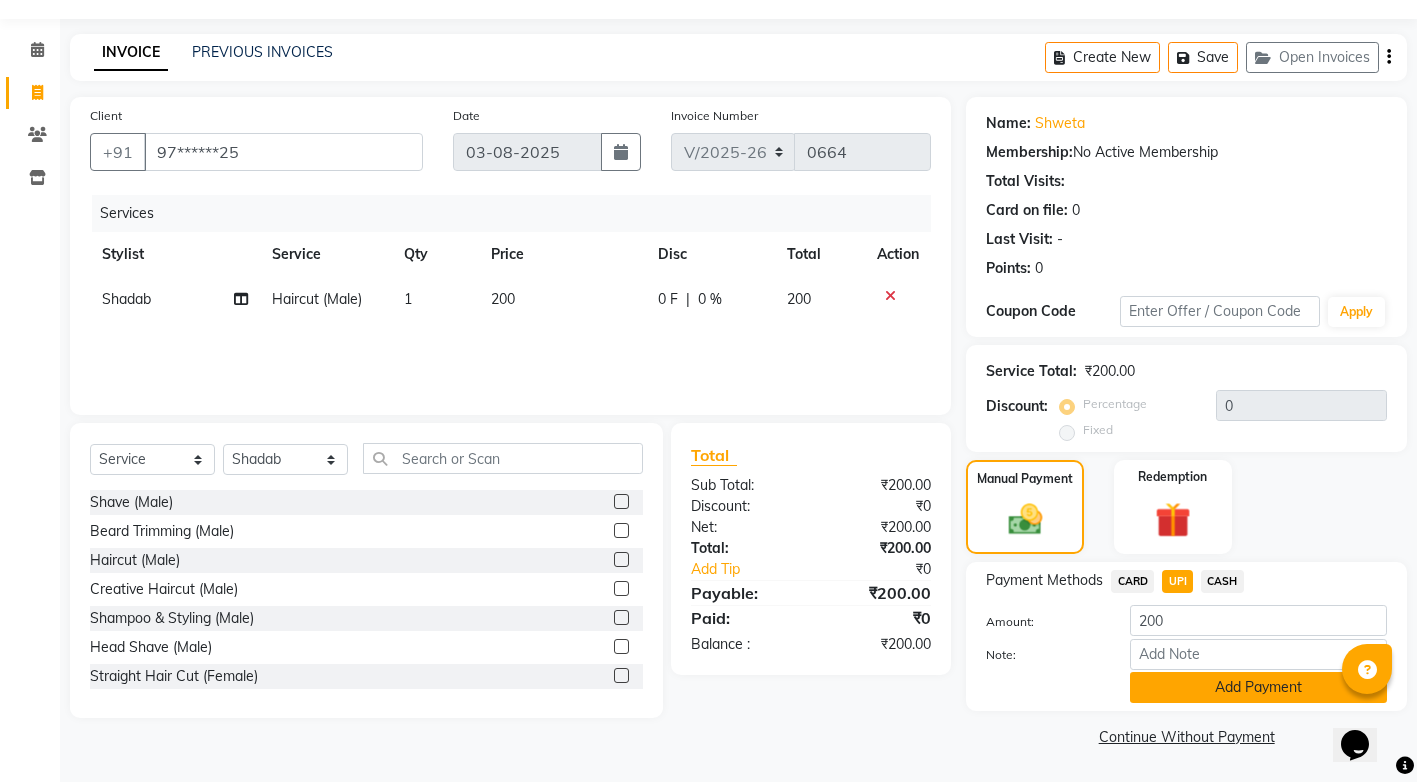 click on "Add Payment" 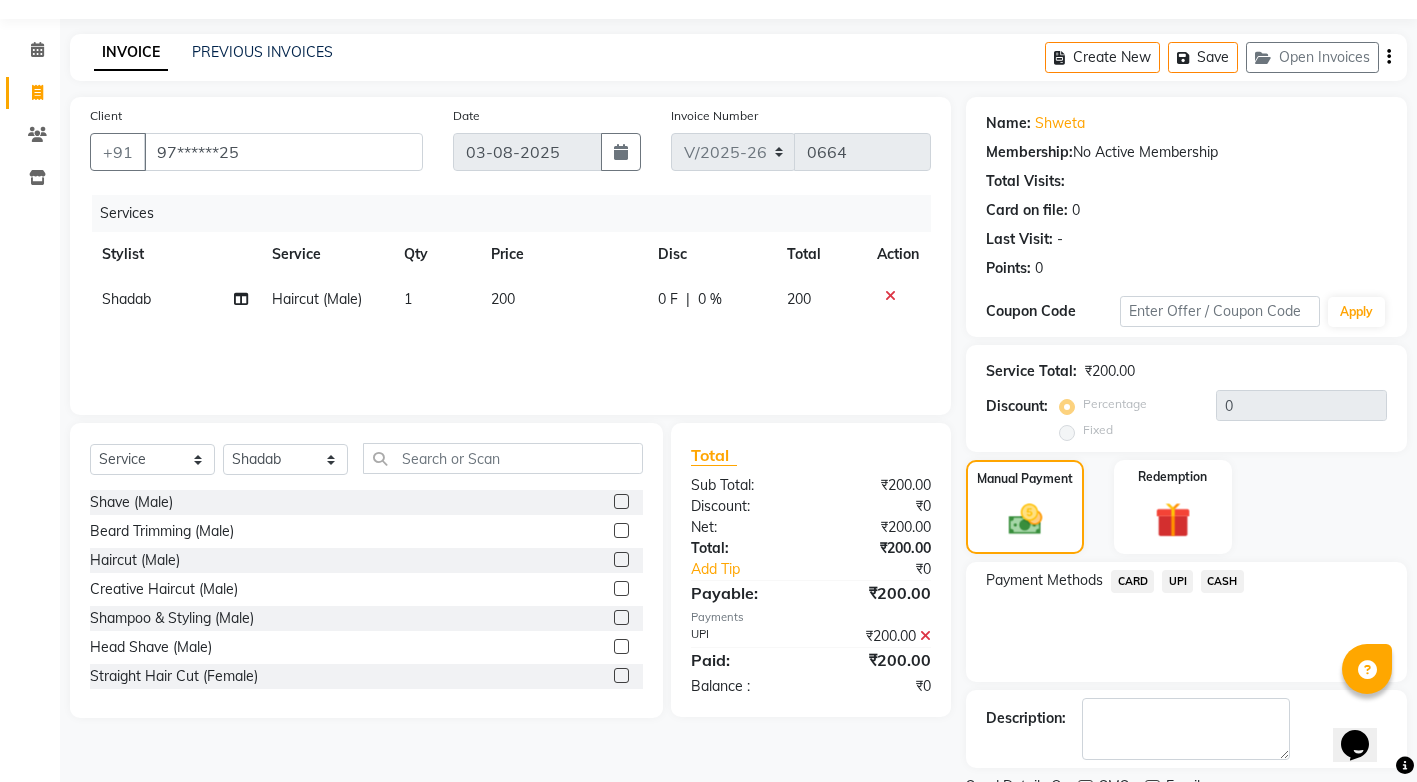 scroll, scrollTop: 137, scrollLeft: 0, axis: vertical 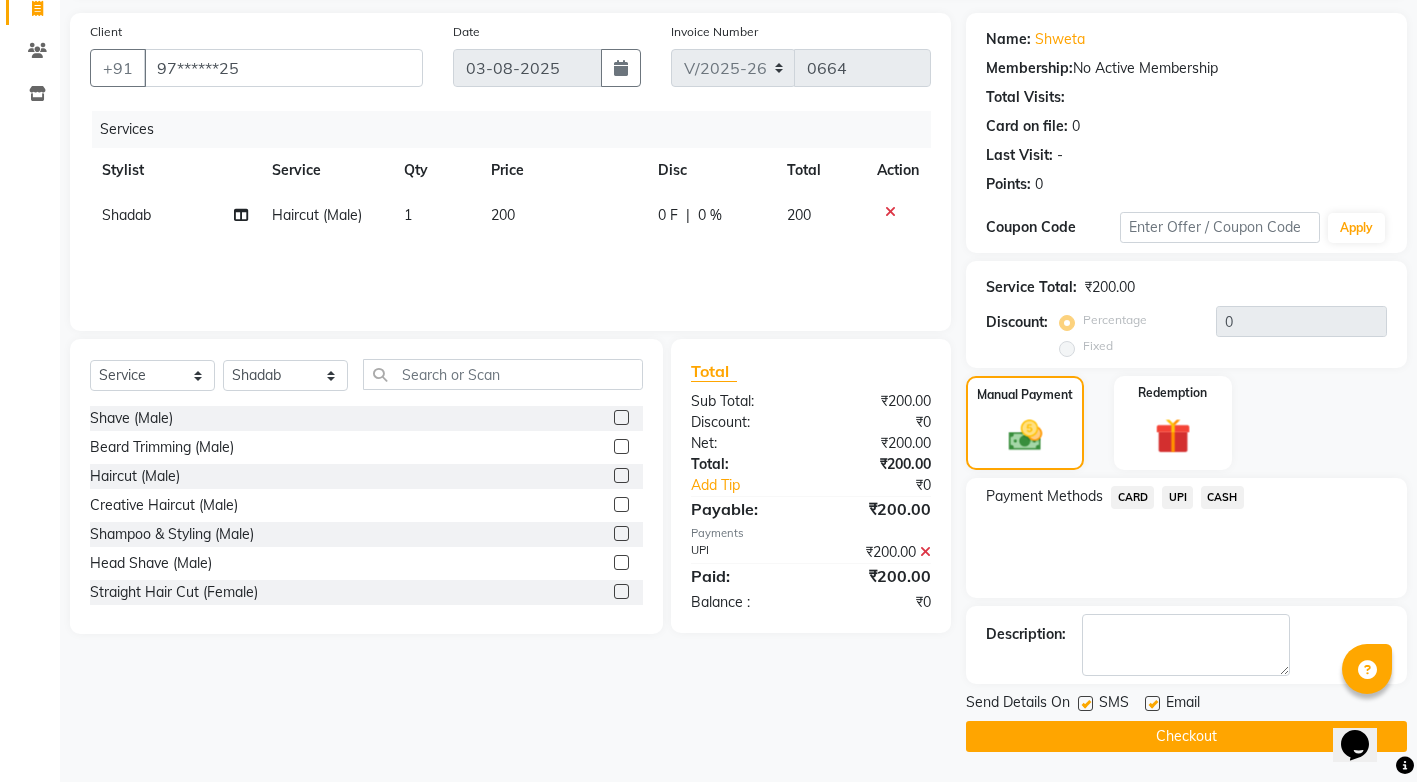 click on "Checkout" 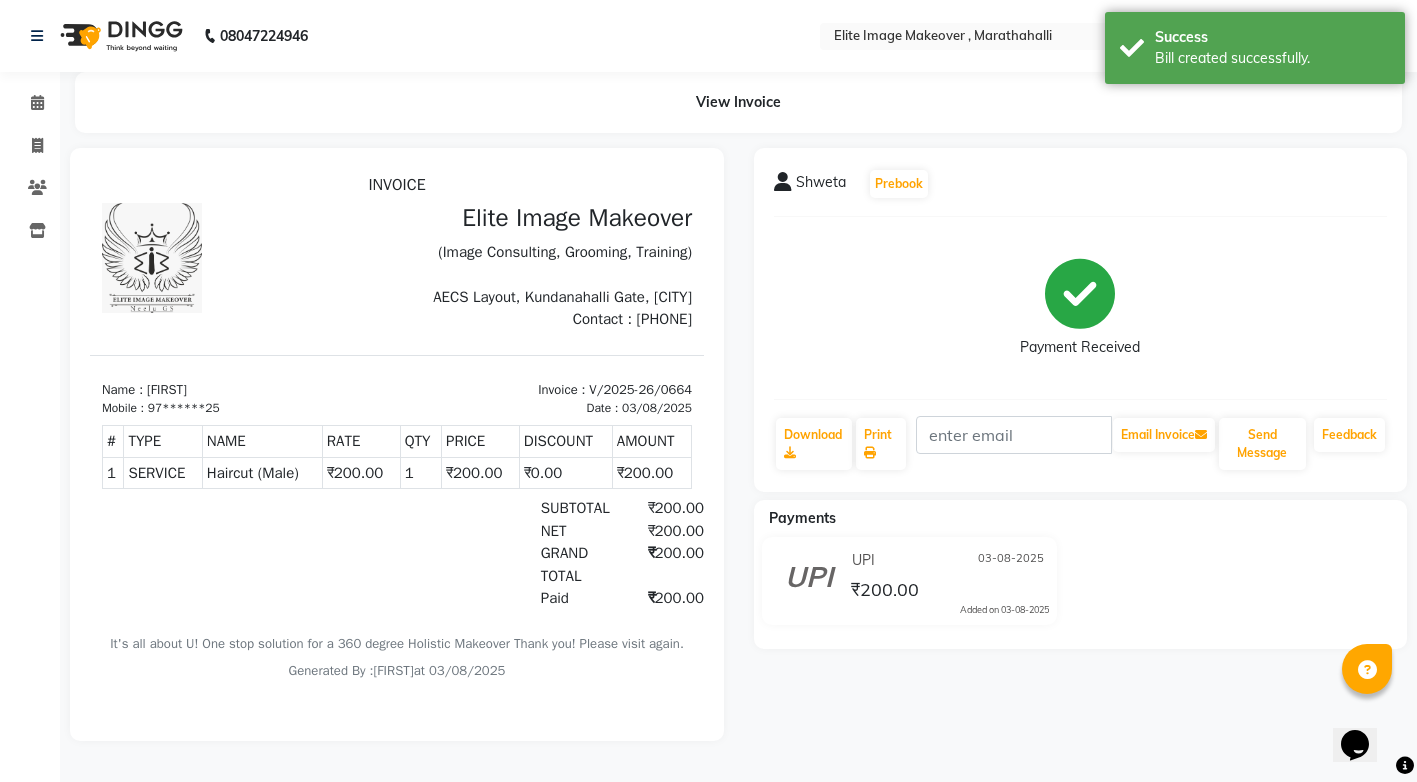 scroll, scrollTop: 0, scrollLeft: 0, axis: both 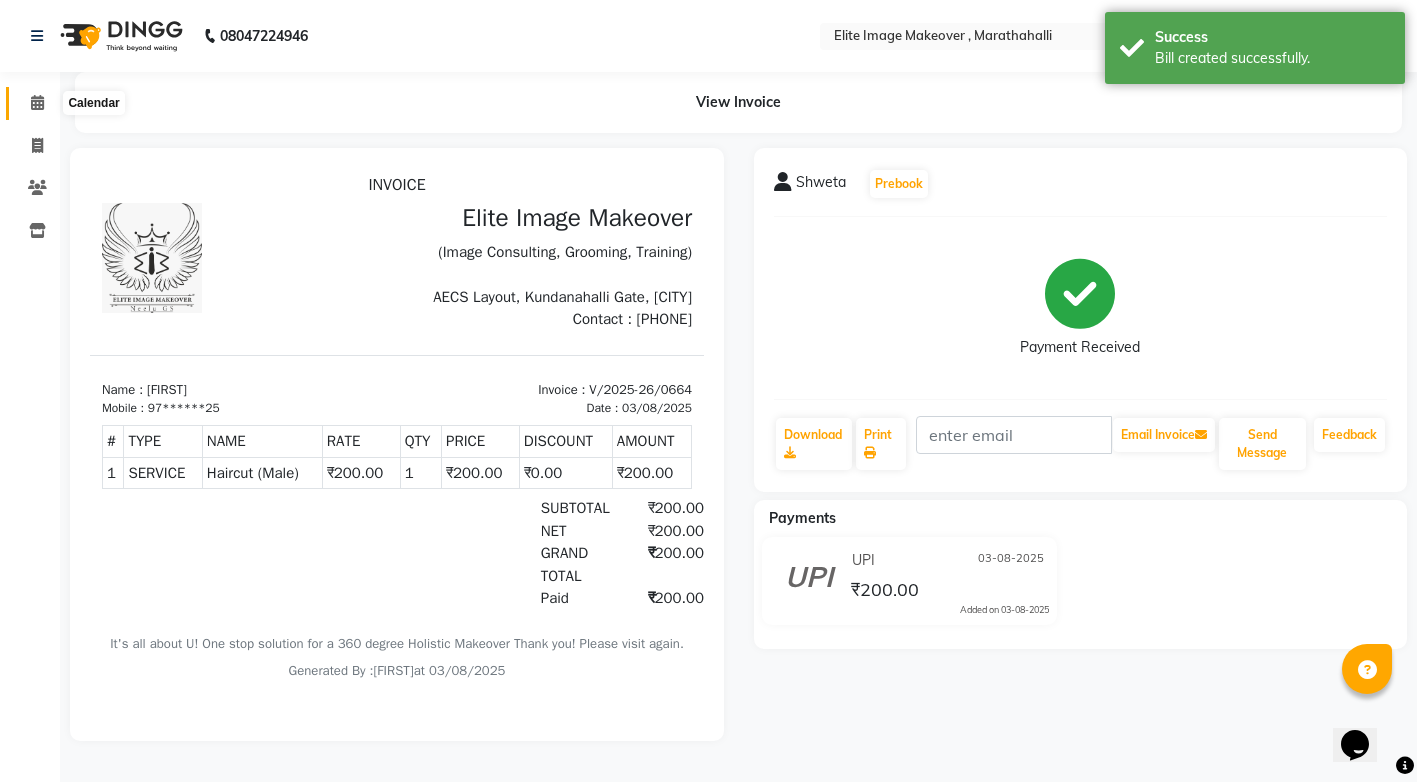 click 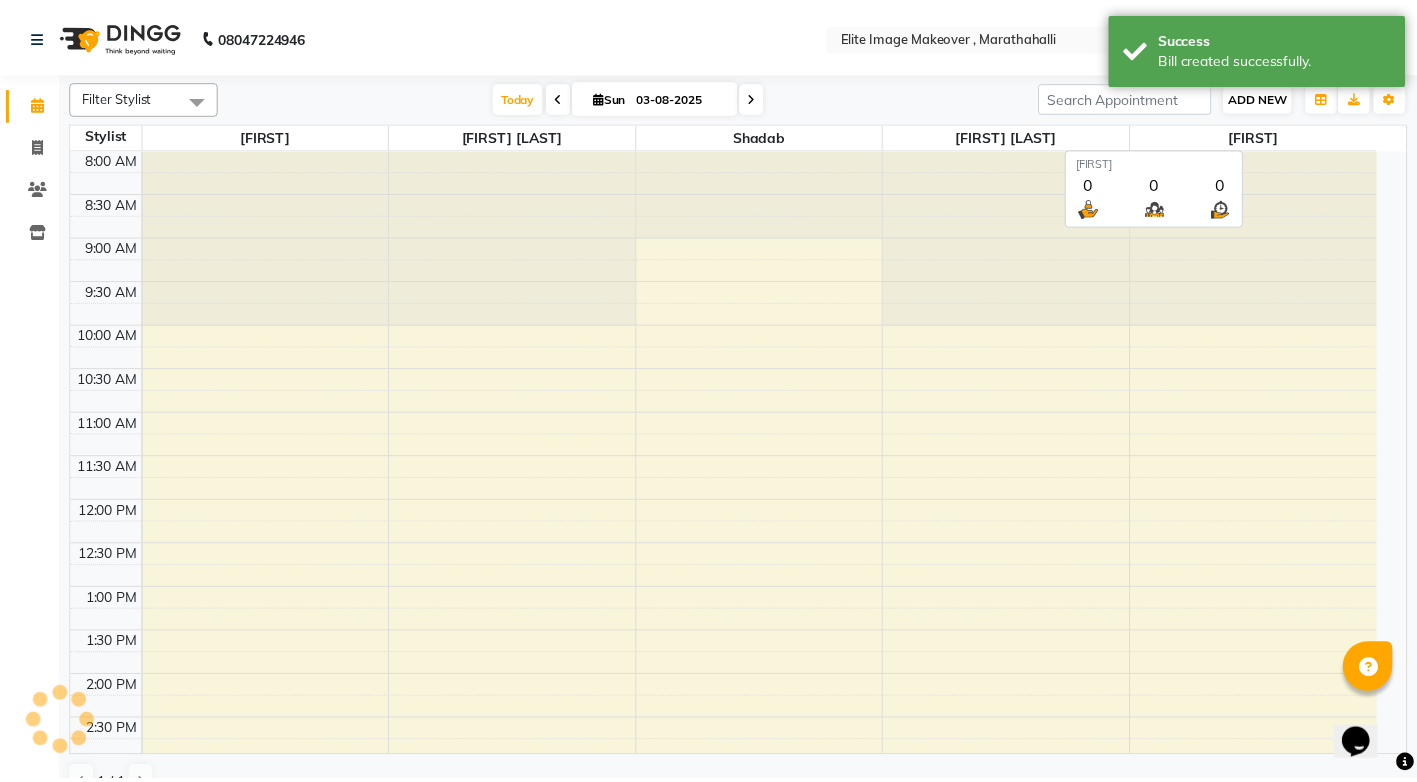 scroll, scrollTop: 443, scrollLeft: 0, axis: vertical 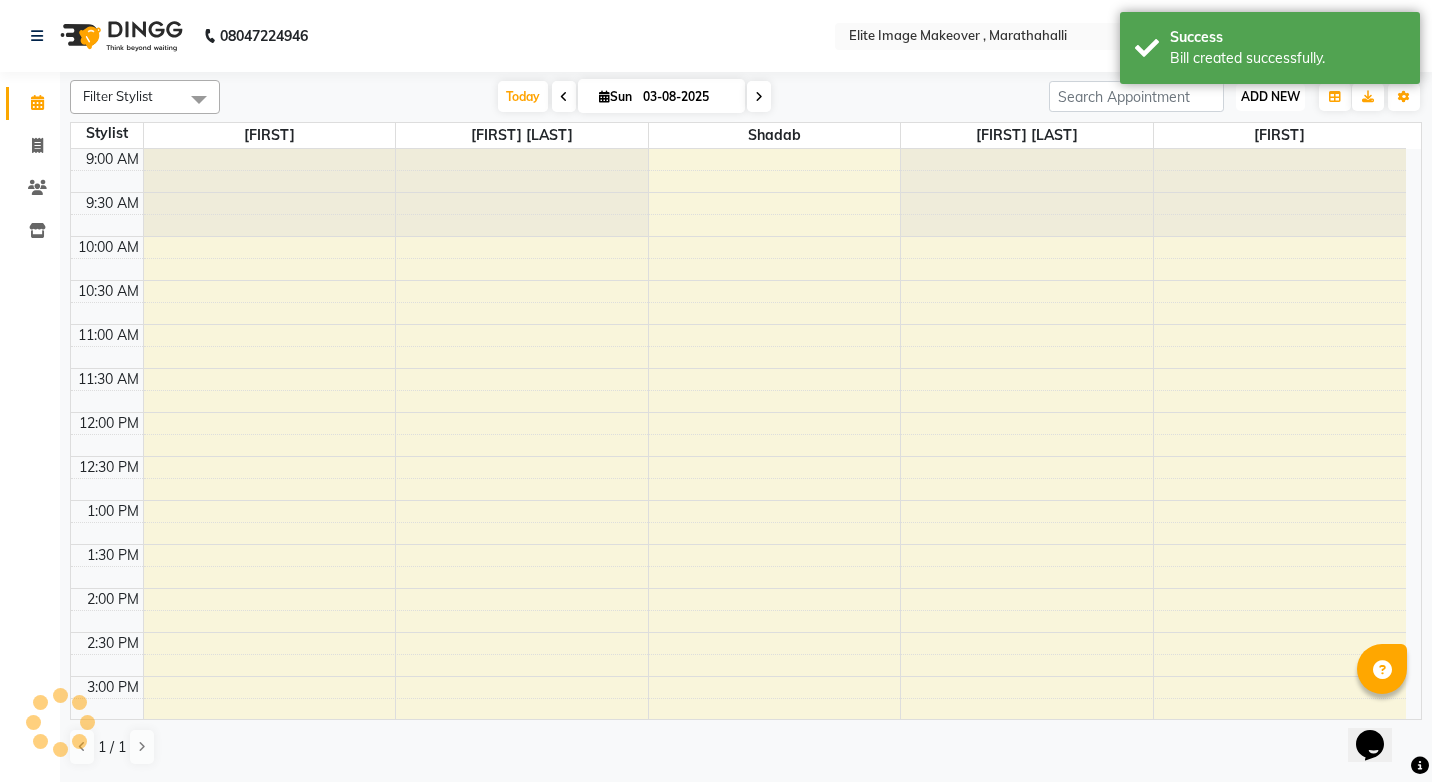 click on "ADD NEW Toggle Dropdown" at bounding box center (1270, 97) 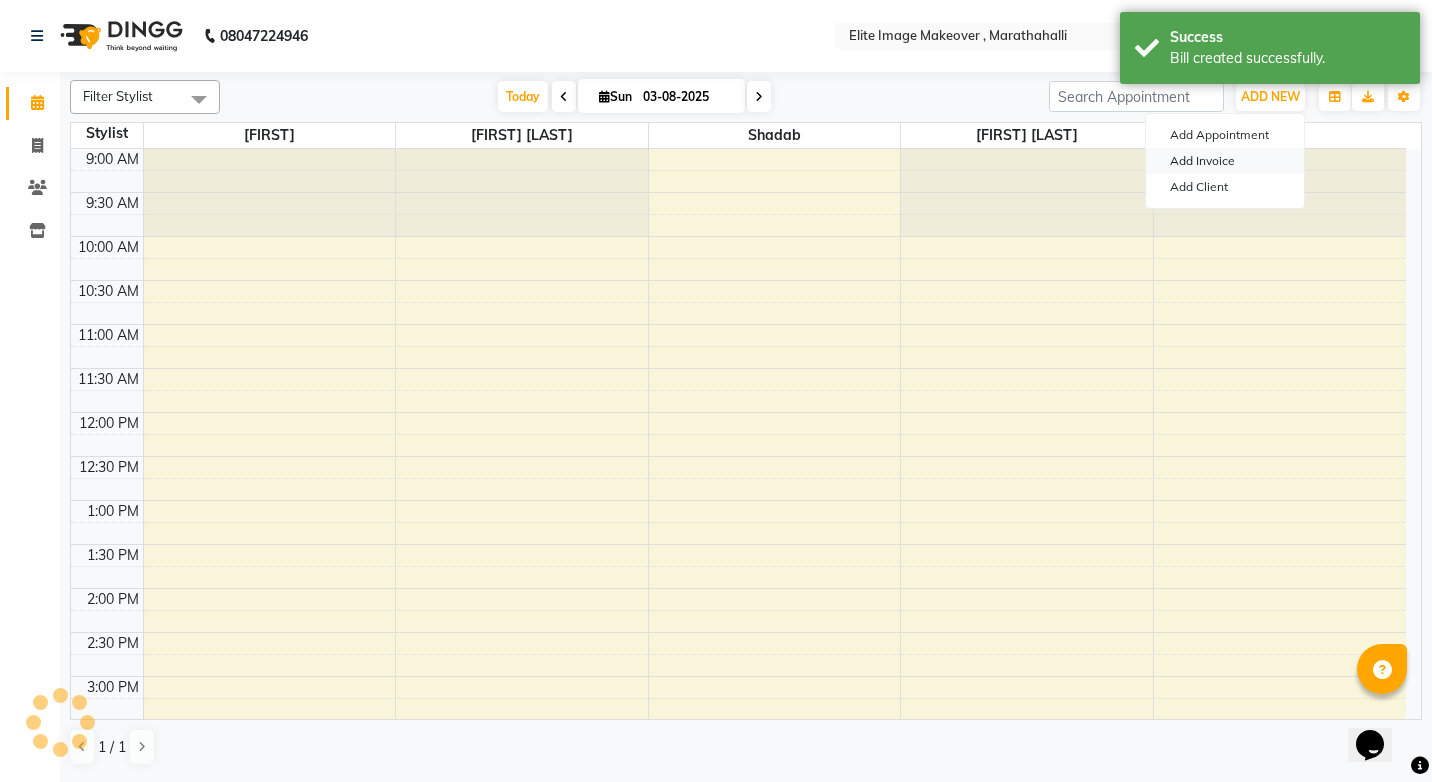 click on "Add Invoice" at bounding box center [1225, 161] 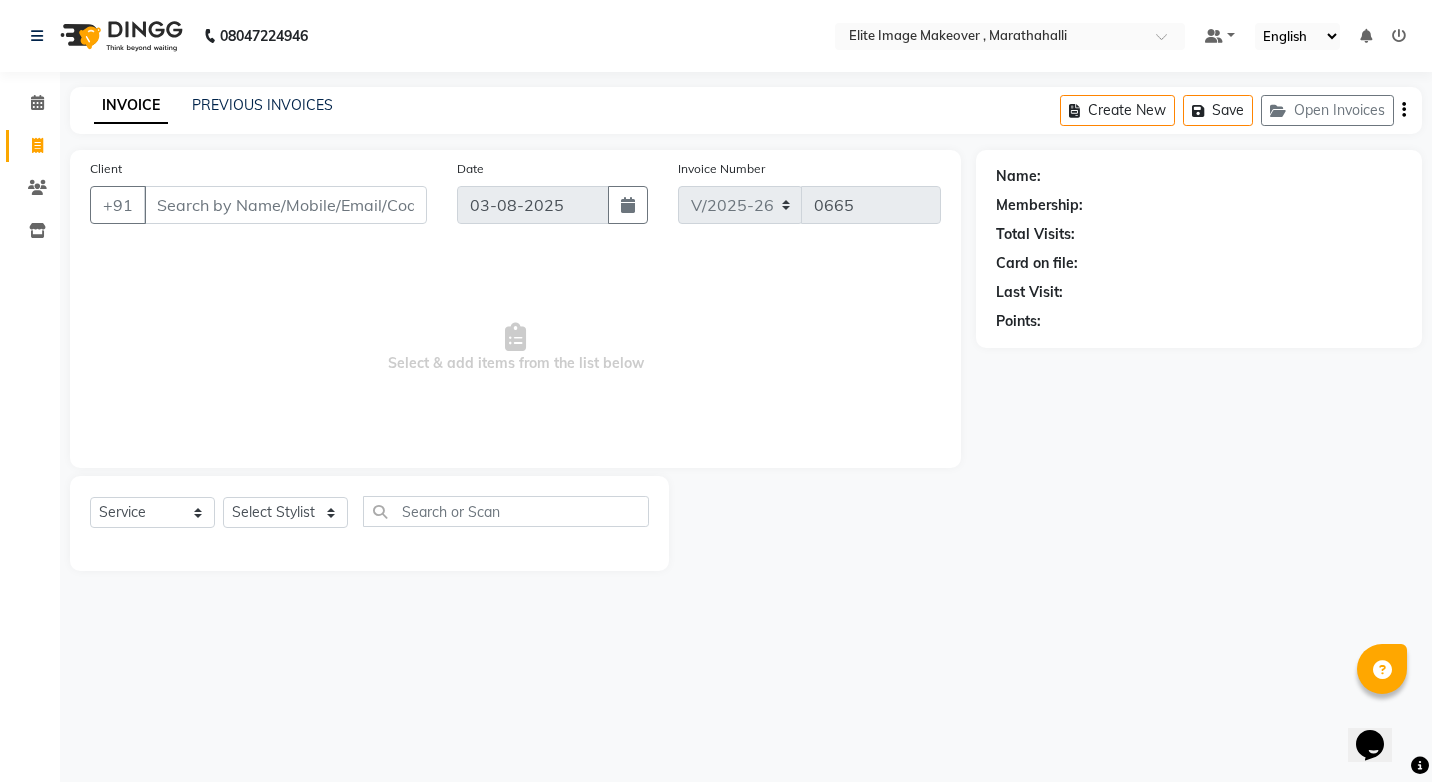 click on "Client" at bounding box center (285, 205) 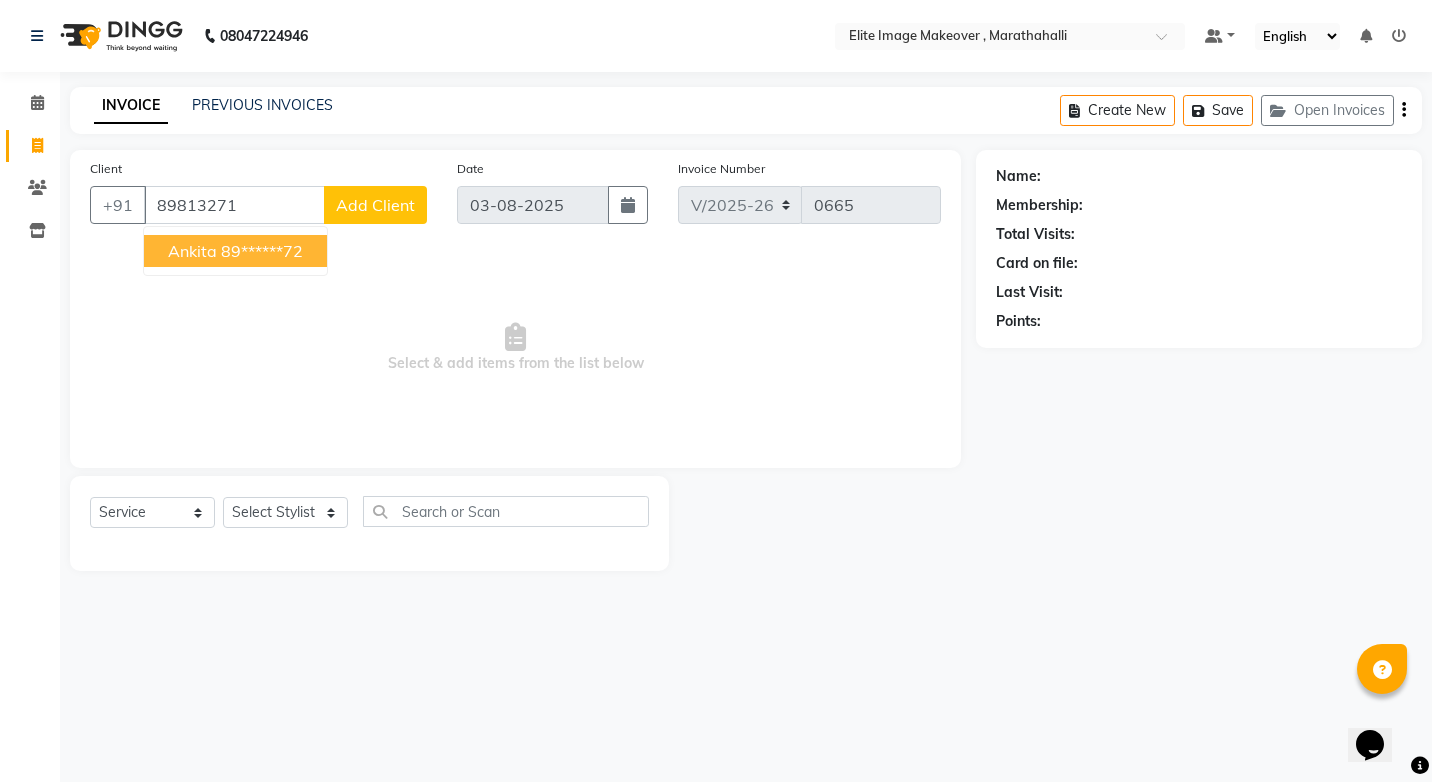 click on "89******72" at bounding box center [262, 251] 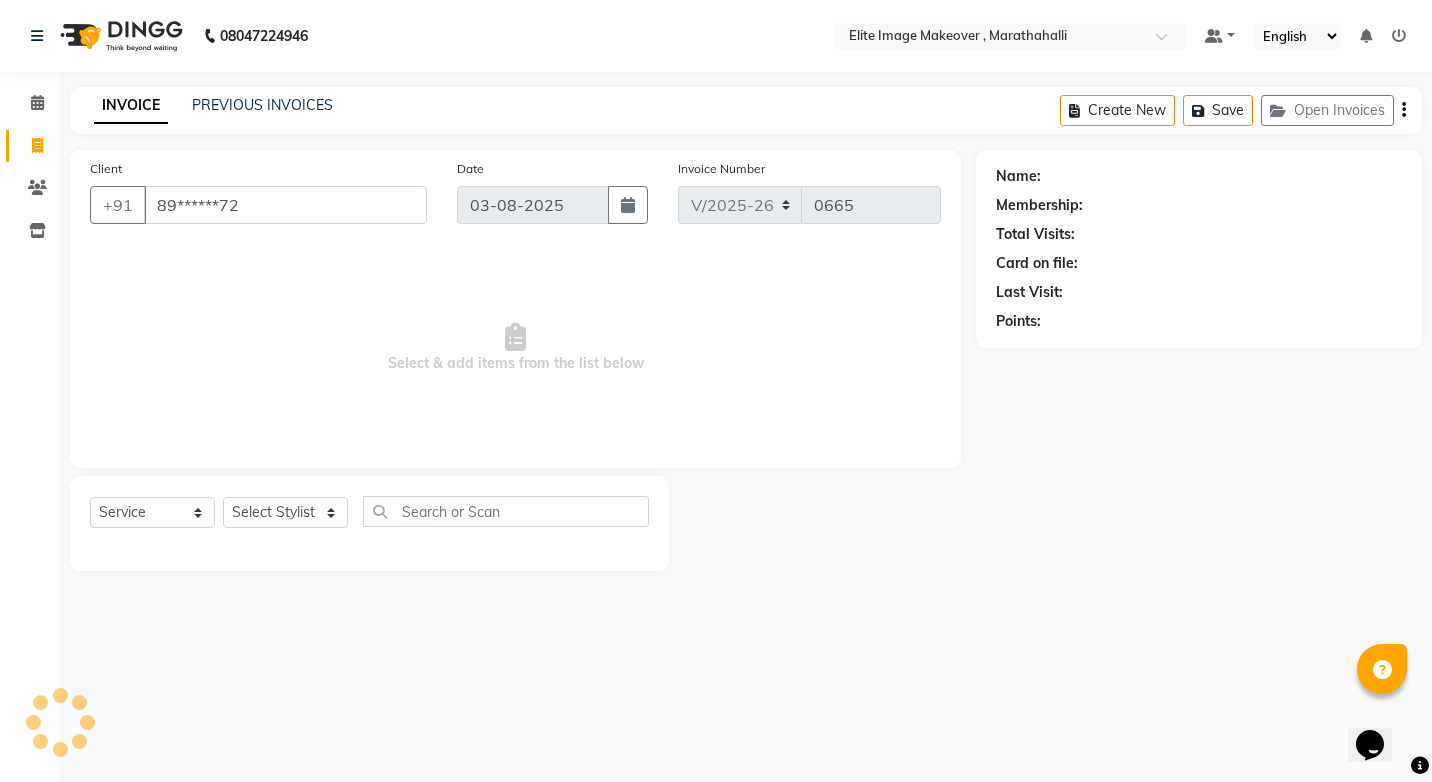 type on "89******72" 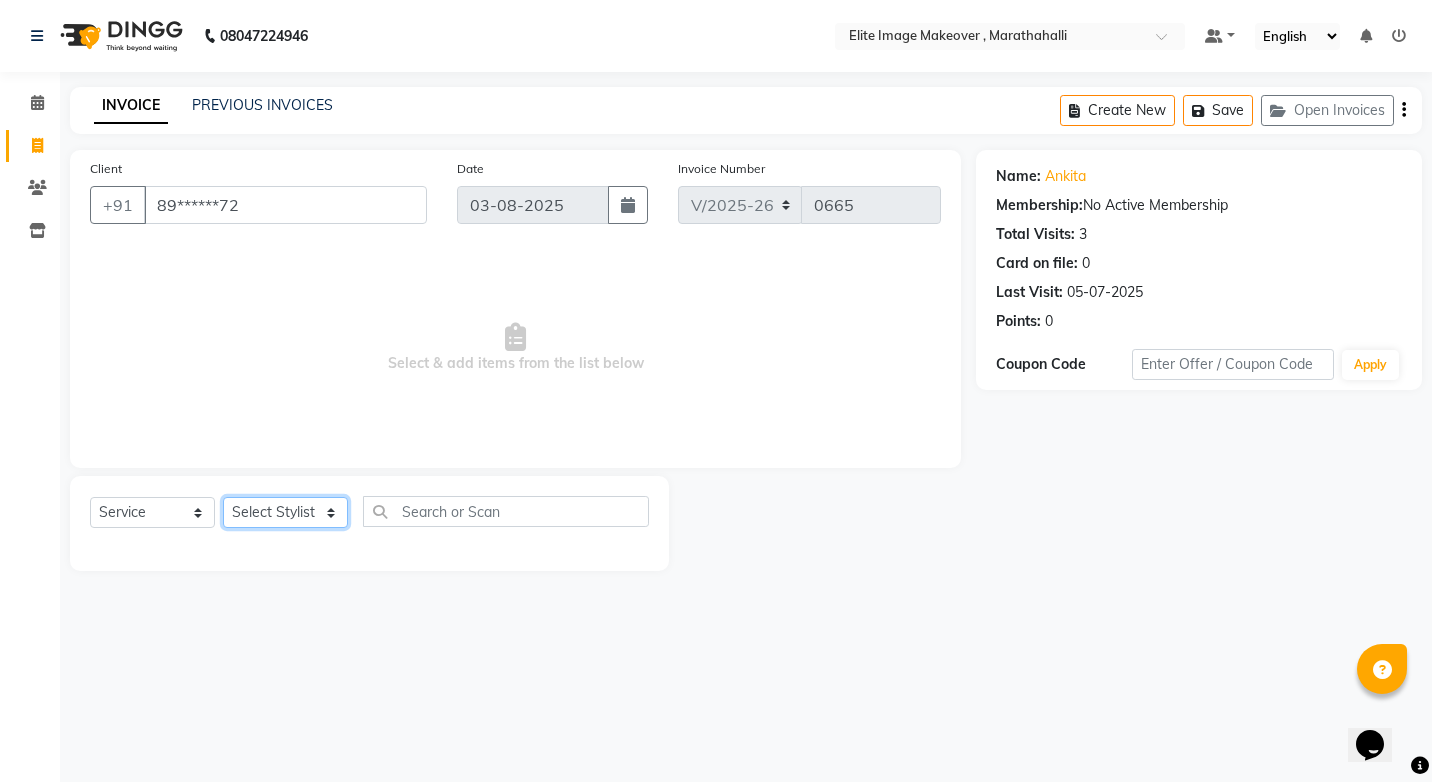 click on "Select Stylist [FIRST] [LAST] [FIRST] [FIRST] [FIRST] [FIRST] [FIRST] [FIRST]" 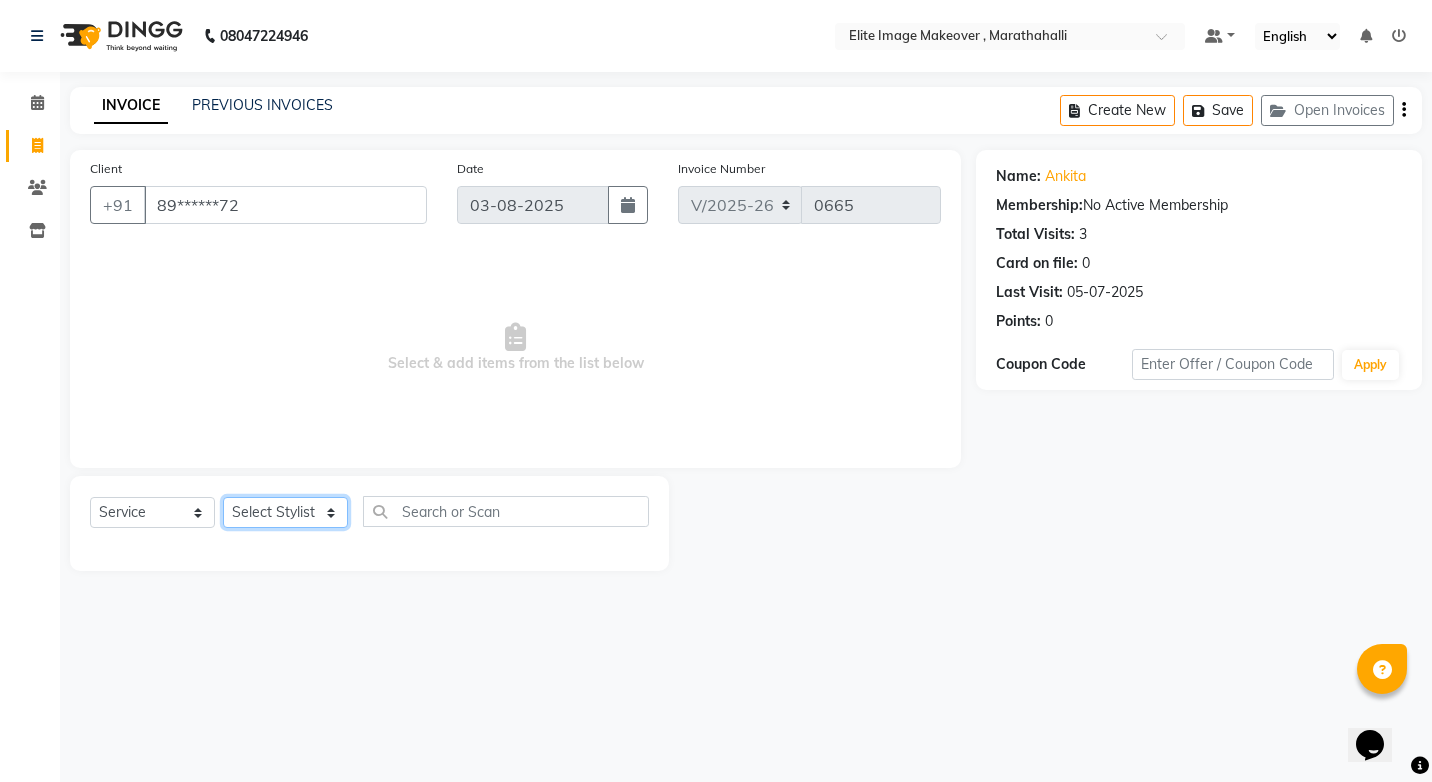 select on "77675" 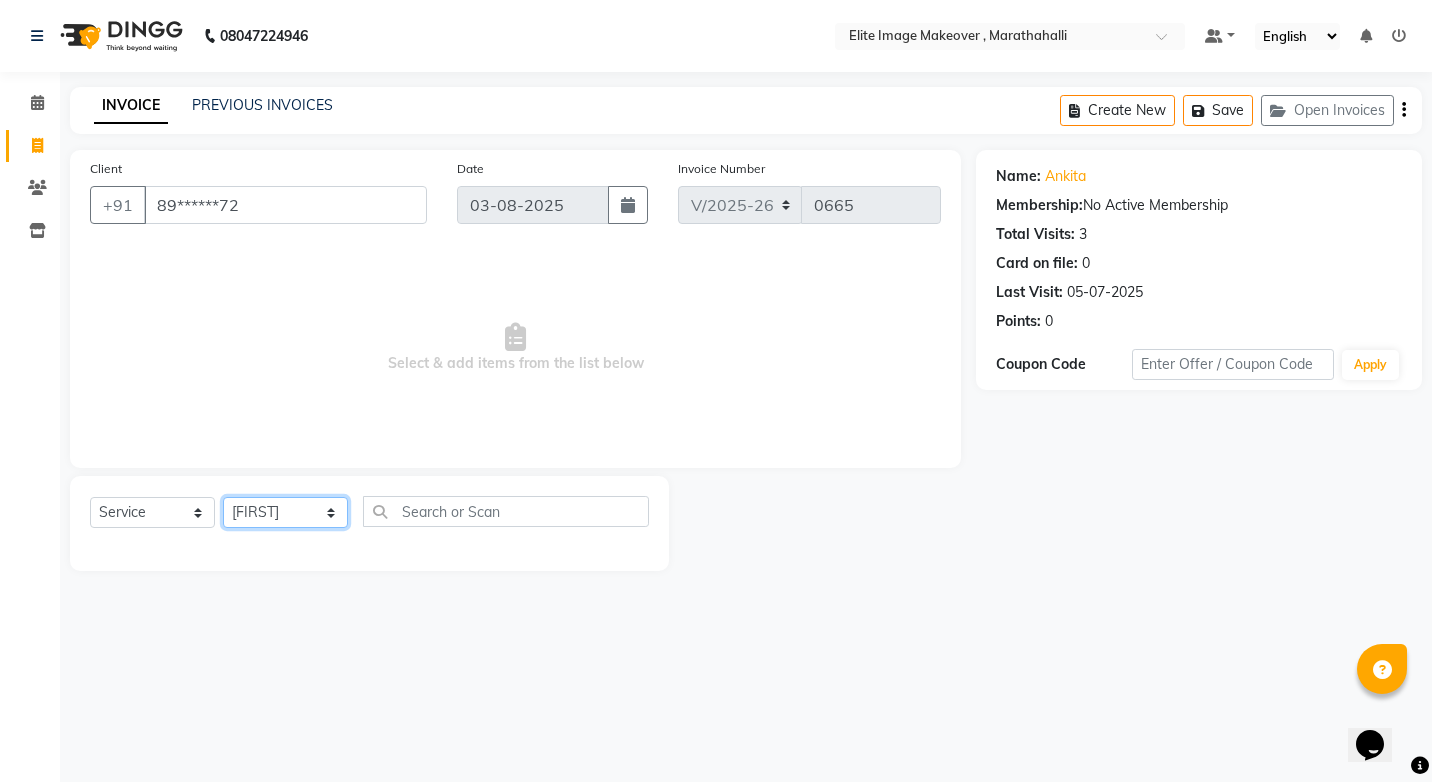 click on "Select Stylist [FIRST] [LAST] [FIRST] [FIRST] [FIRST] [FIRST] [FIRST] [FIRST]" 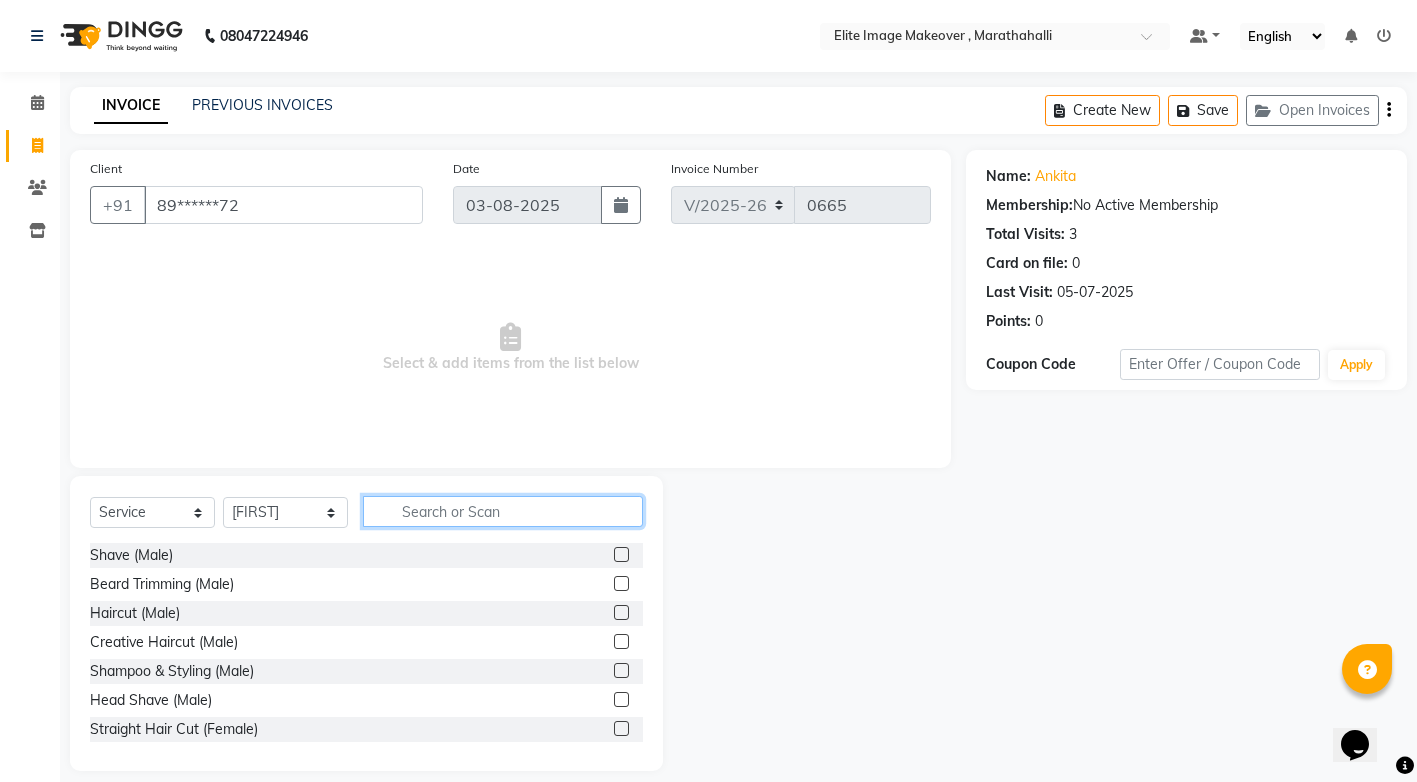 click 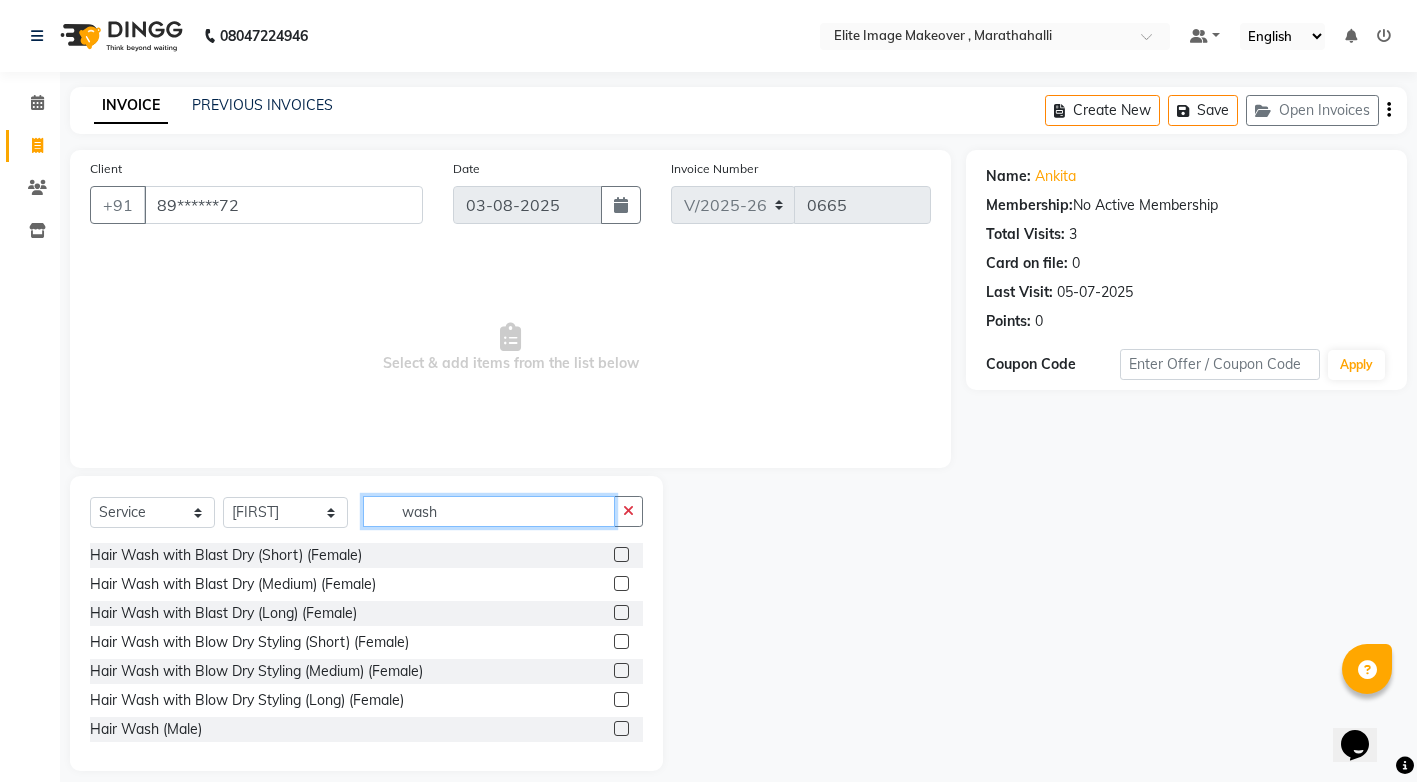 type on "wash" 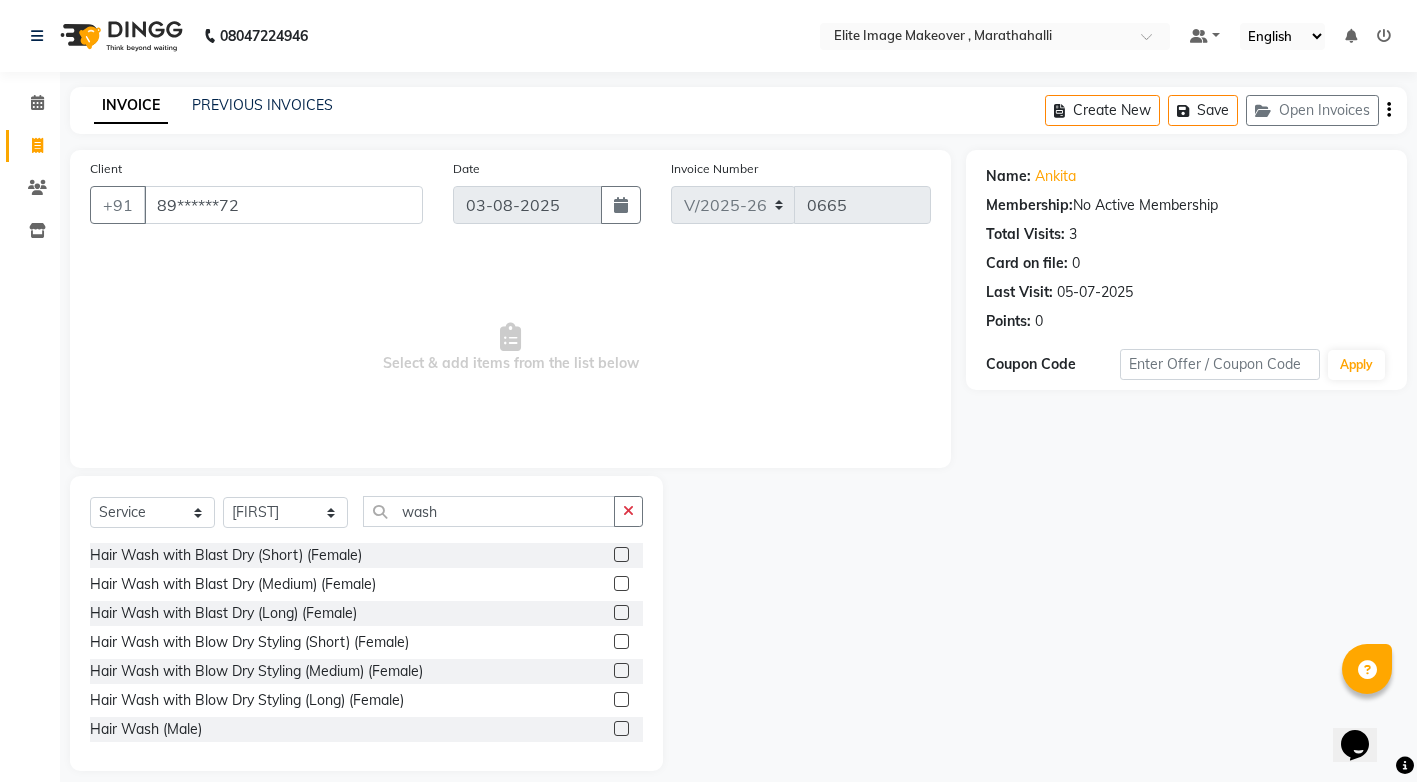 click 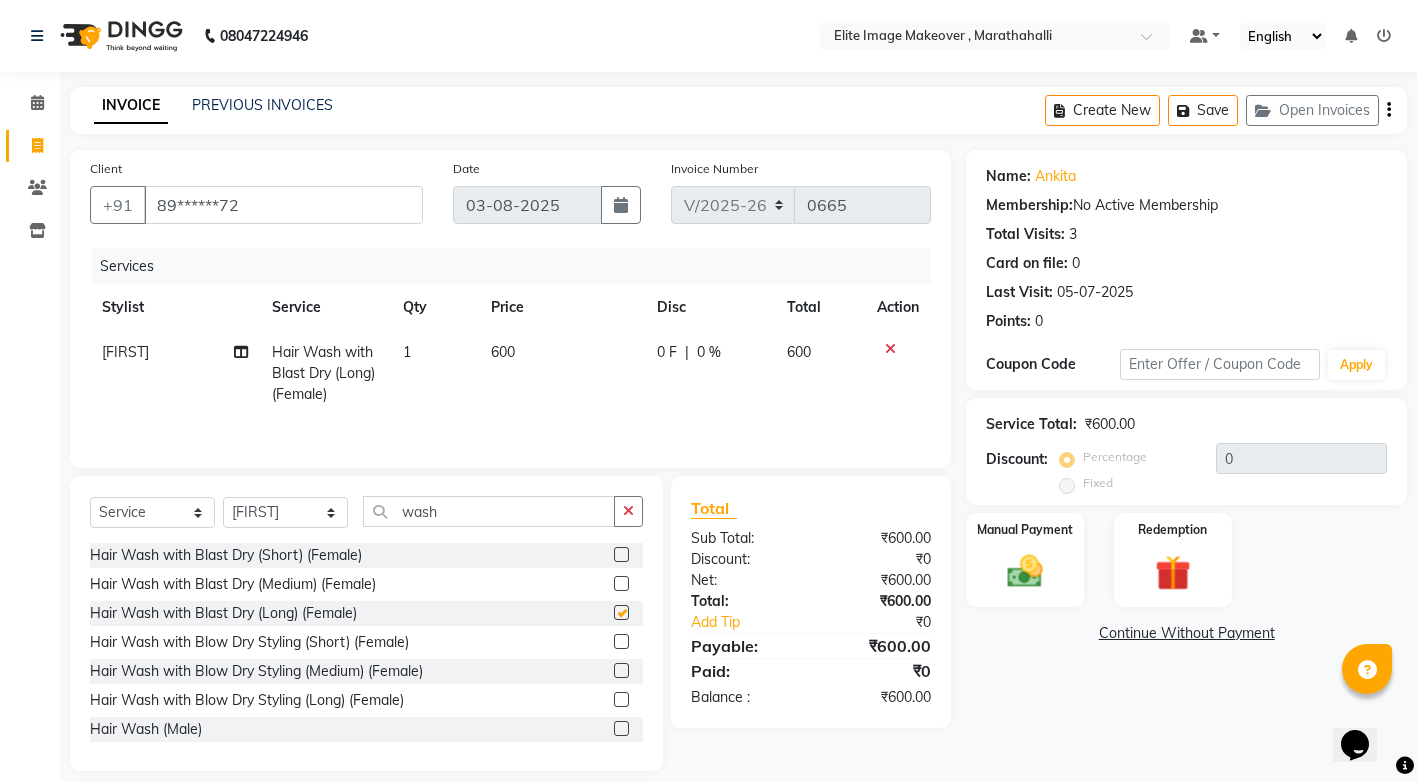 checkbox on "false" 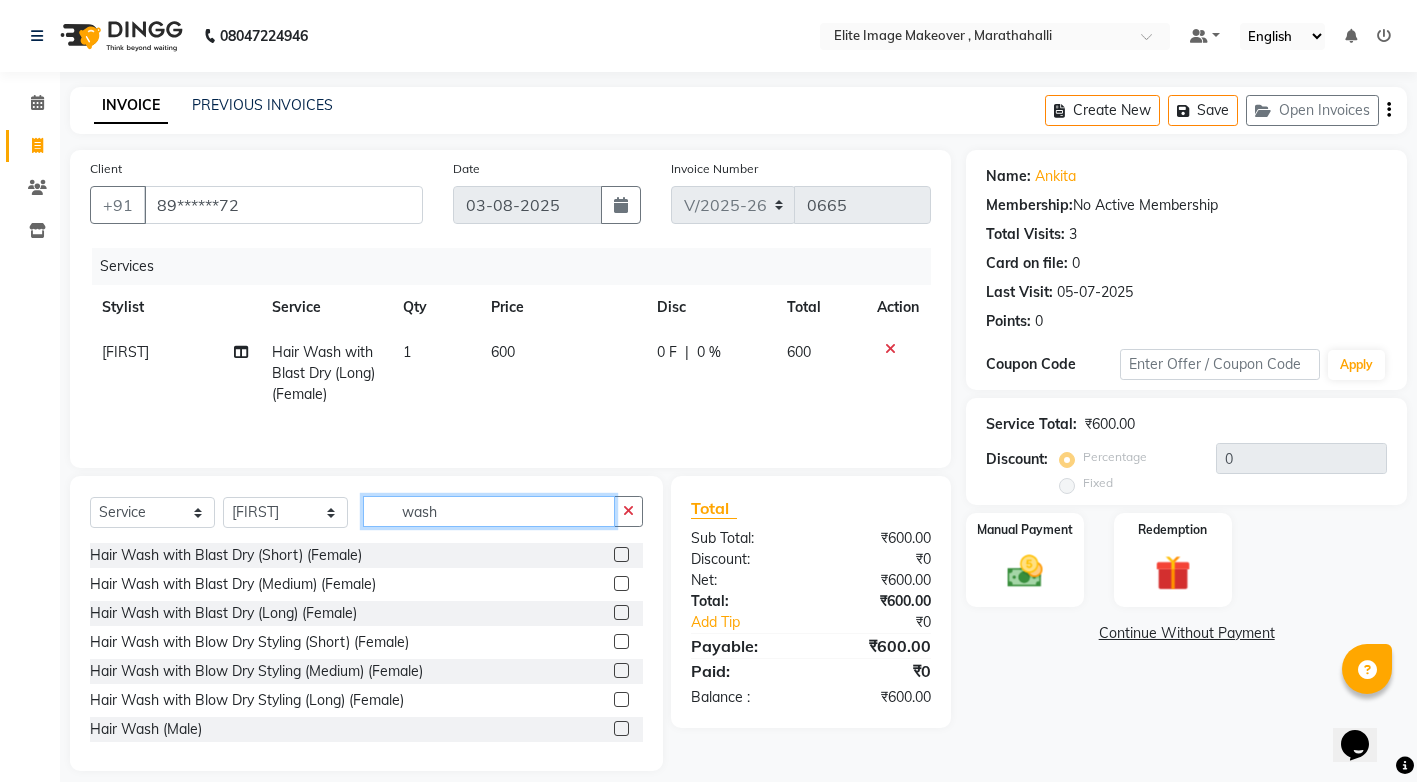 click on "wash" 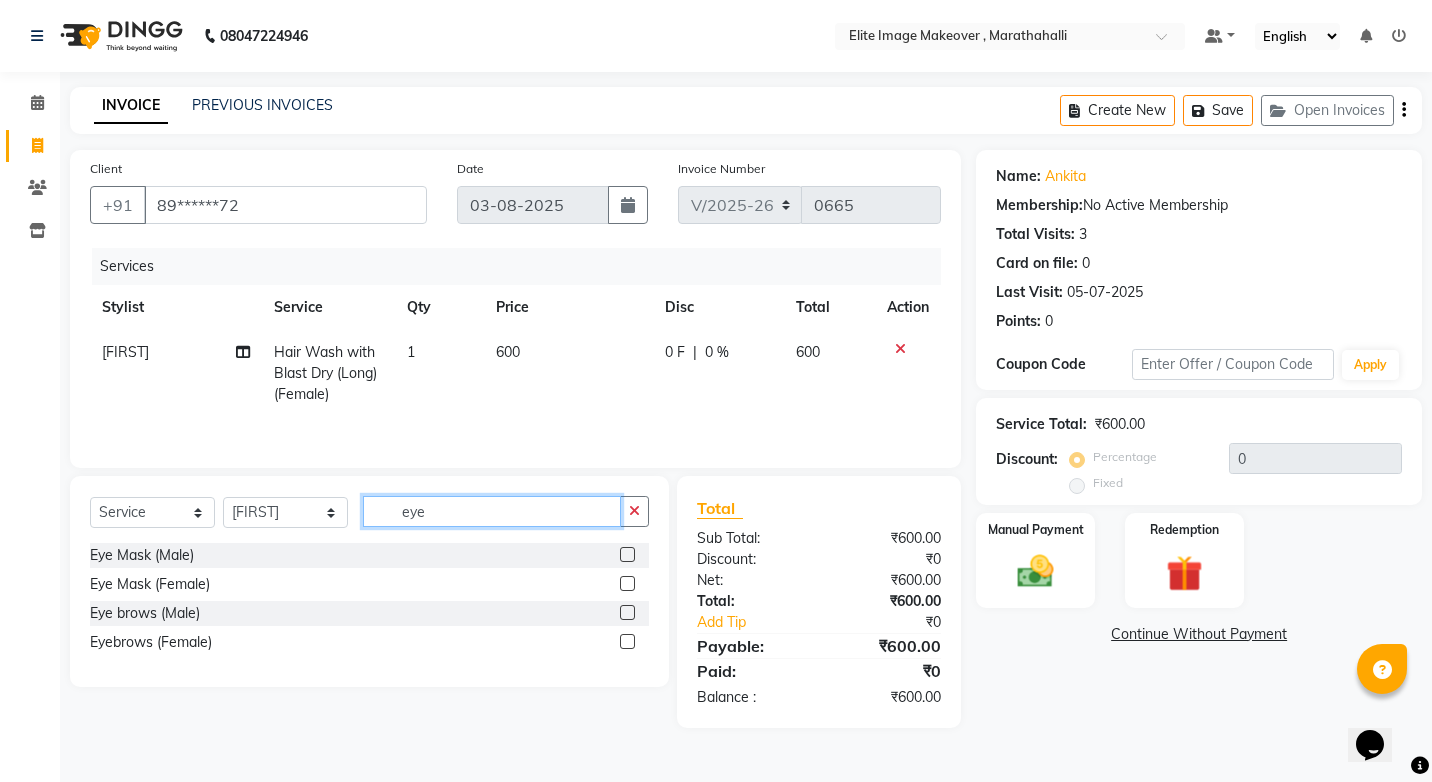 type on "eye" 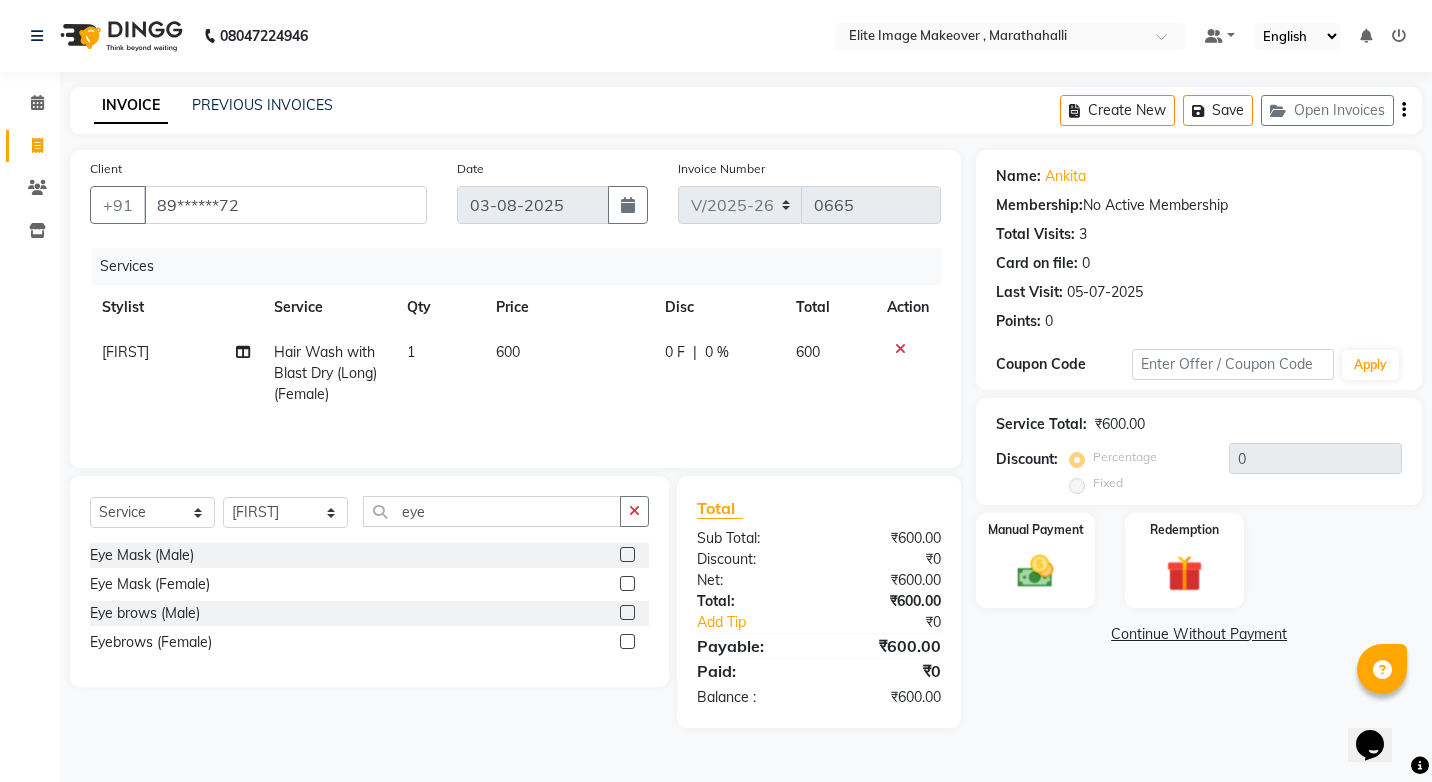 click on "Eyebrows (Female)" 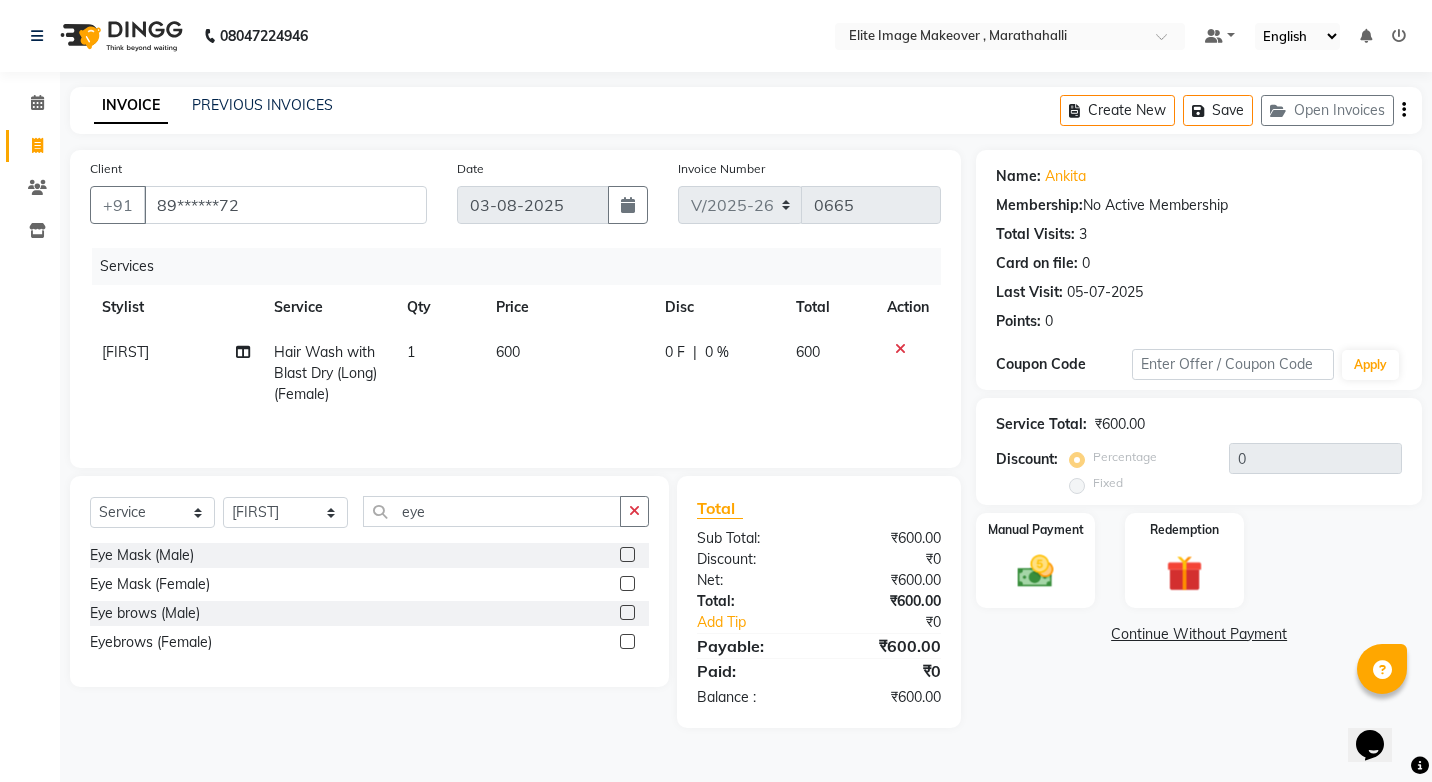click 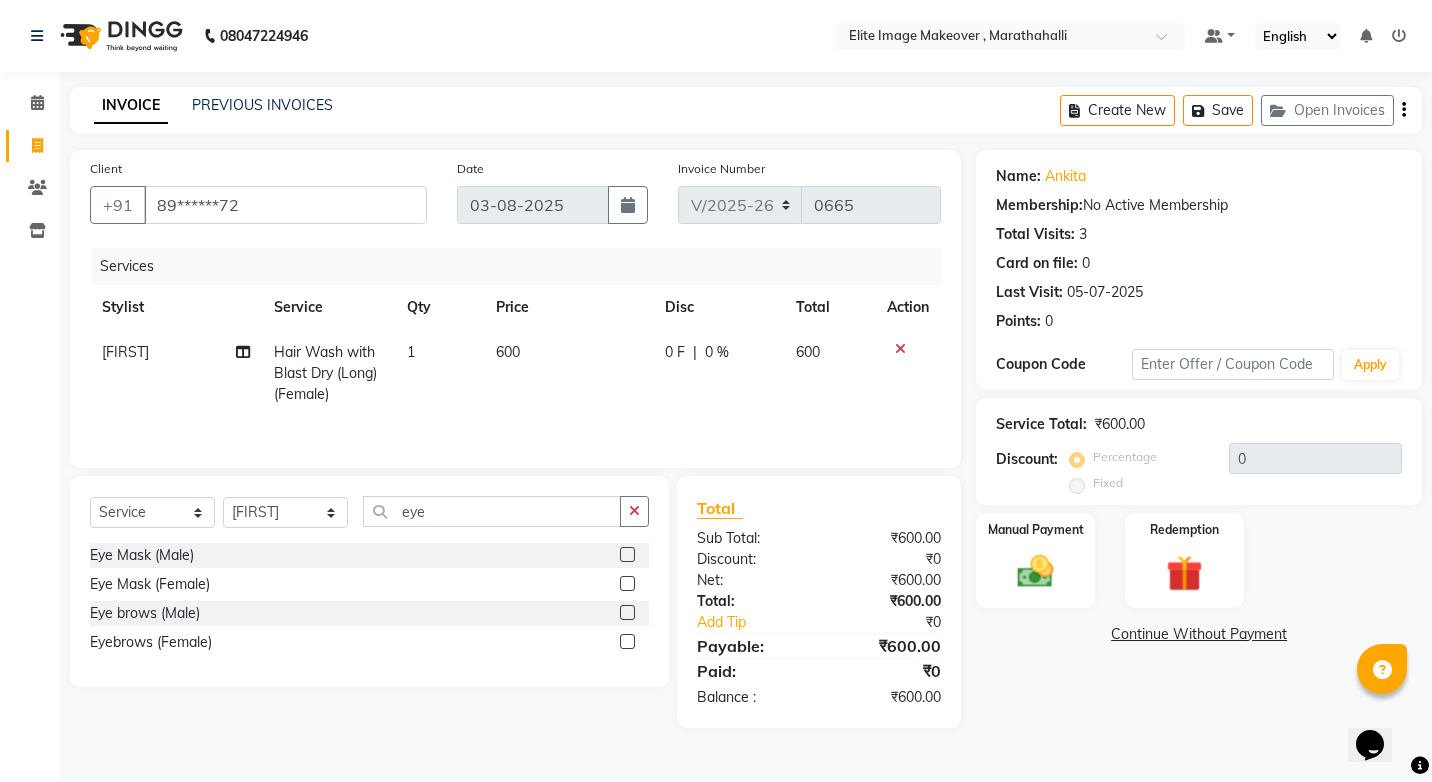 click 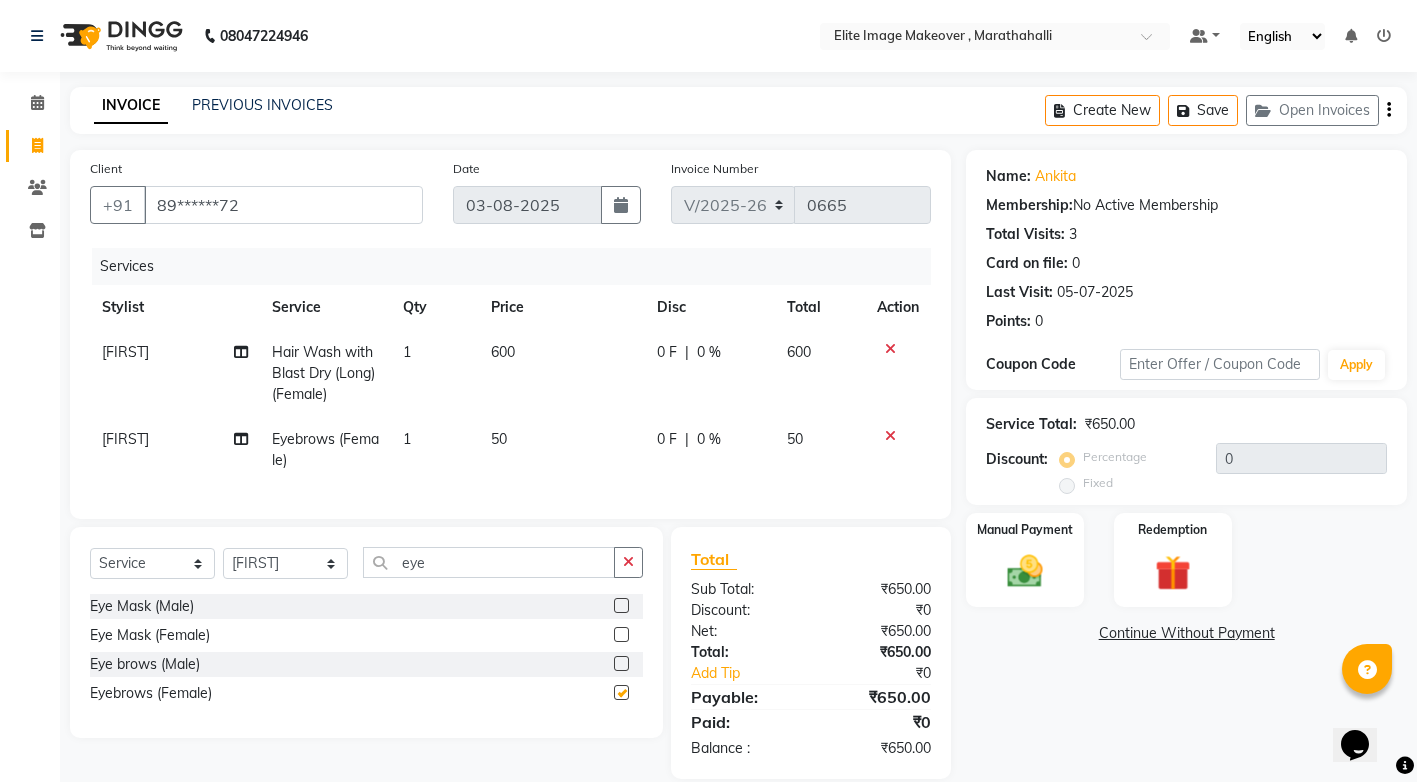 checkbox on "false" 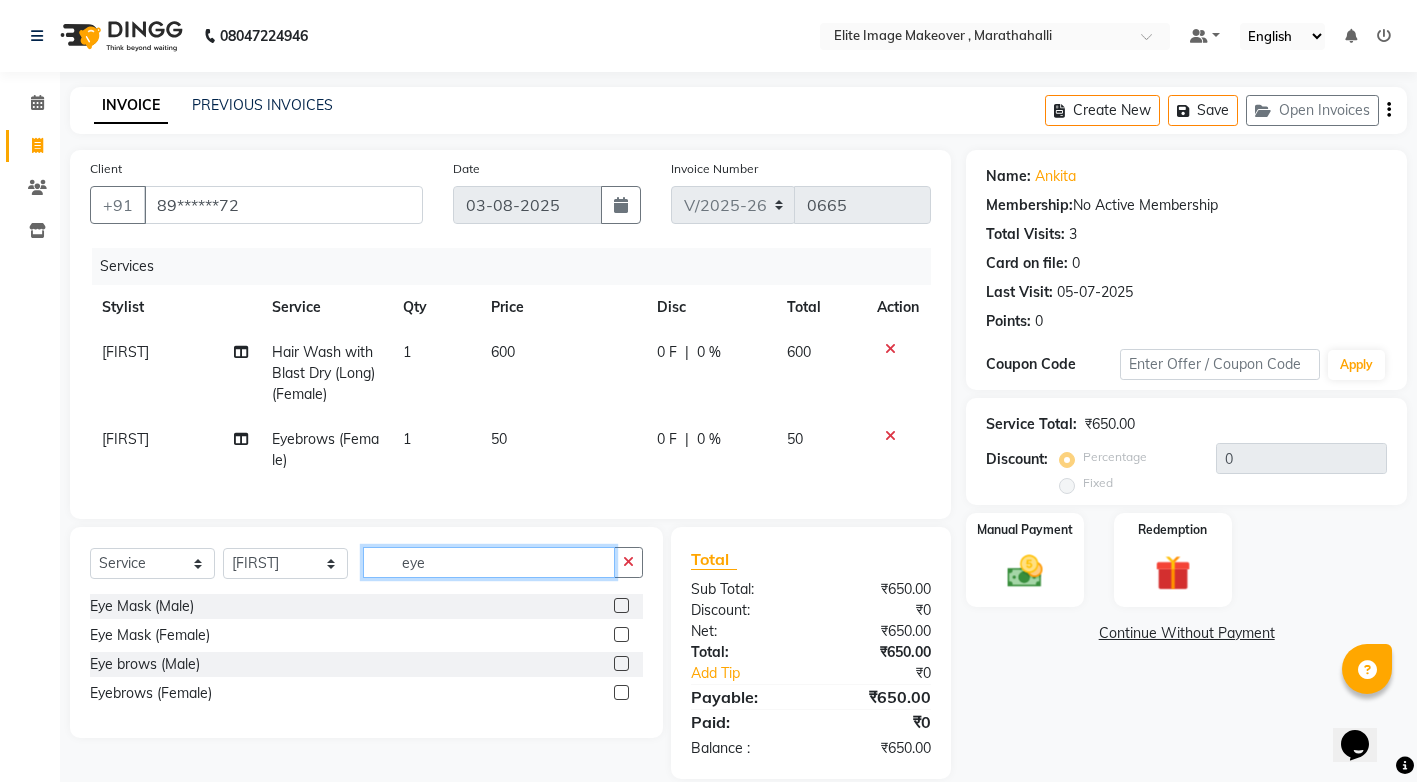 click on "eye" 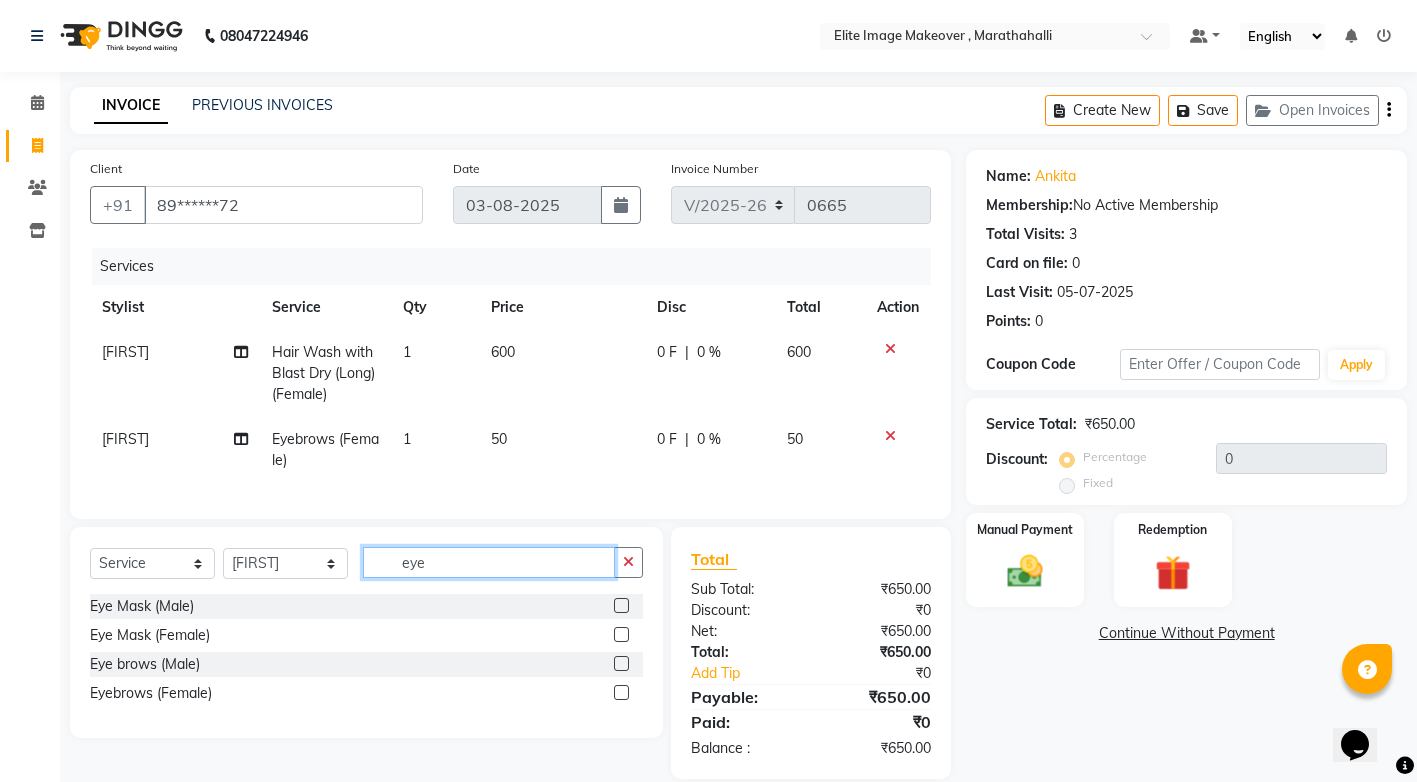 click on "eye" 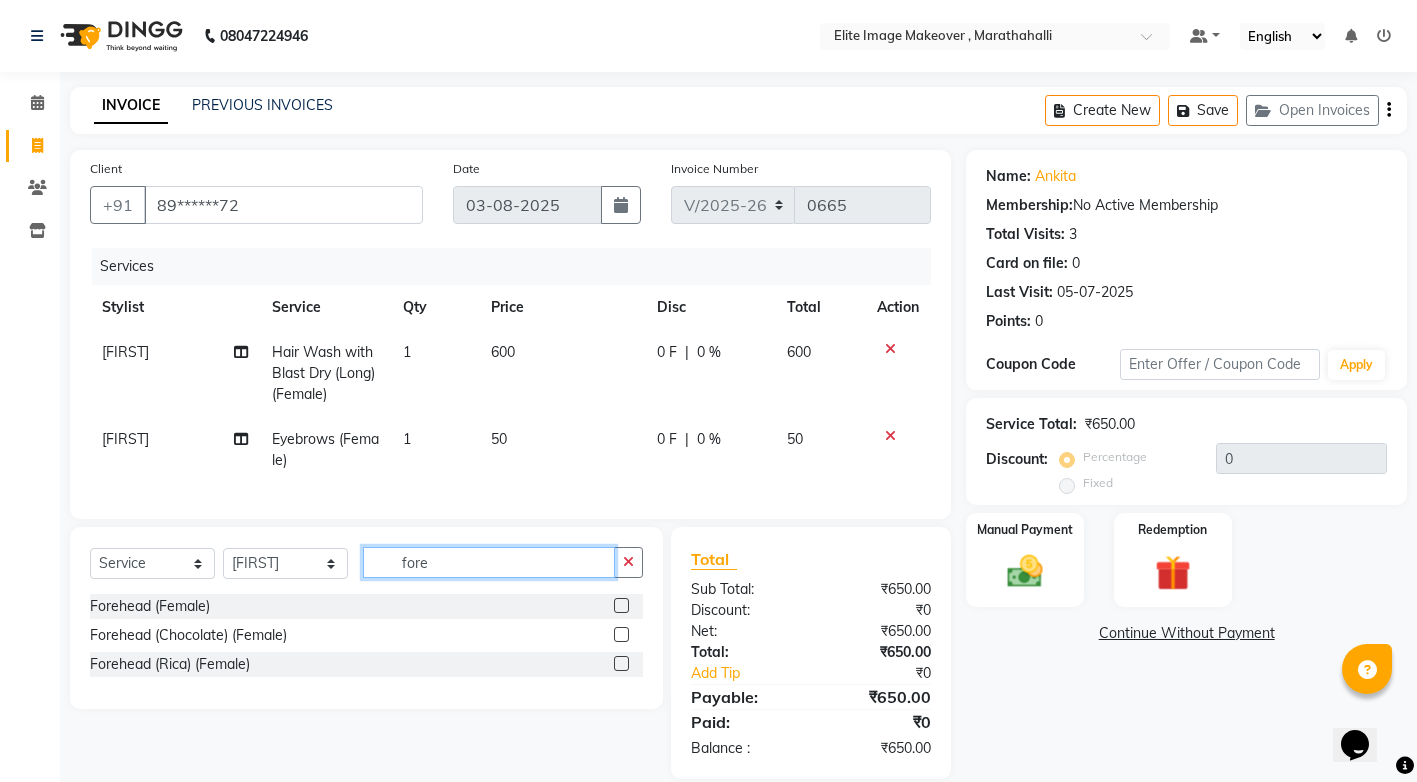 type on "fore" 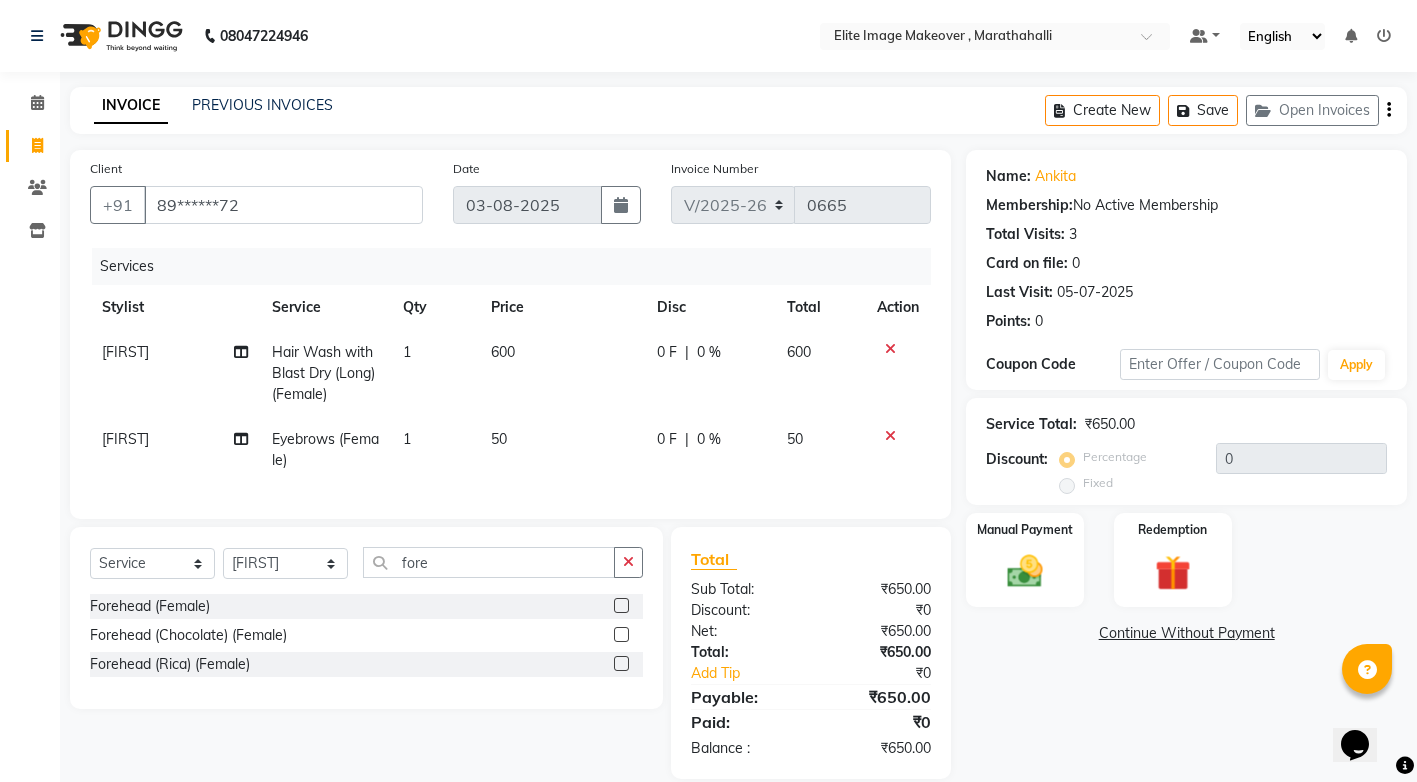 click 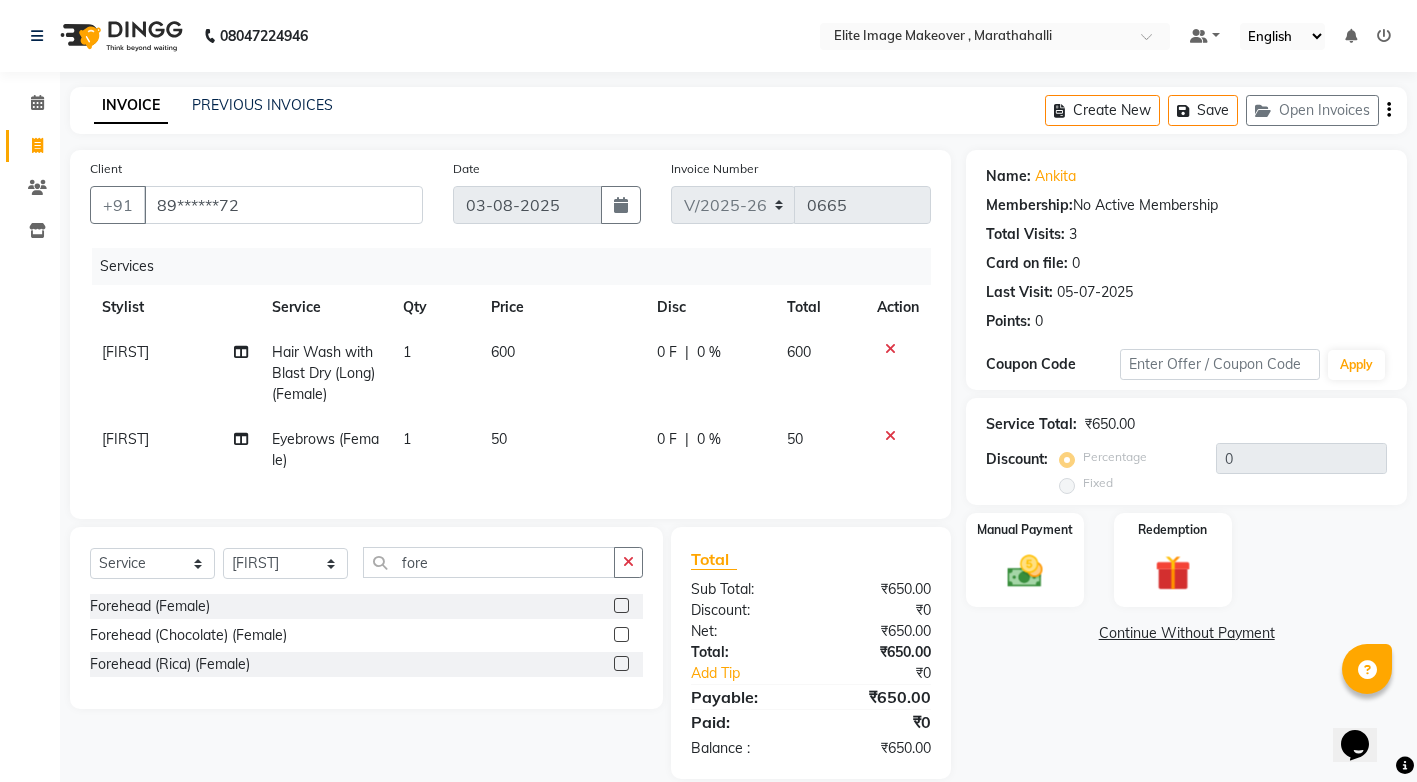 click at bounding box center [620, 606] 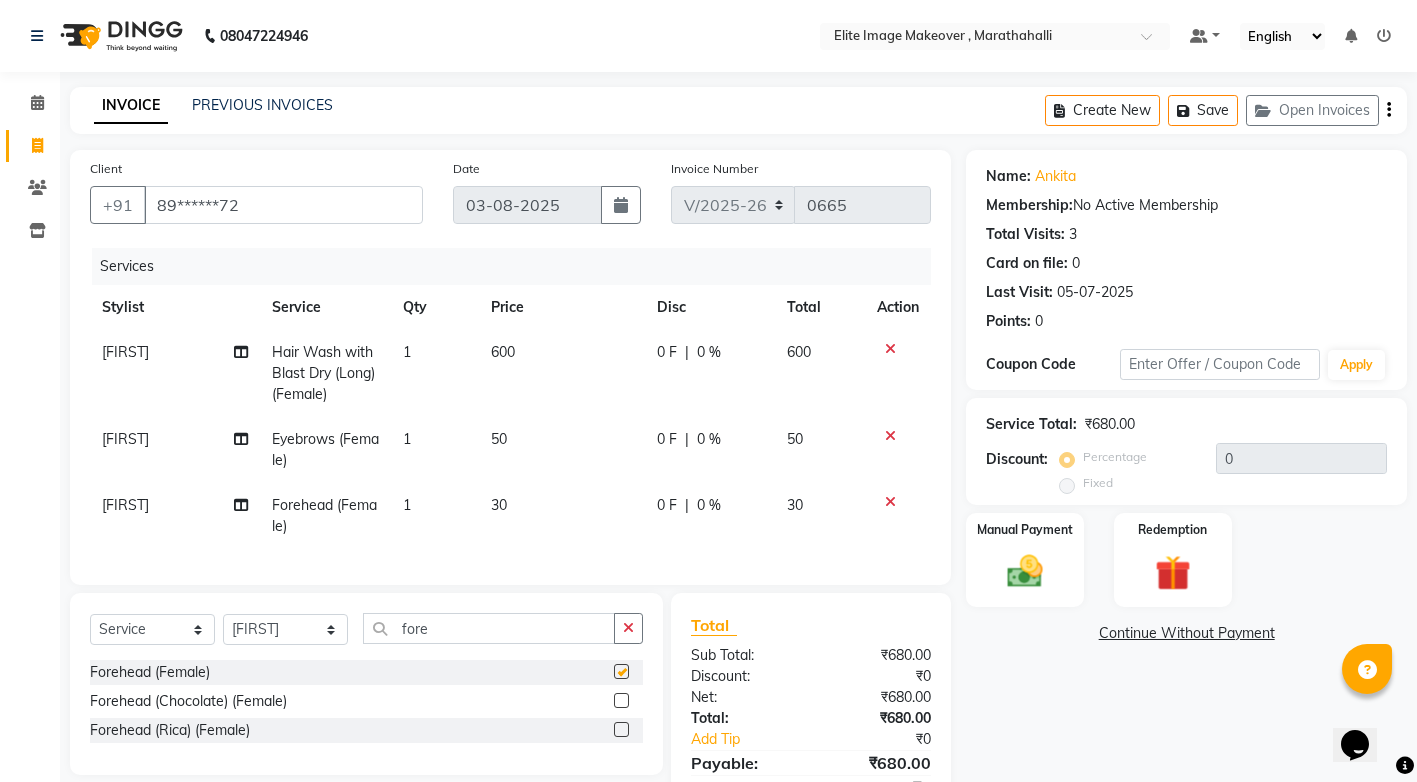 checkbox on "false" 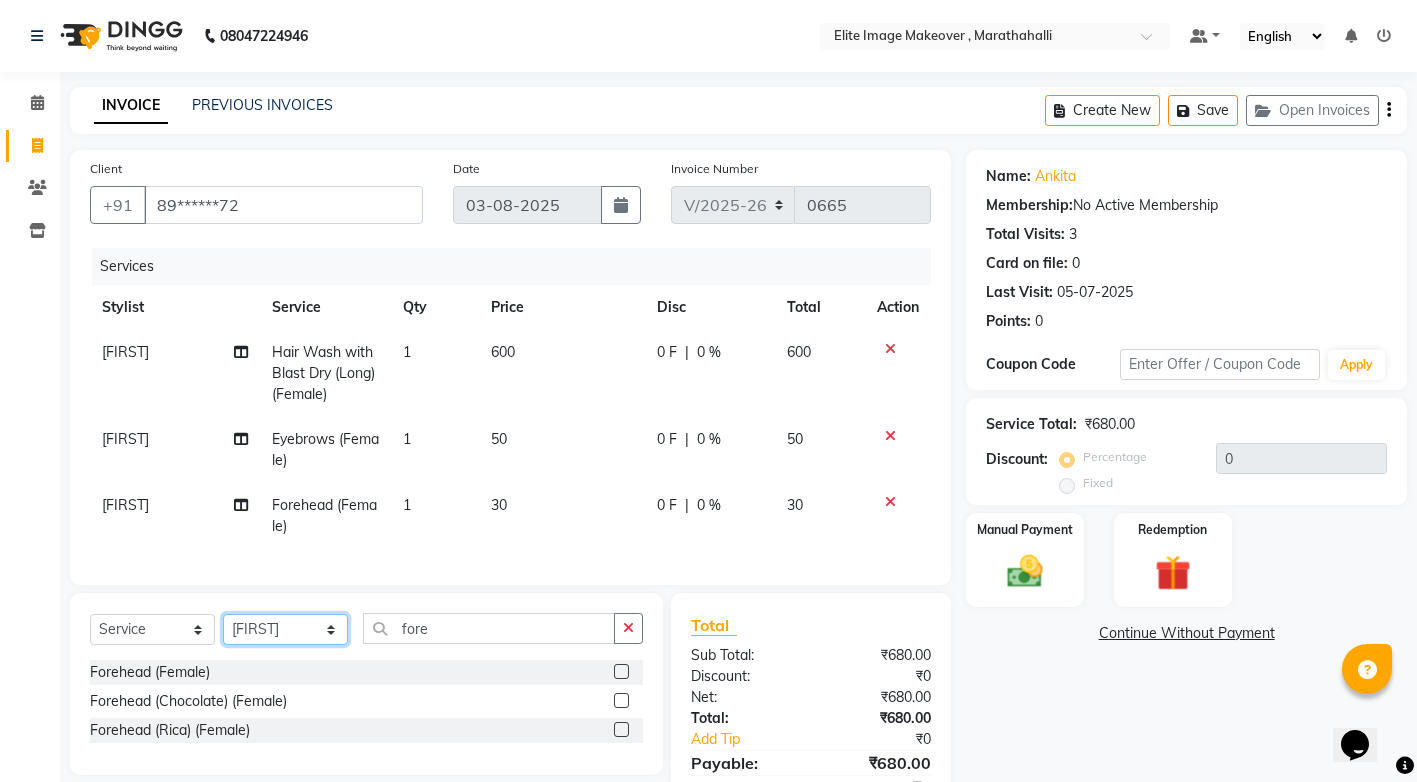 click on "Select Stylist [FIRST] [LAST] [FIRST] [FIRST] [FIRST] [FIRST] [FIRST] [FIRST]" 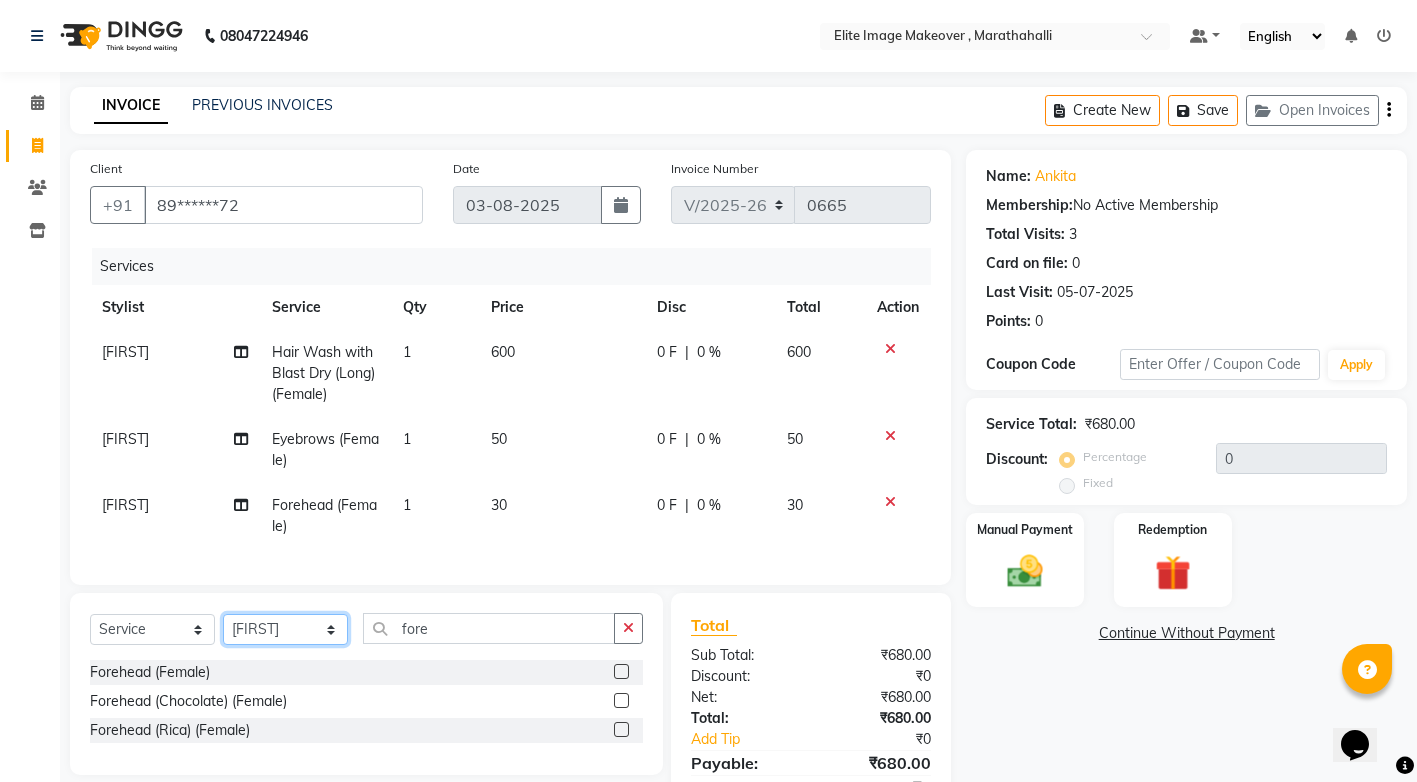 select on "84581" 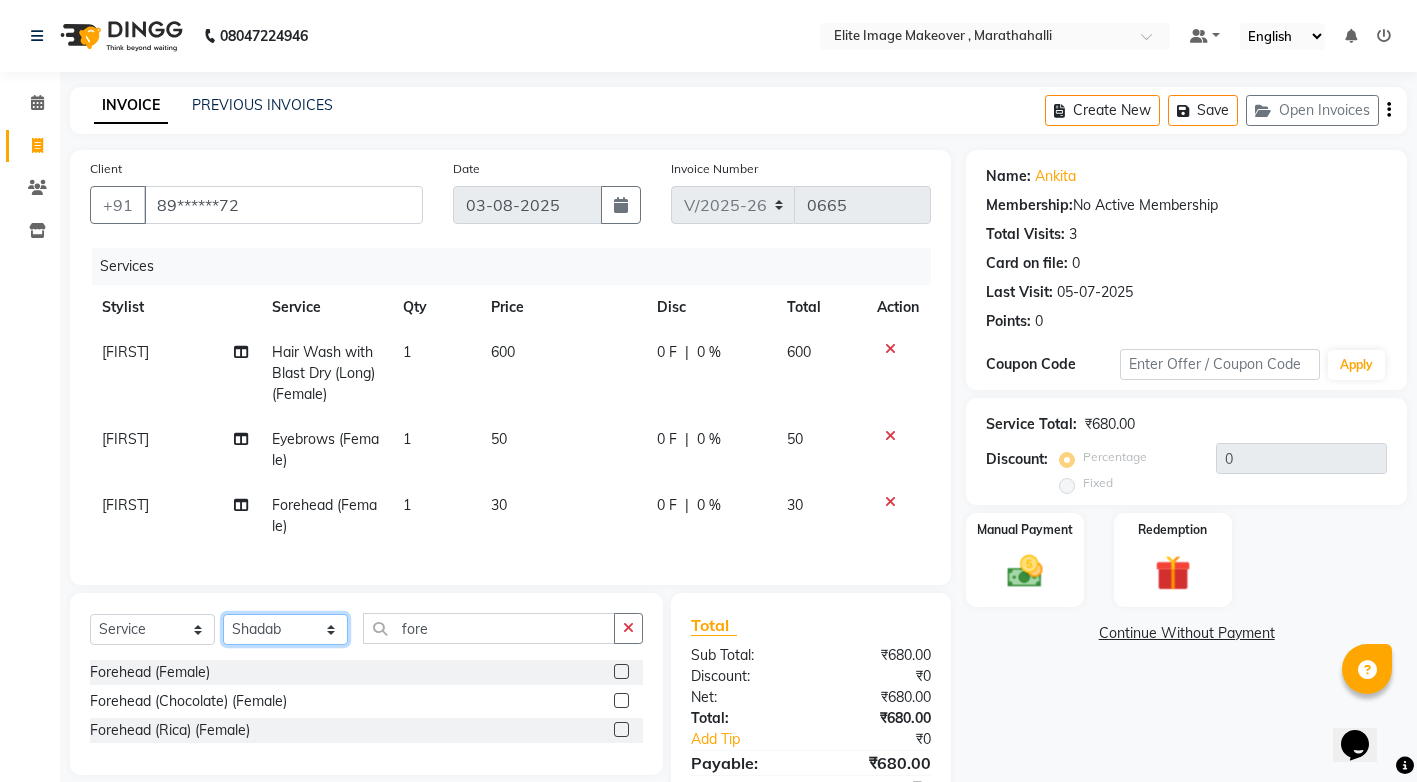 click on "Select Stylist [FIRST] [LAST] [FIRST] [FIRST] [FIRST] [FIRST] [FIRST] [FIRST]" 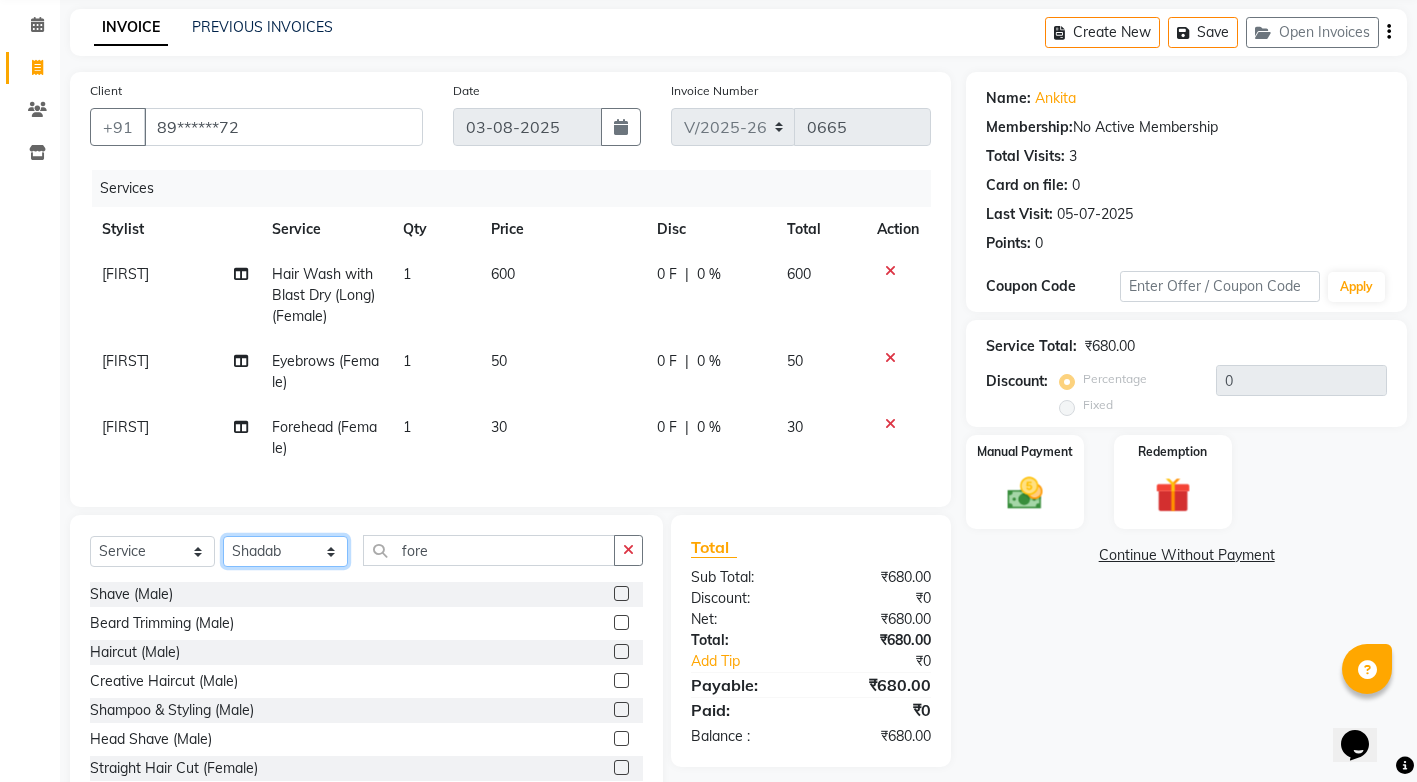 scroll, scrollTop: 100, scrollLeft: 0, axis: vertical 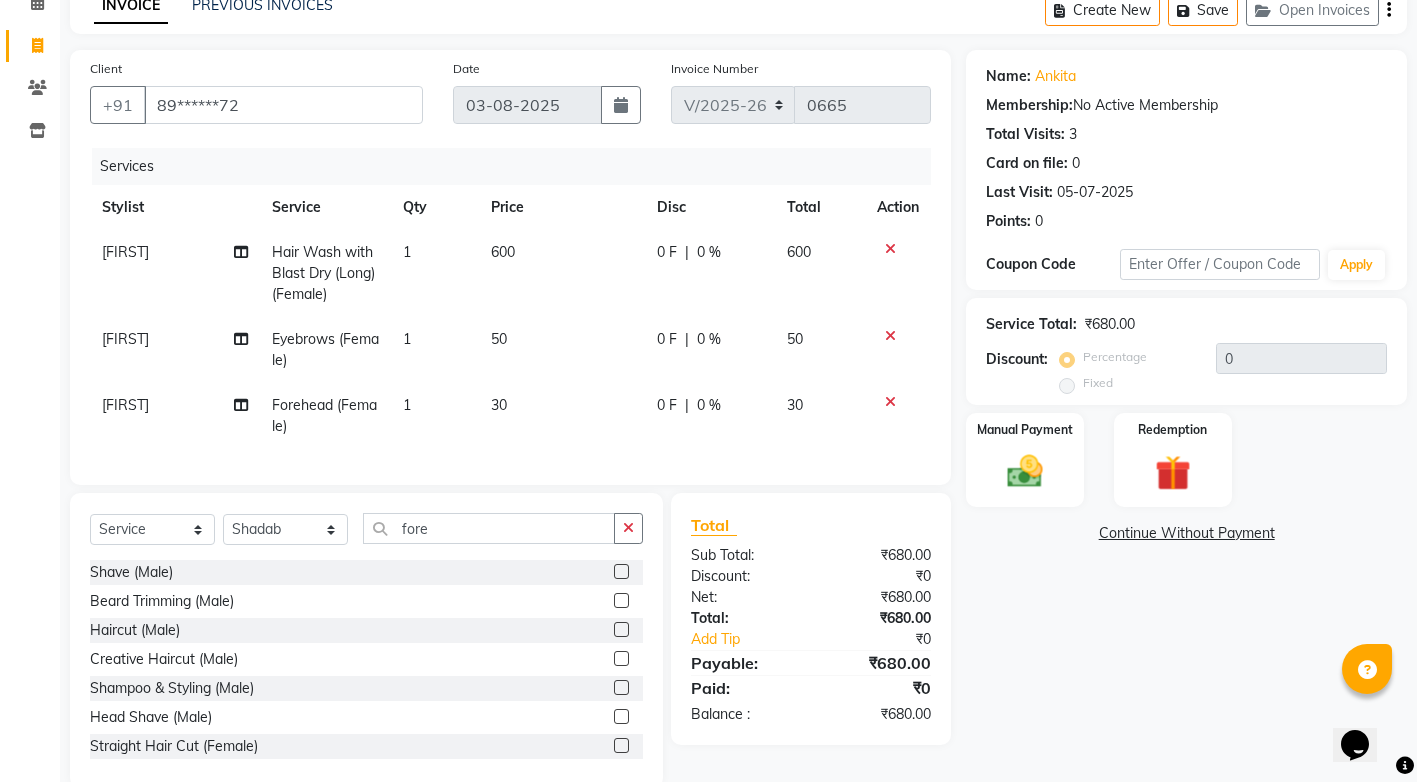 click 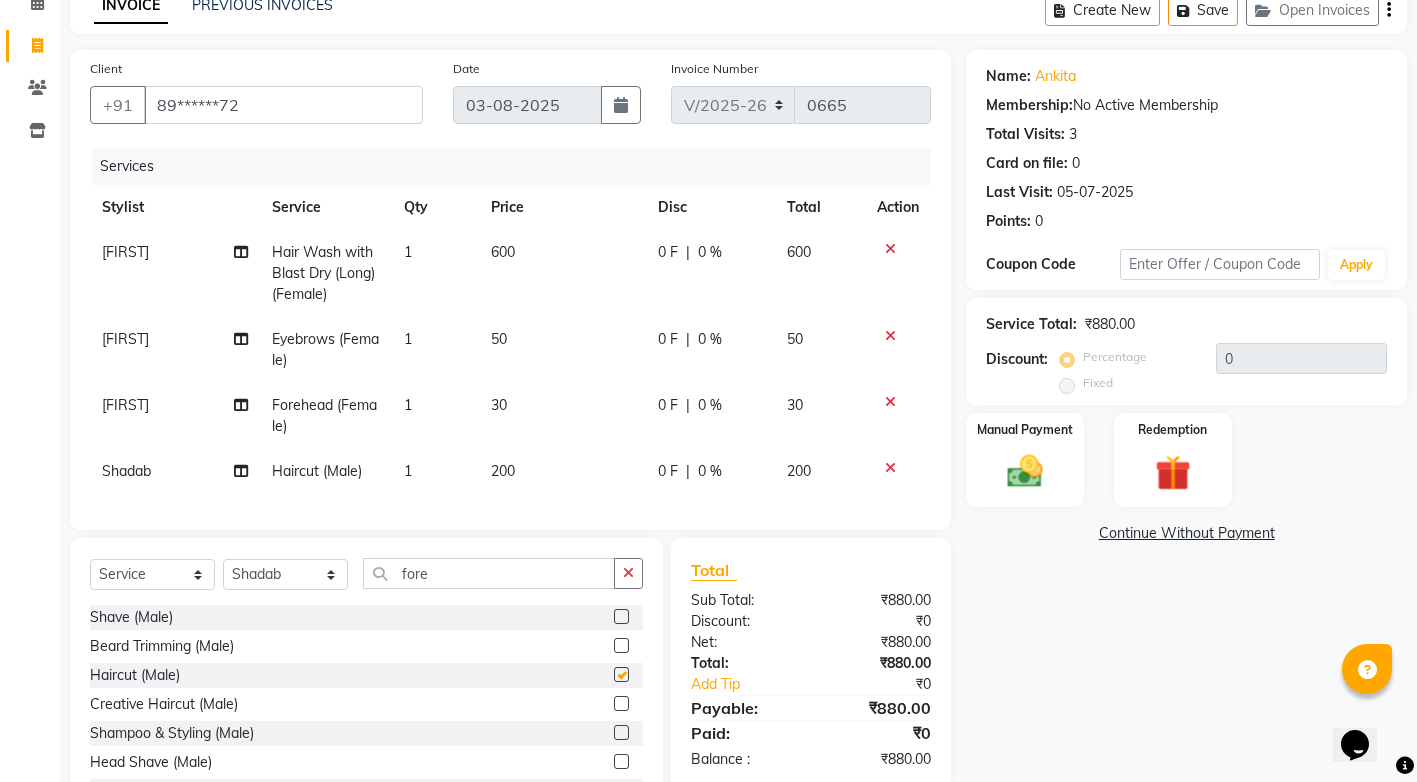 checkbox on "false" 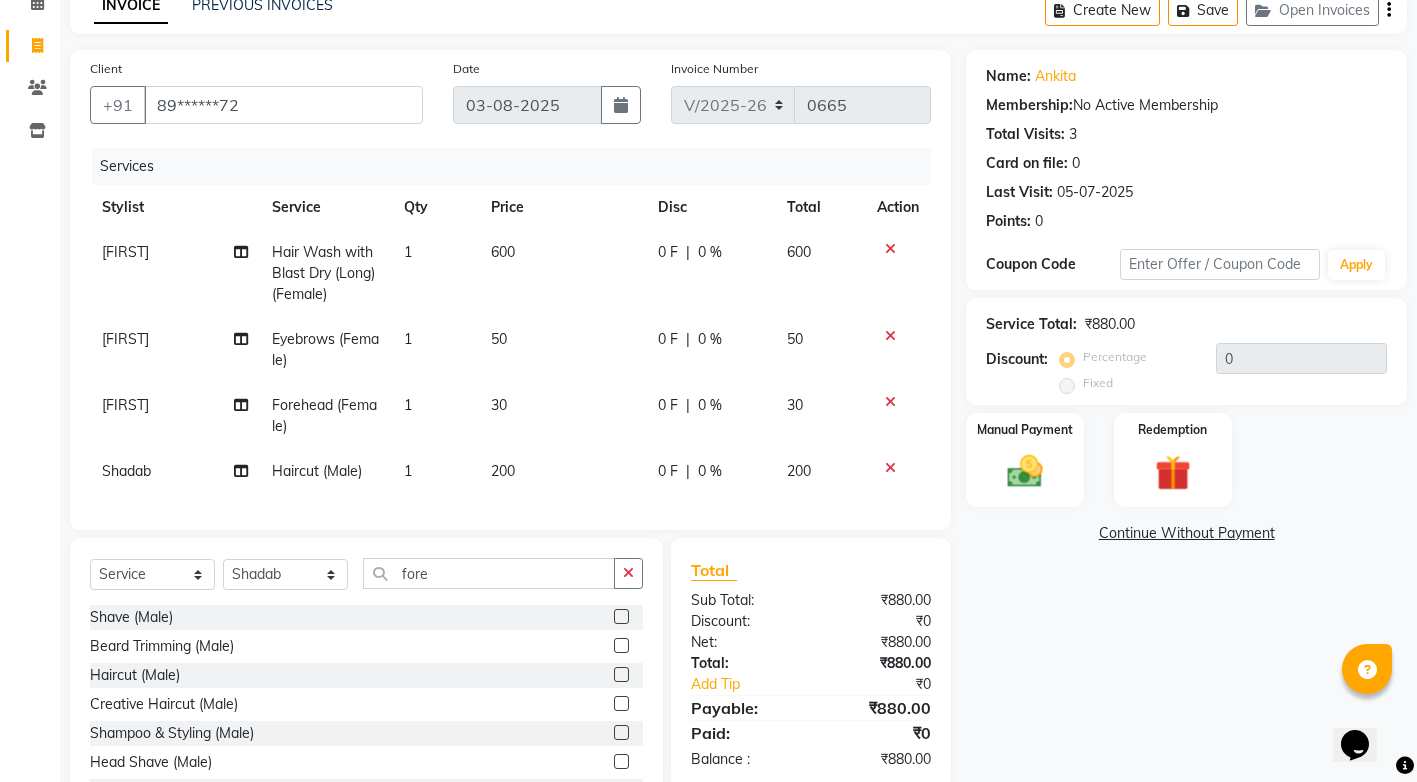 click 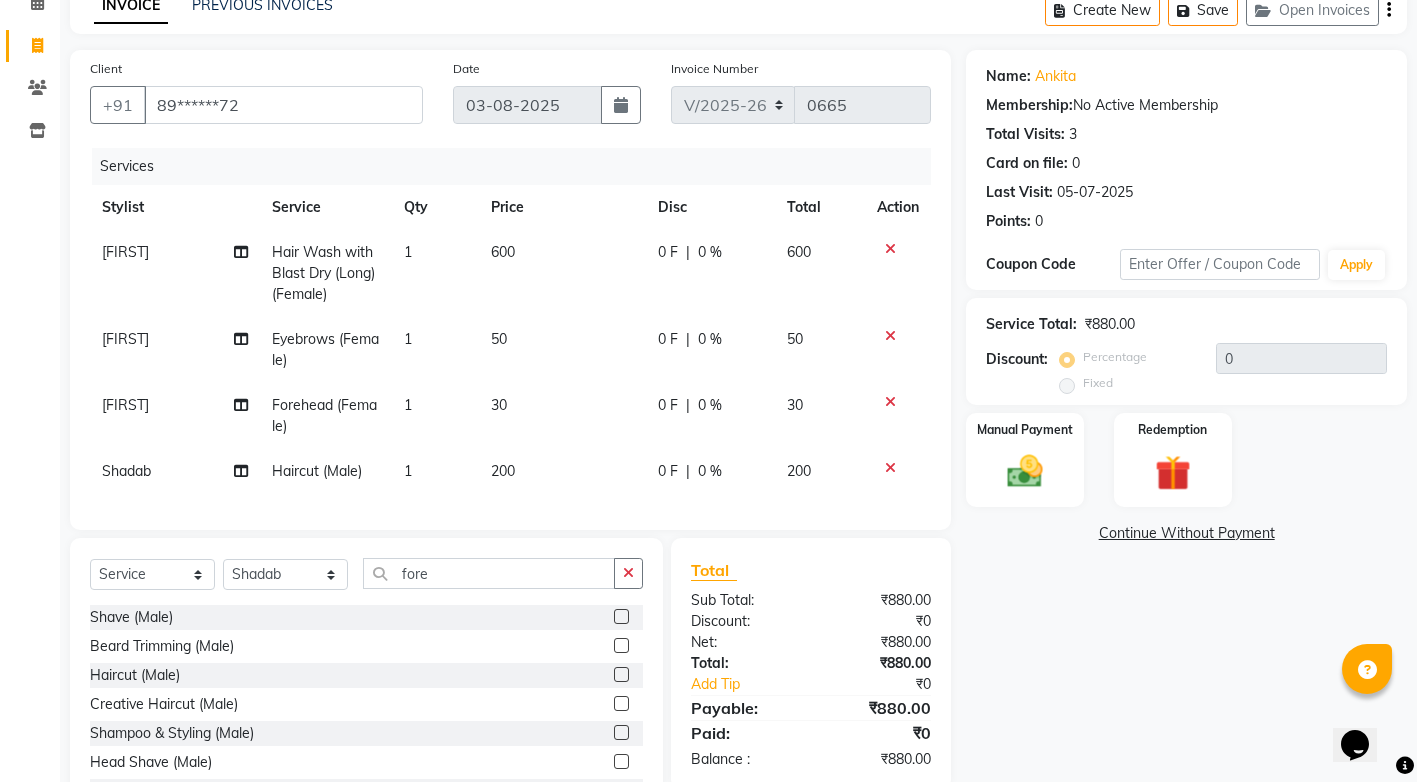 click at bounding box center (620, 646) 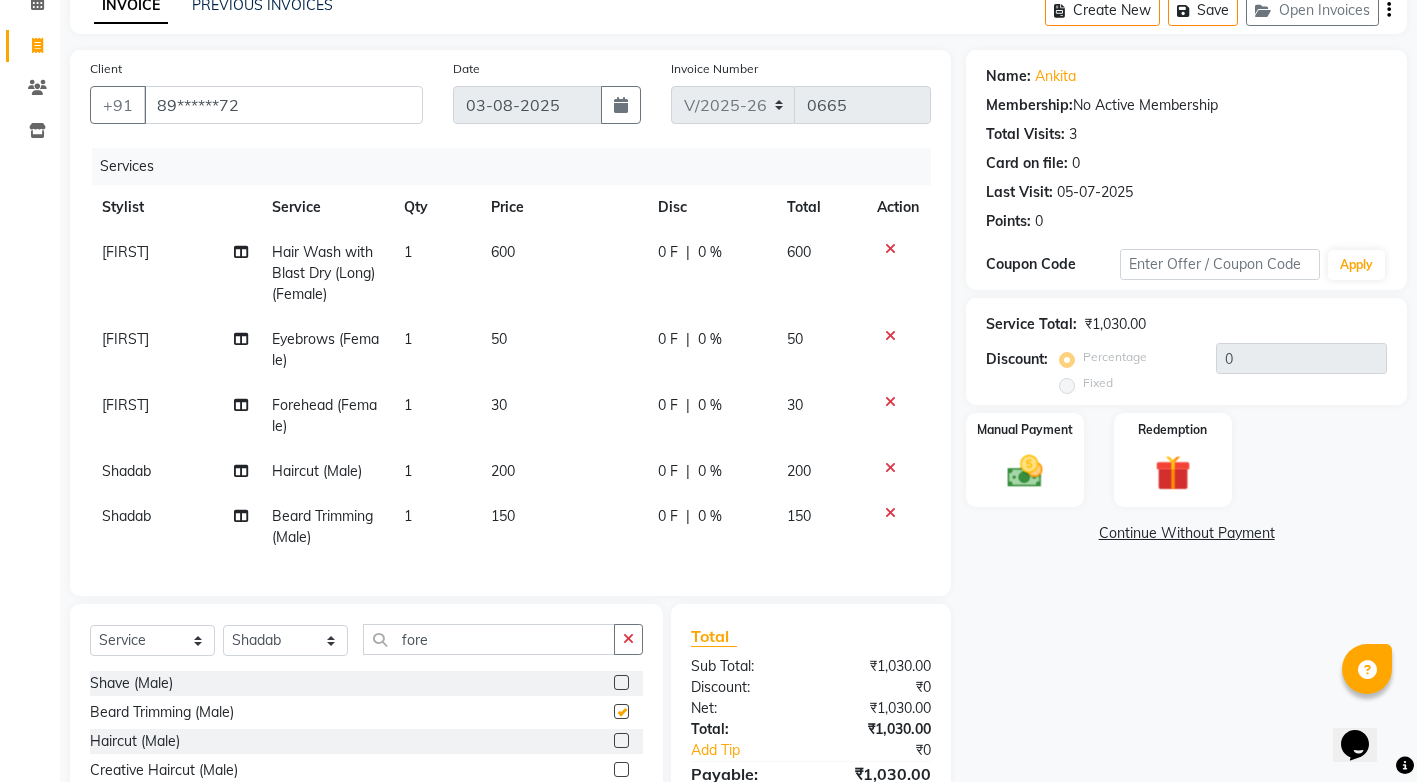 checkbox on "false" 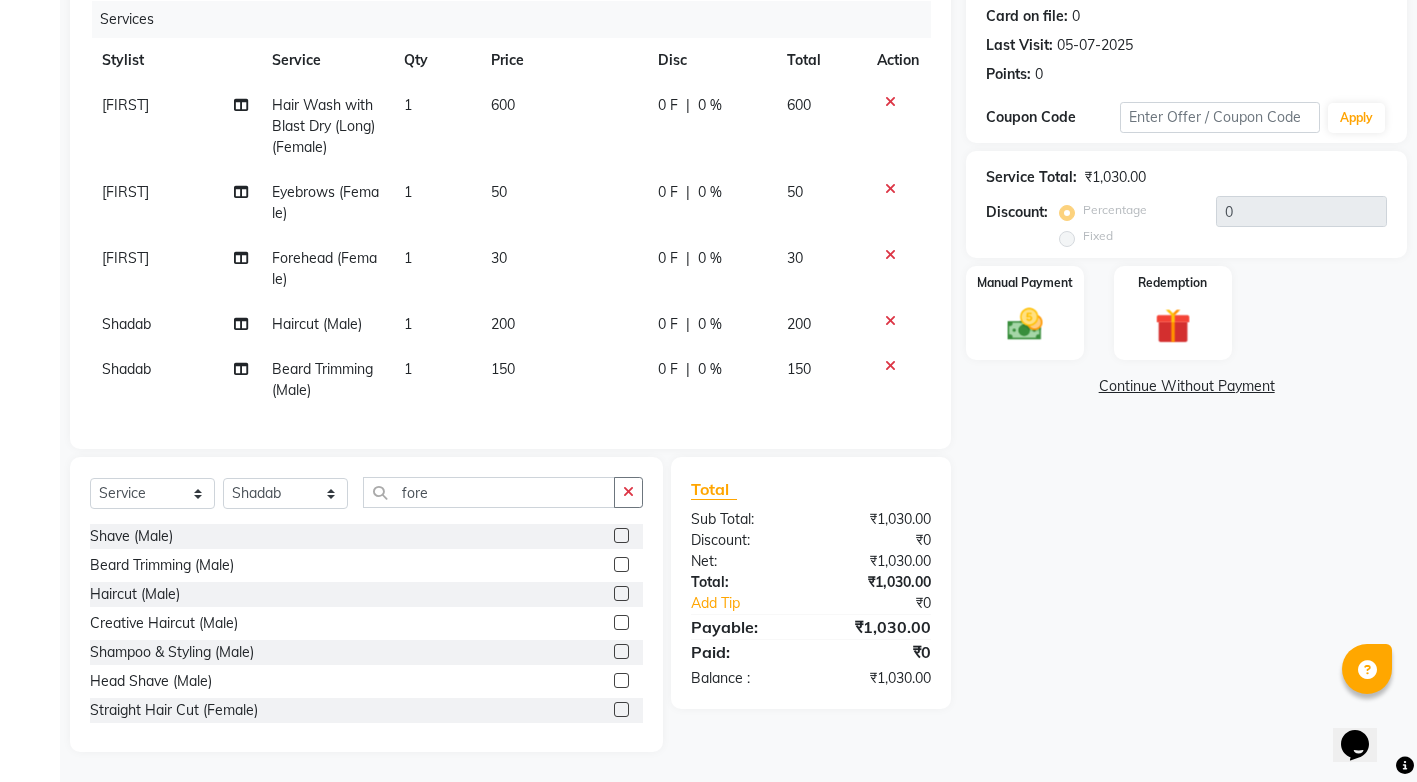 scroll, scrollTop: 262, scrollLeft: 0, axis: vertical 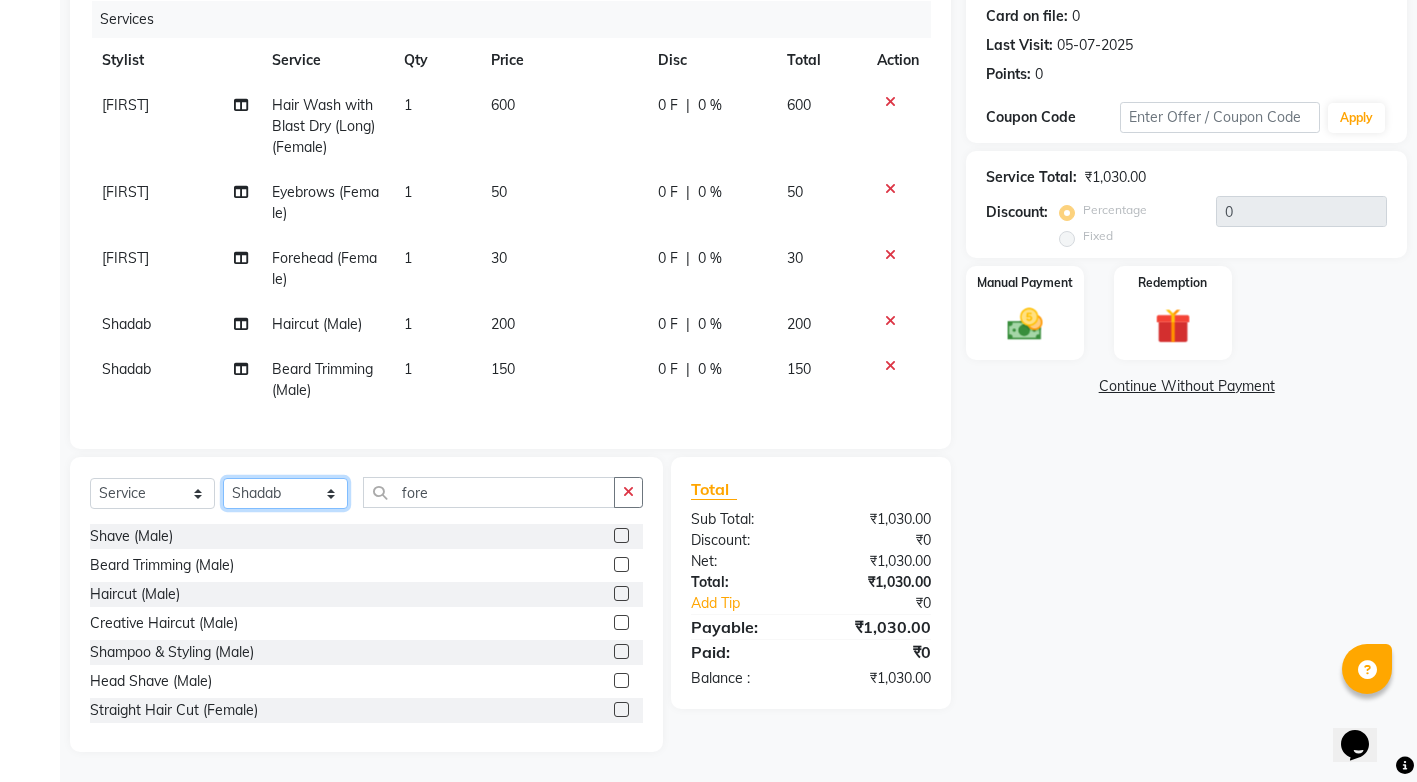 click on "Select Stylist [FIRST] [LAST] [FIRST] [FIRST] [FIRST] [FIRST] [FIRST] [FIRST]" 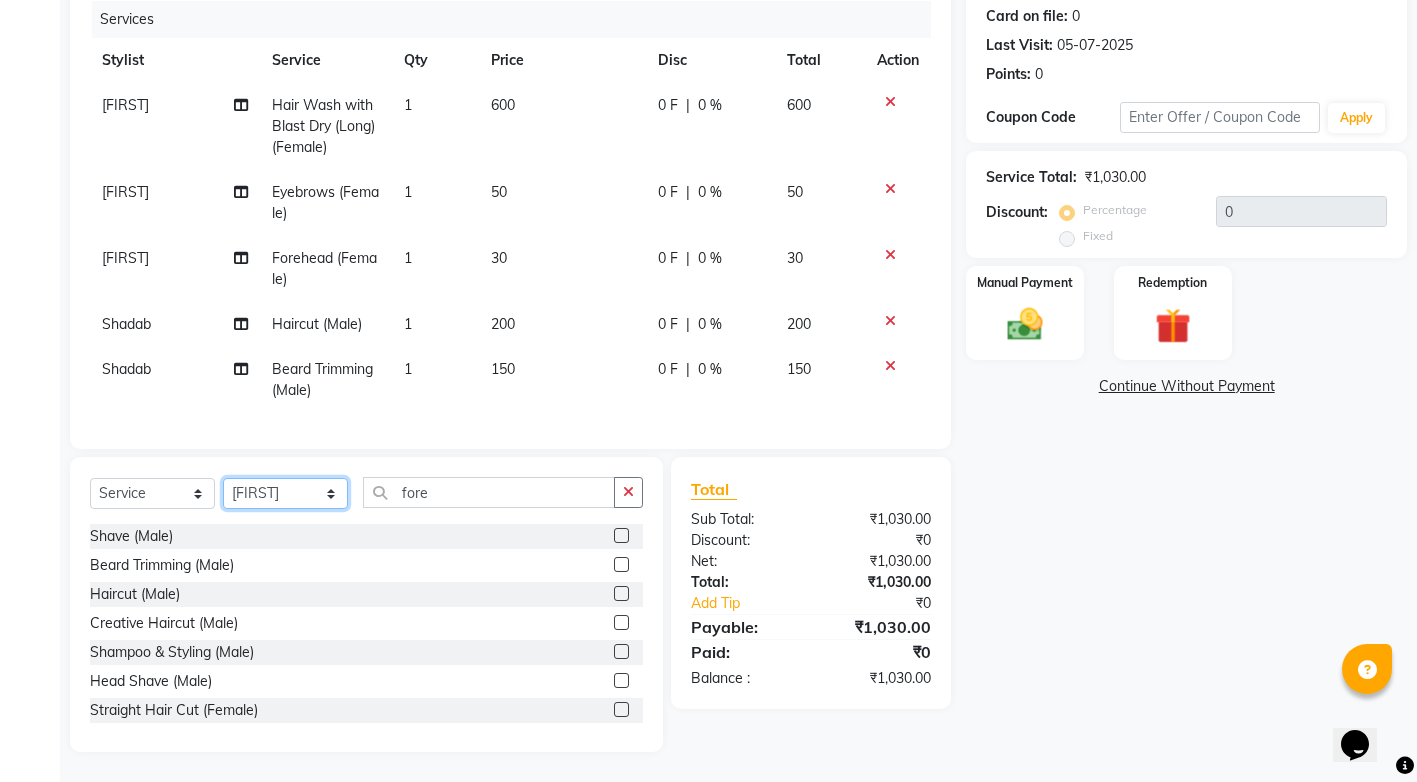 click on "Select Stylist [FIRST] [LAST] [FIRST] [FIRST] [FIRST] [FIRST] [FIRST] [FIRST]" 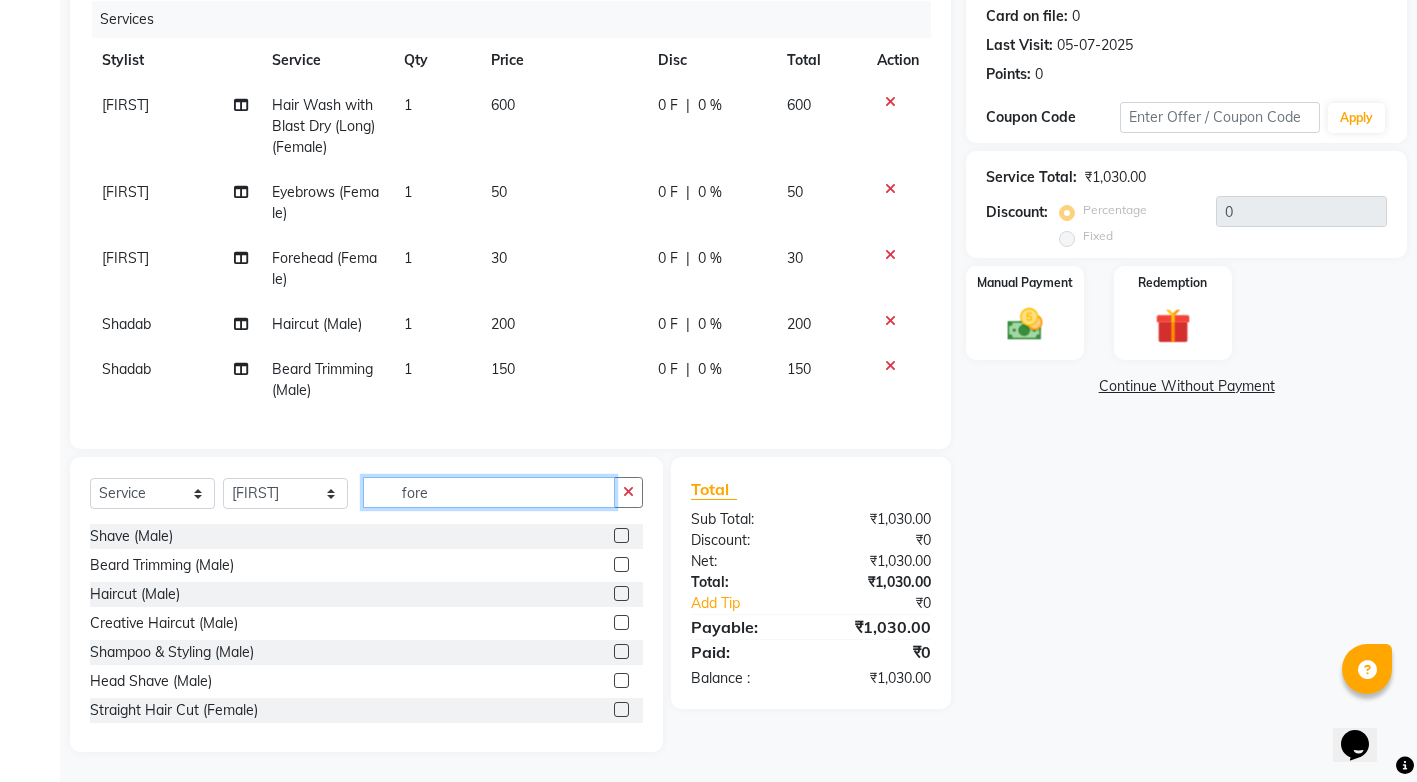 click on "fore" 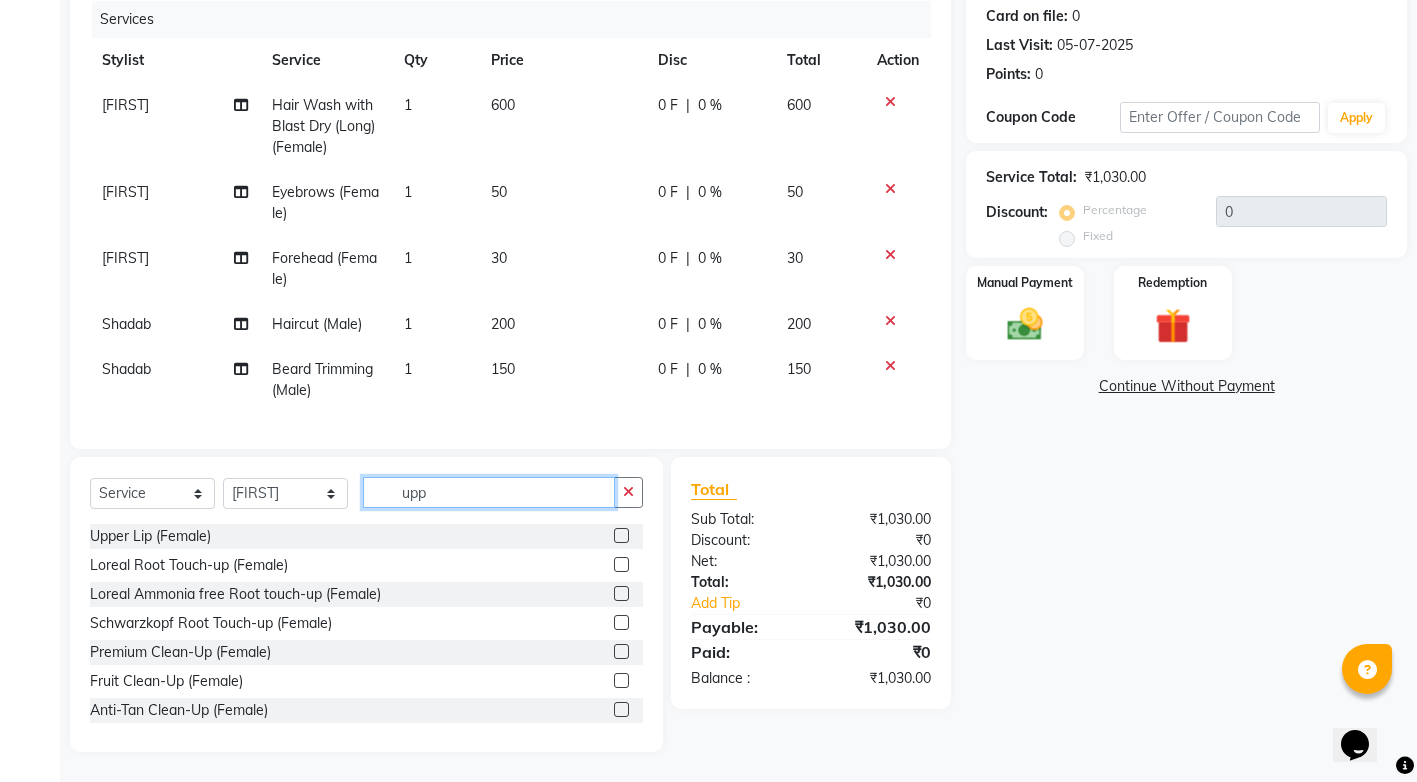 scroll, scrollTop: 219, scrollLeft: 0, axis: vertical 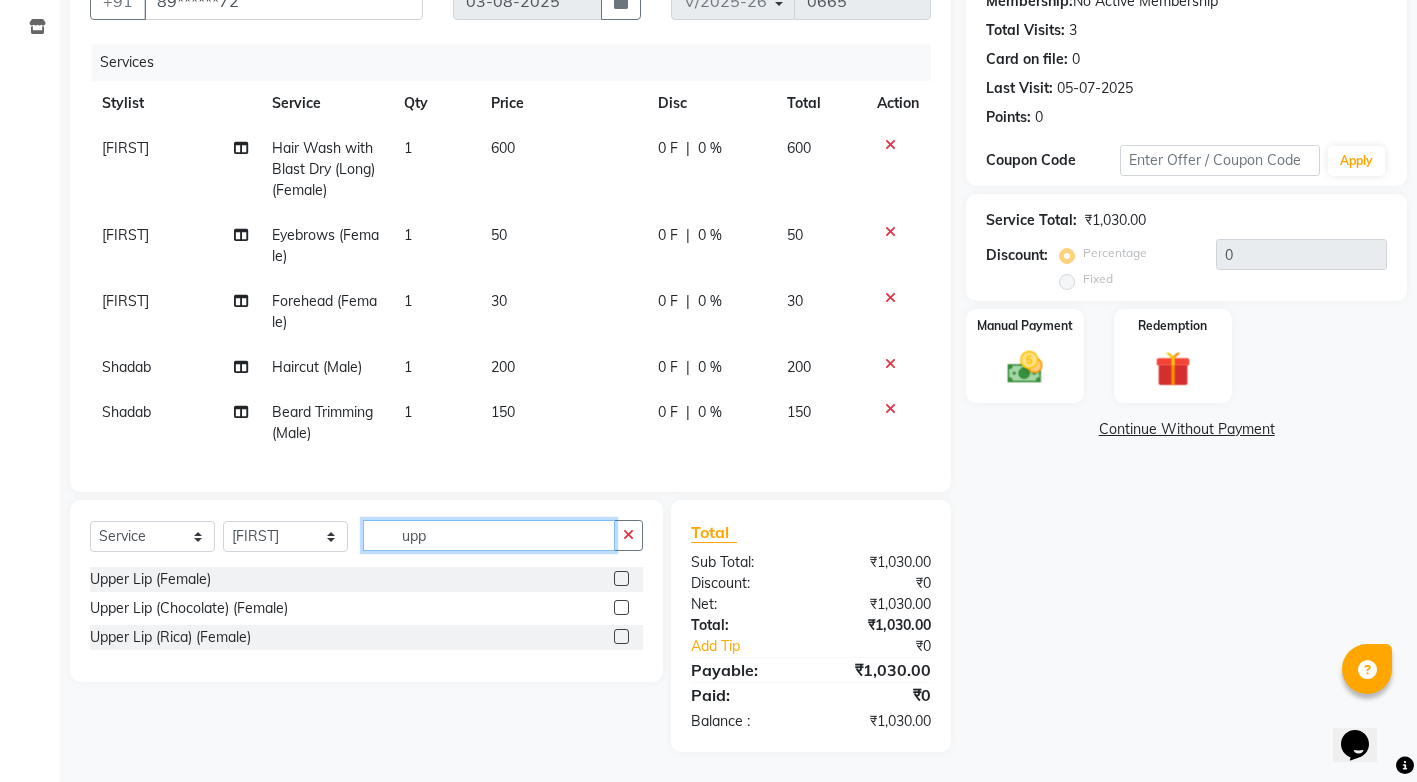 type on "upp" 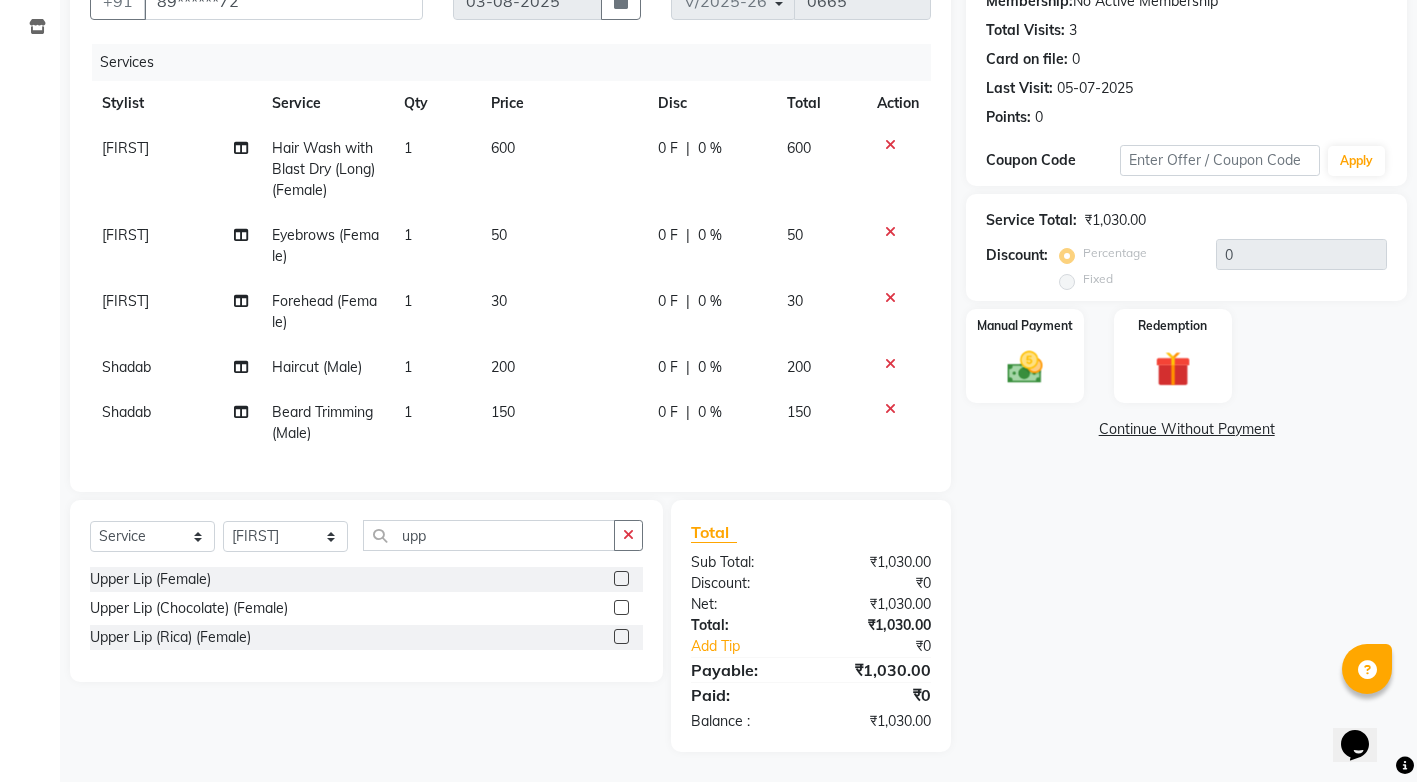 click 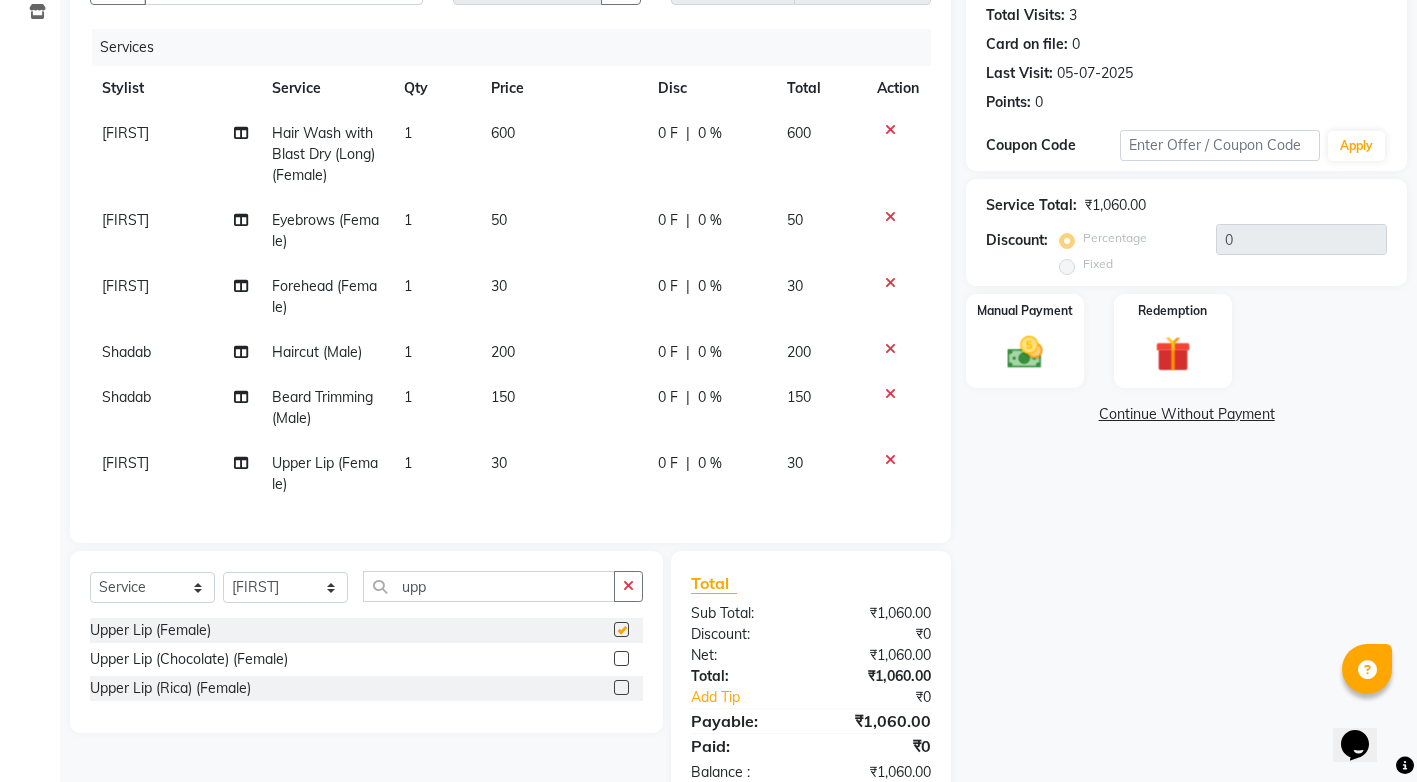 checkbox on "false" 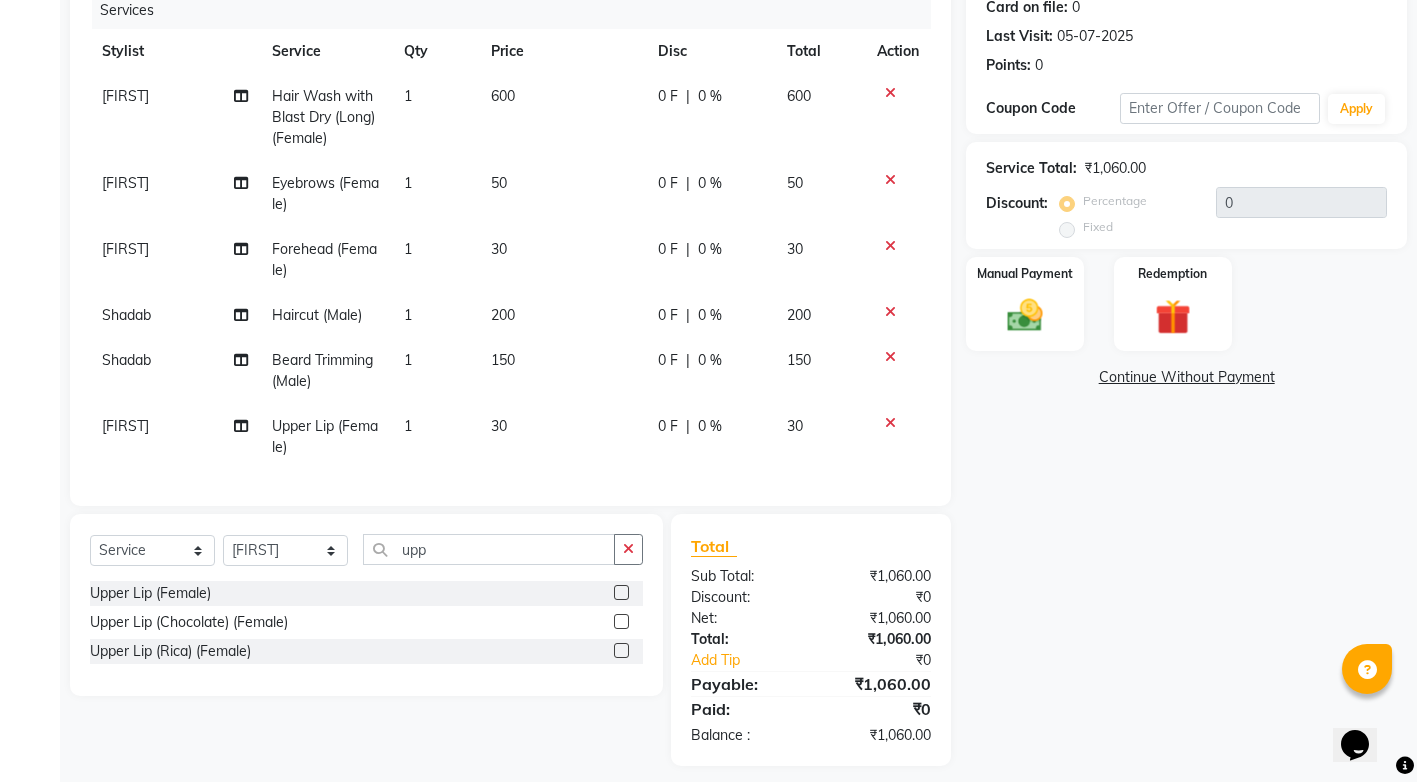 scroll, scrollTop: 276, scrollLeft: 0, axis: vertical 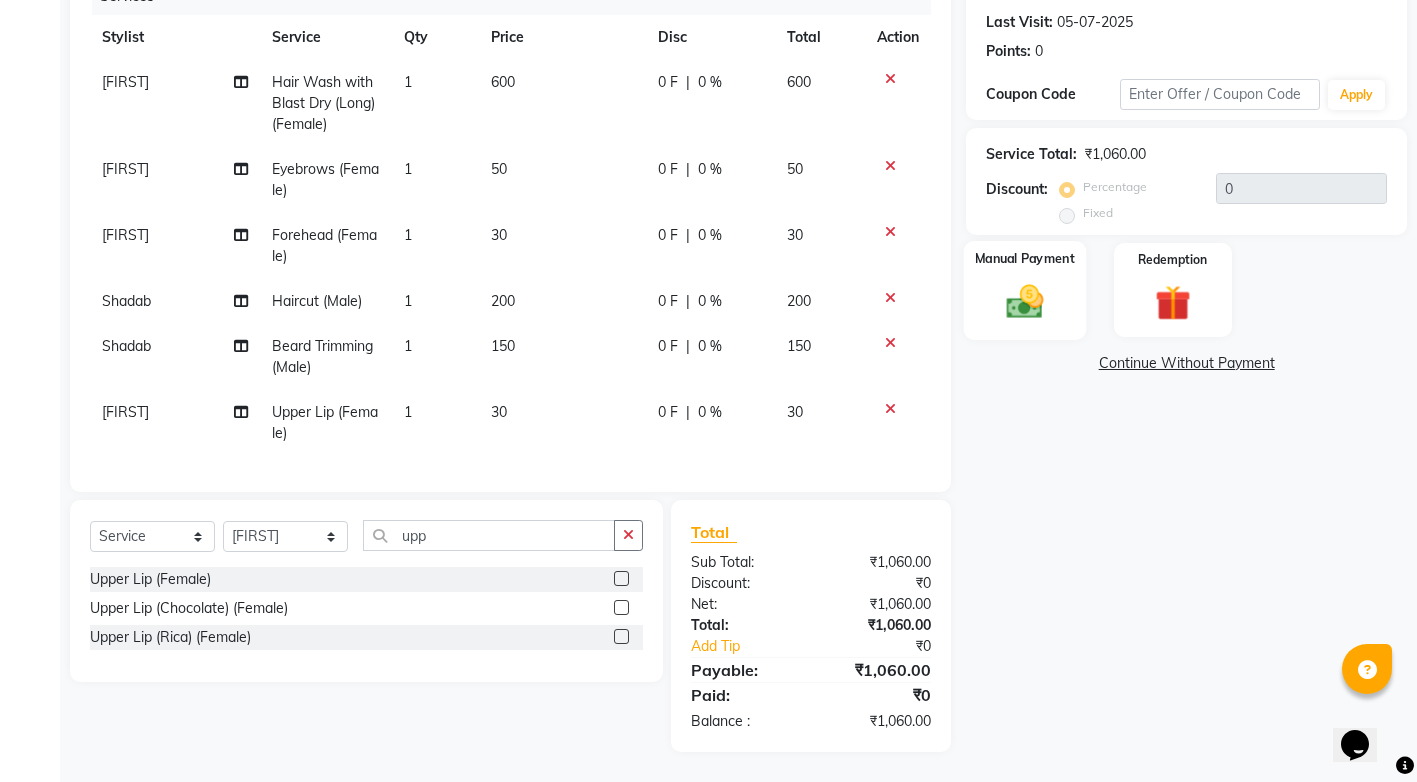 click 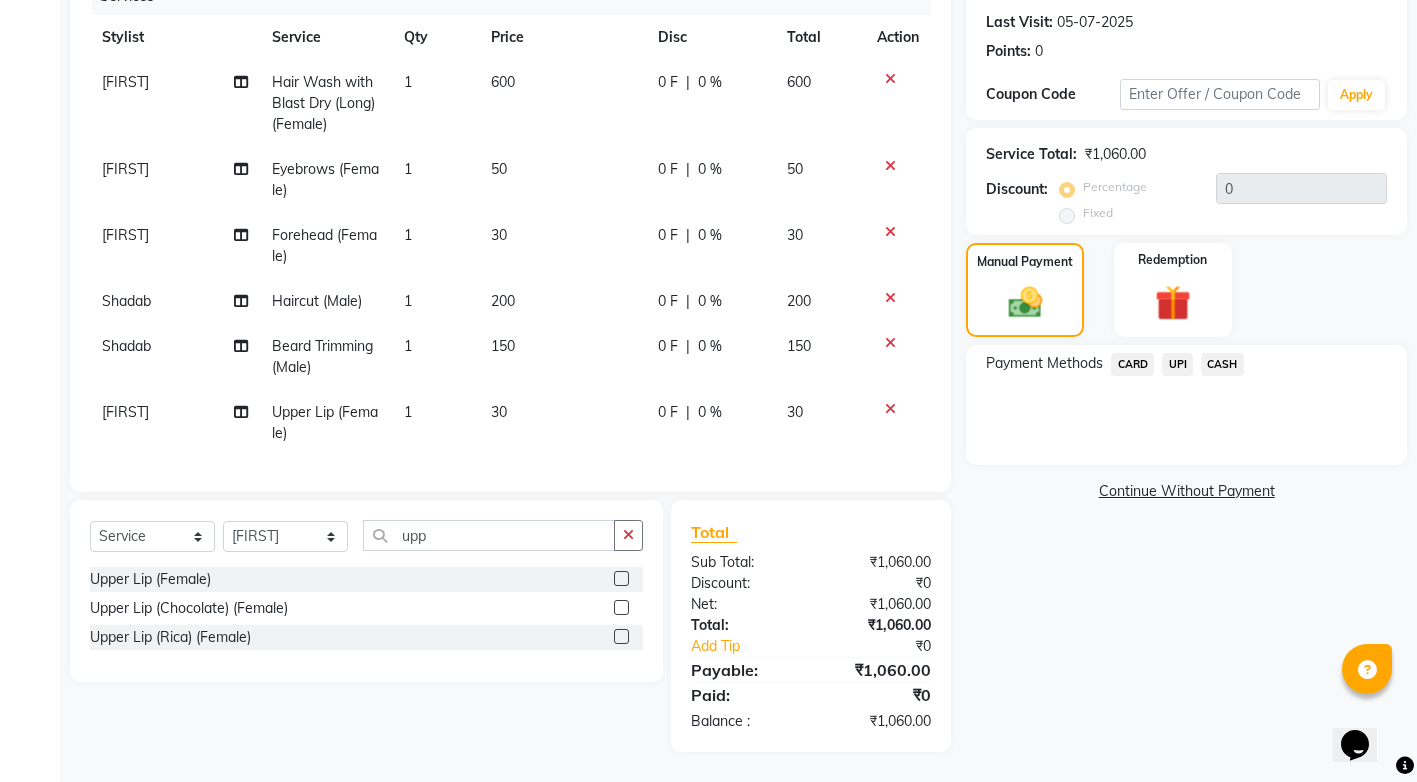 click on "UPI" 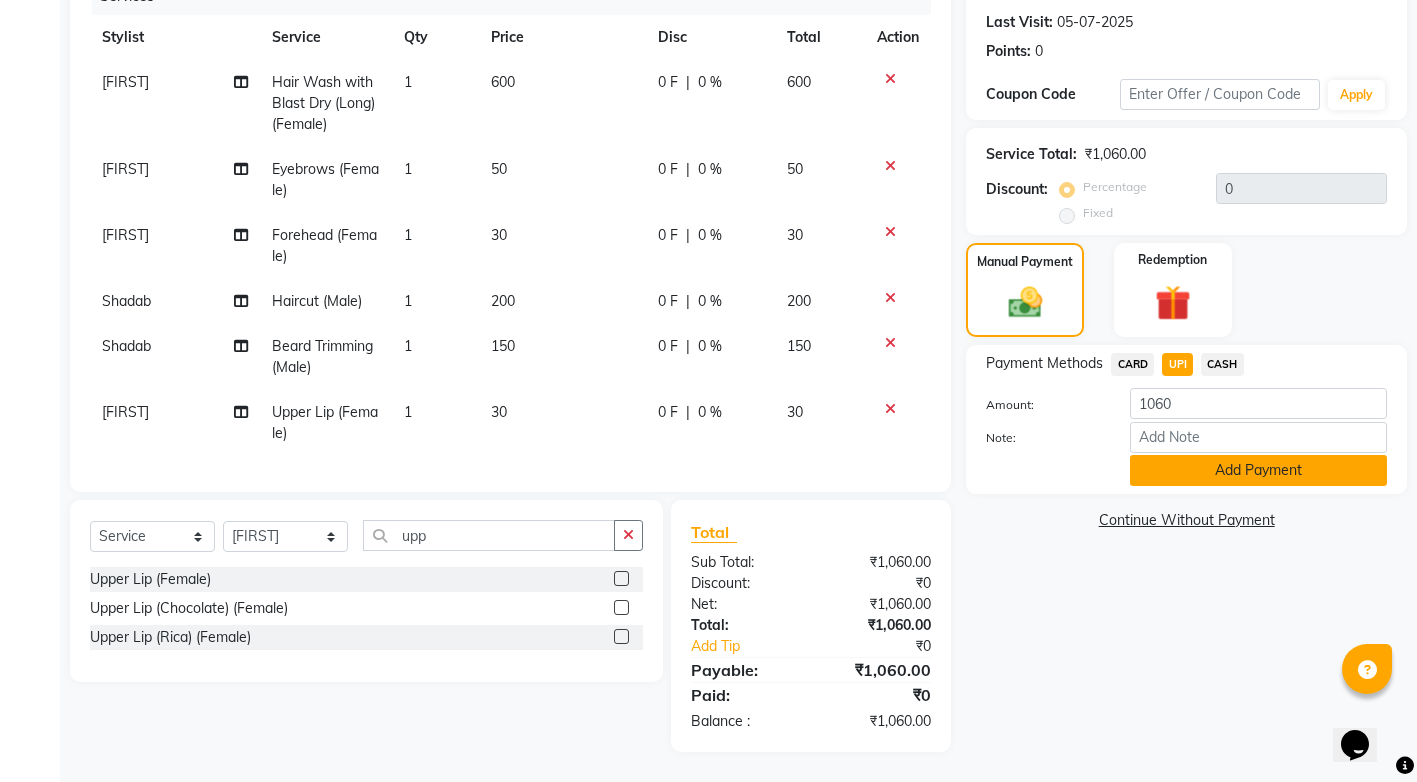 click on "Add Payment" 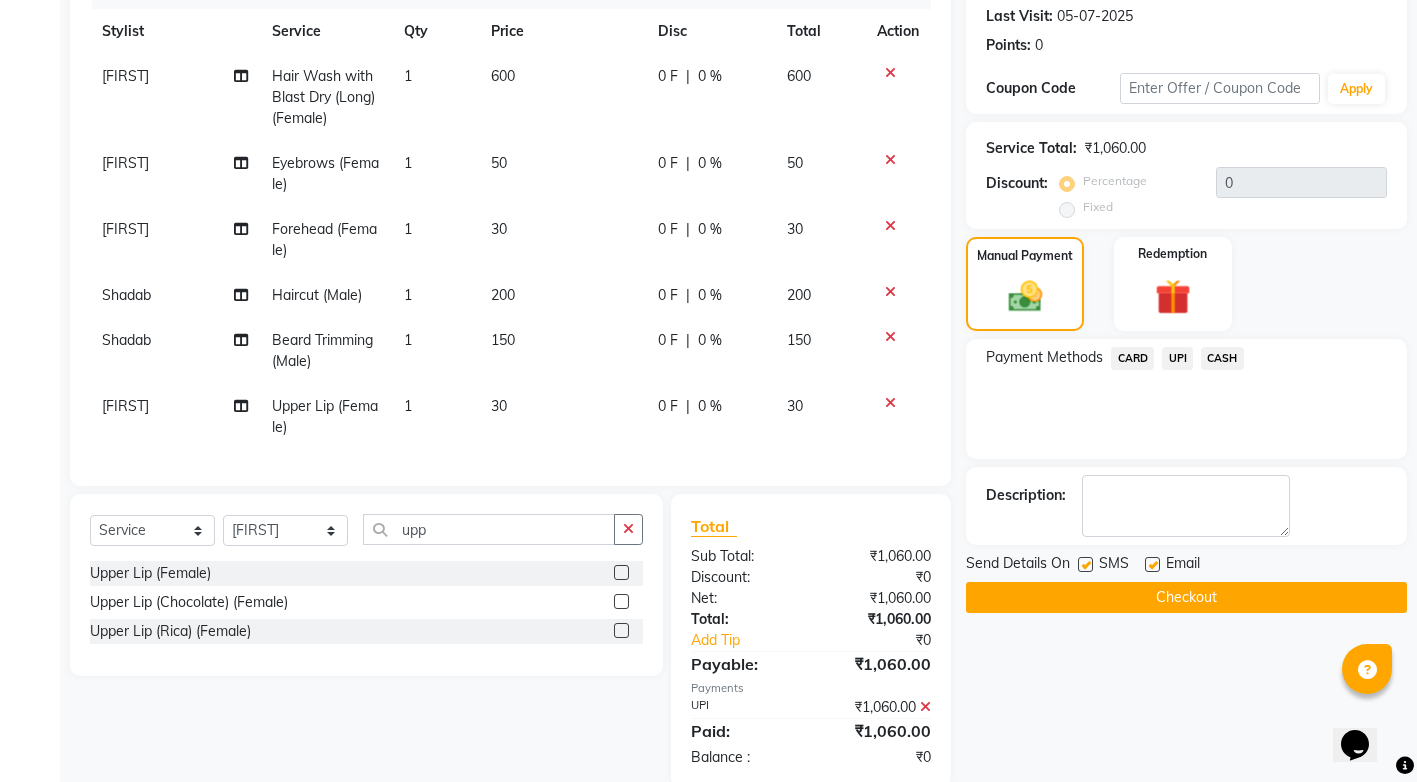 click on "Checkout" 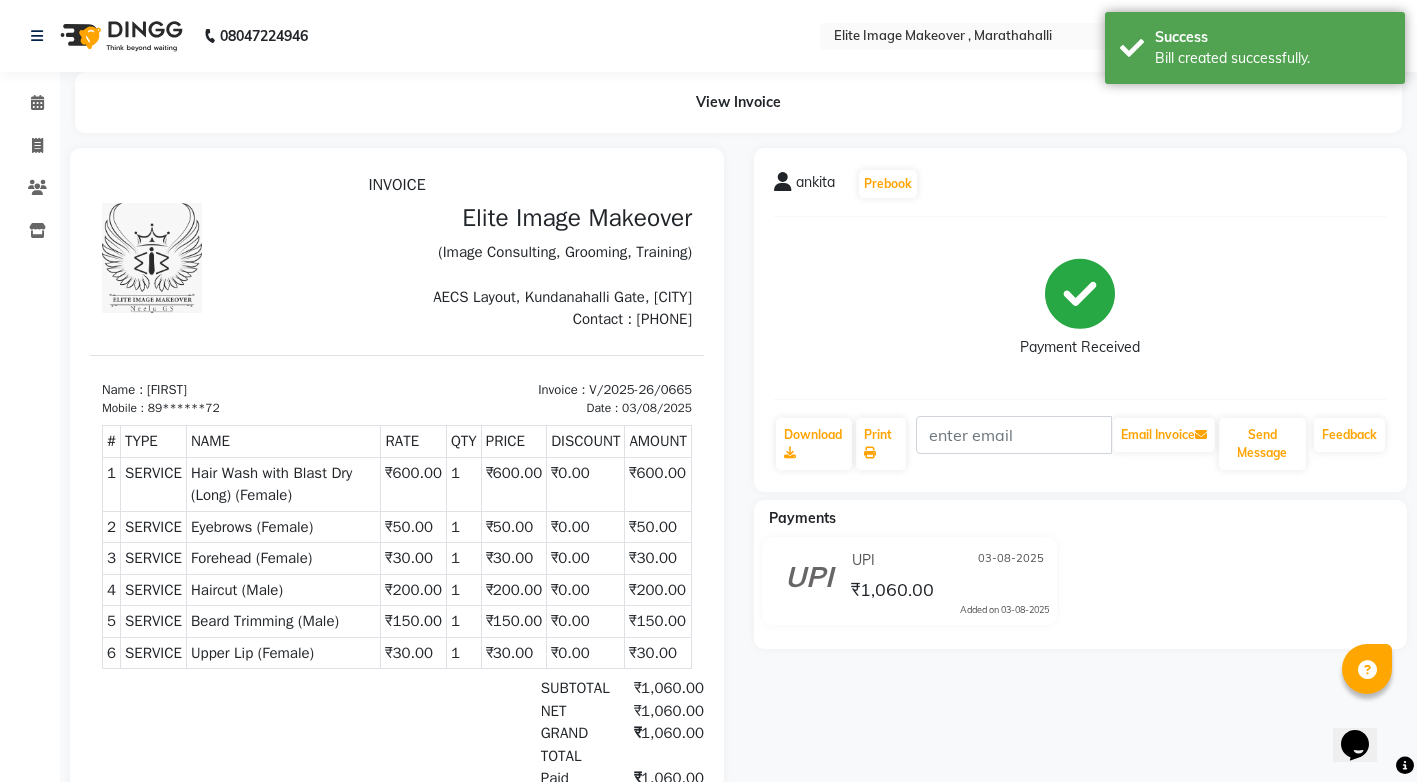 scroll, scrollTop: 0, scrollLeft: 0, axis: both 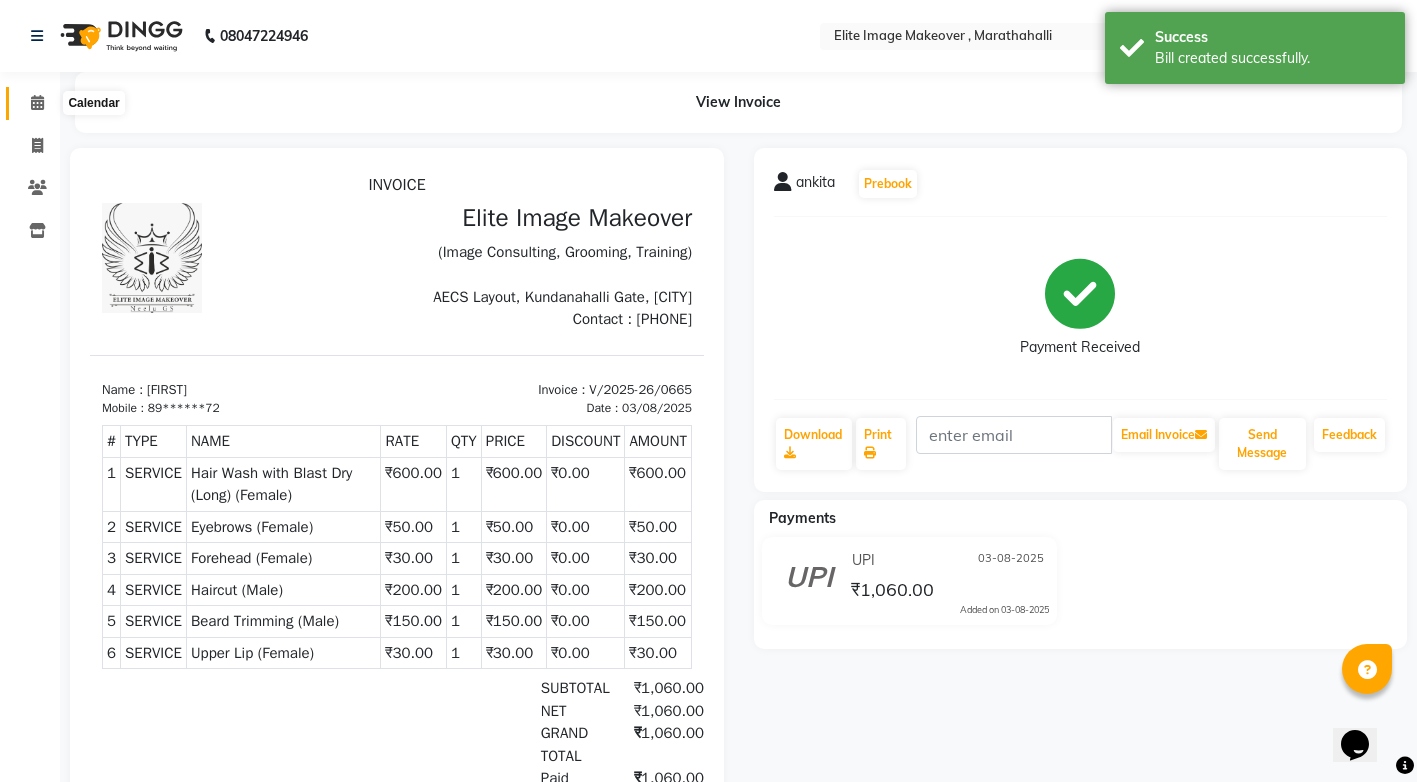 click 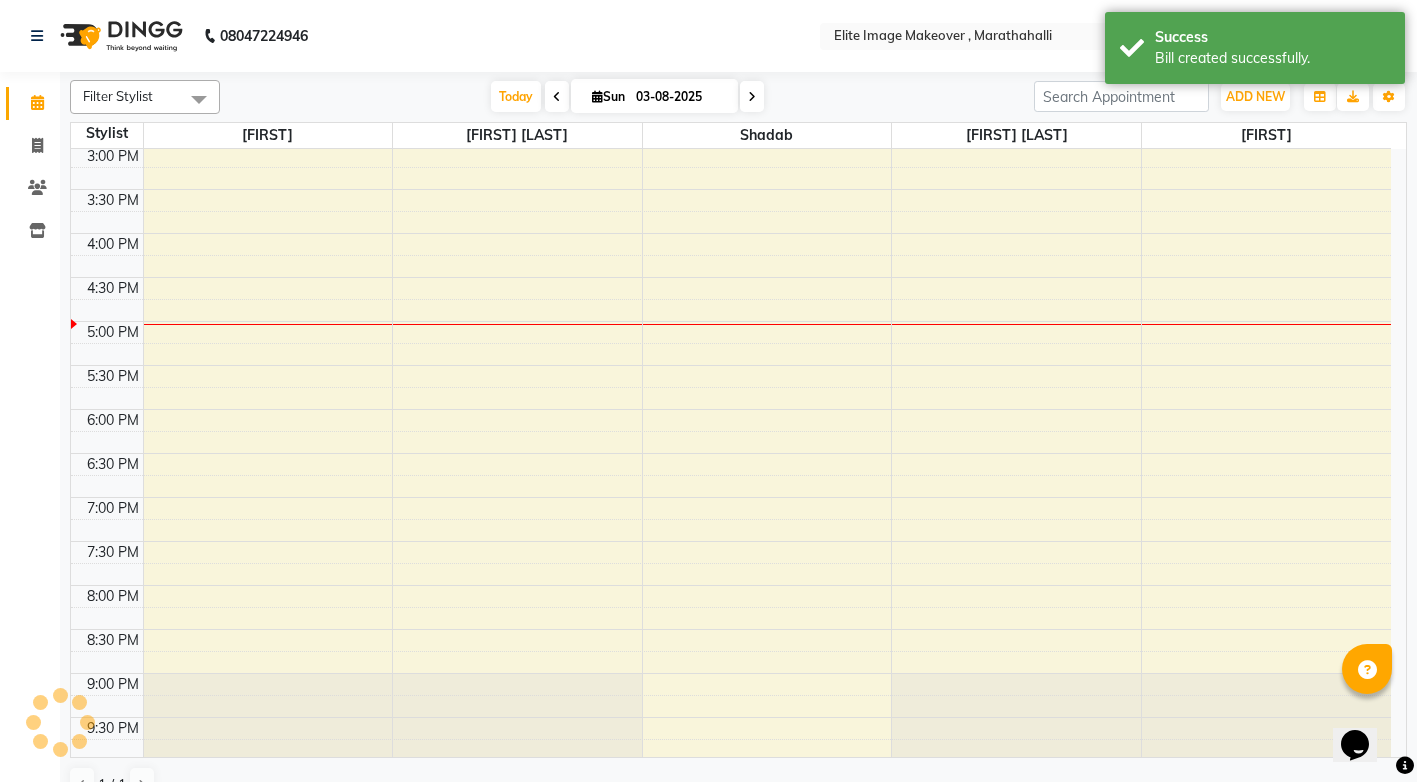 scroll, scrollTop: 0, scrollLeft: 0, axis: both 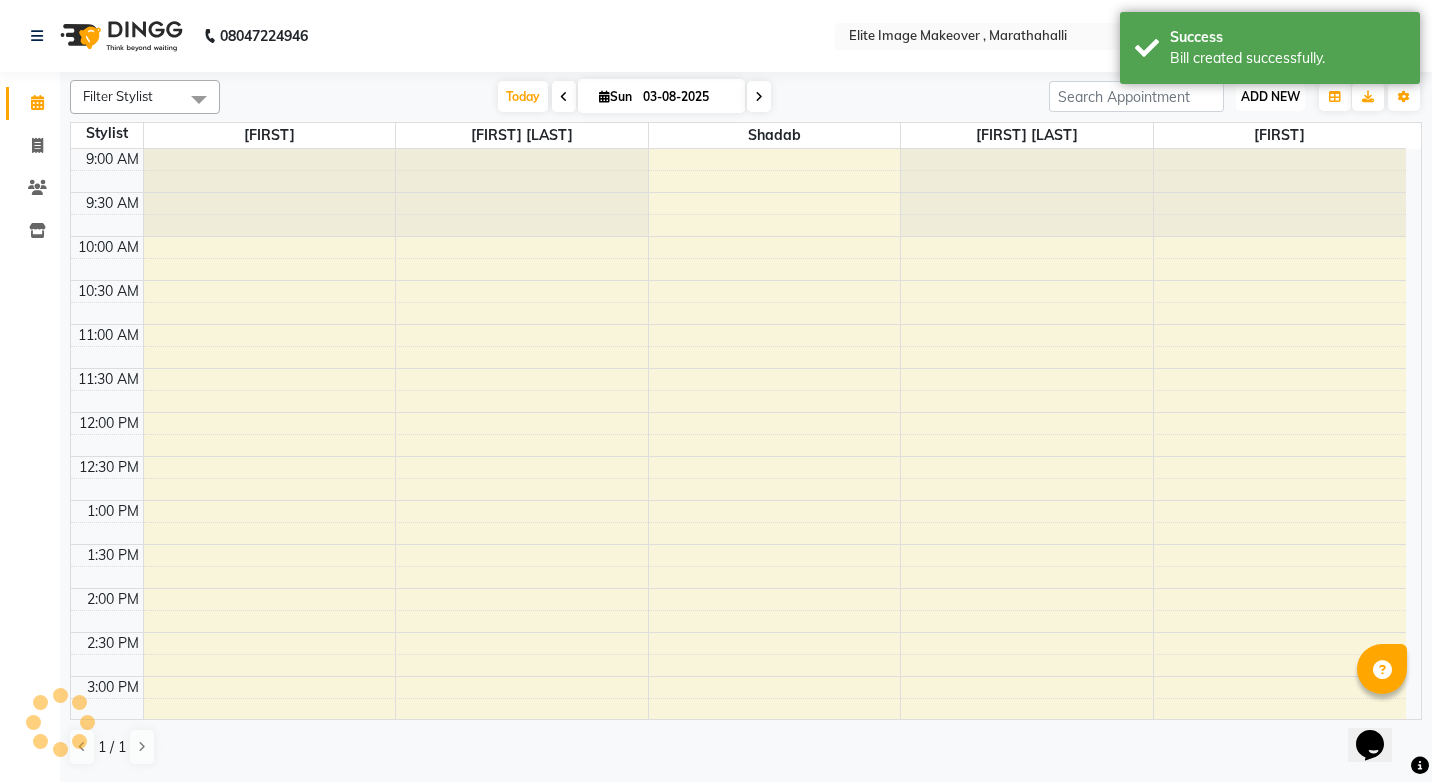 click on "ADD NEW Toggle Dropdown" at bounding box center [1270, 97] 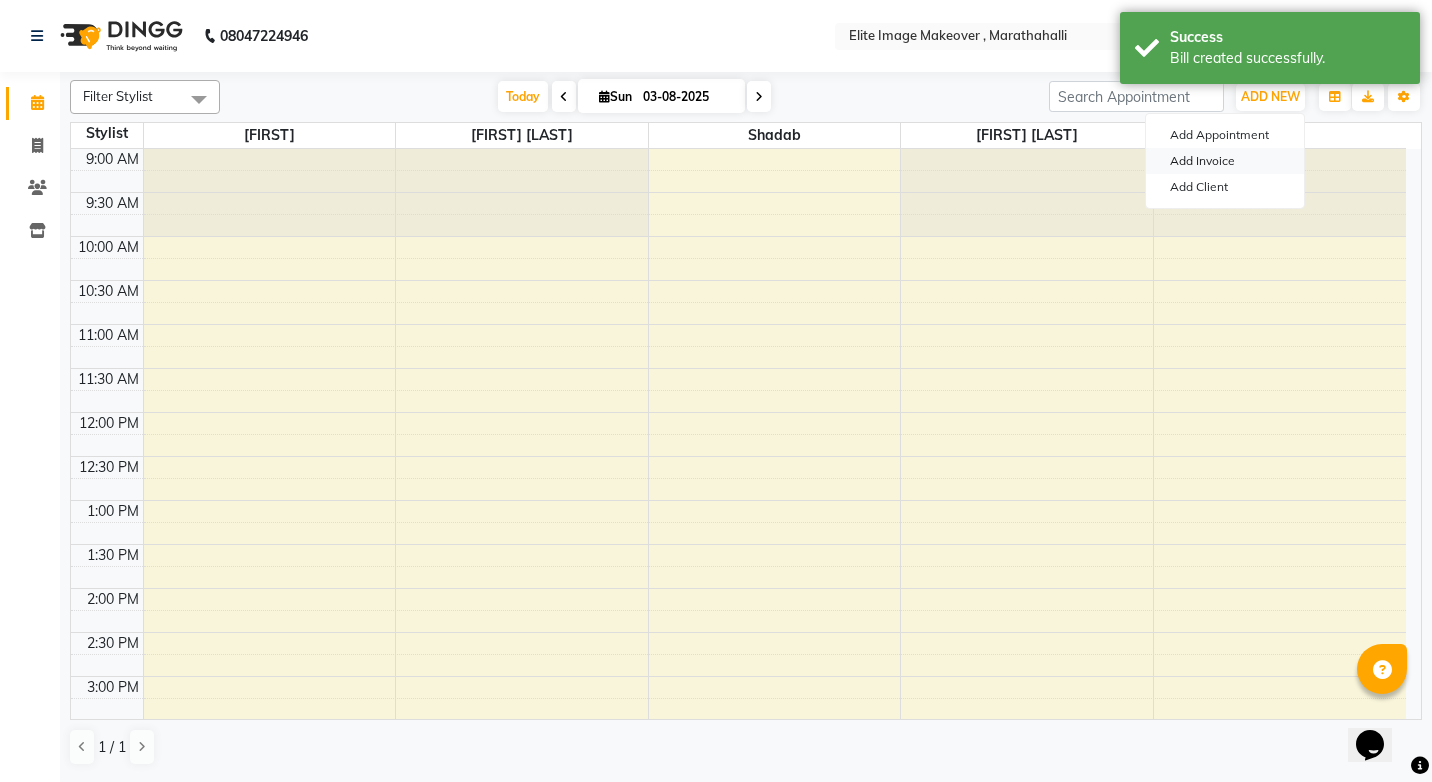 click on "Add Invoice" at bounding box center (1225, 161) 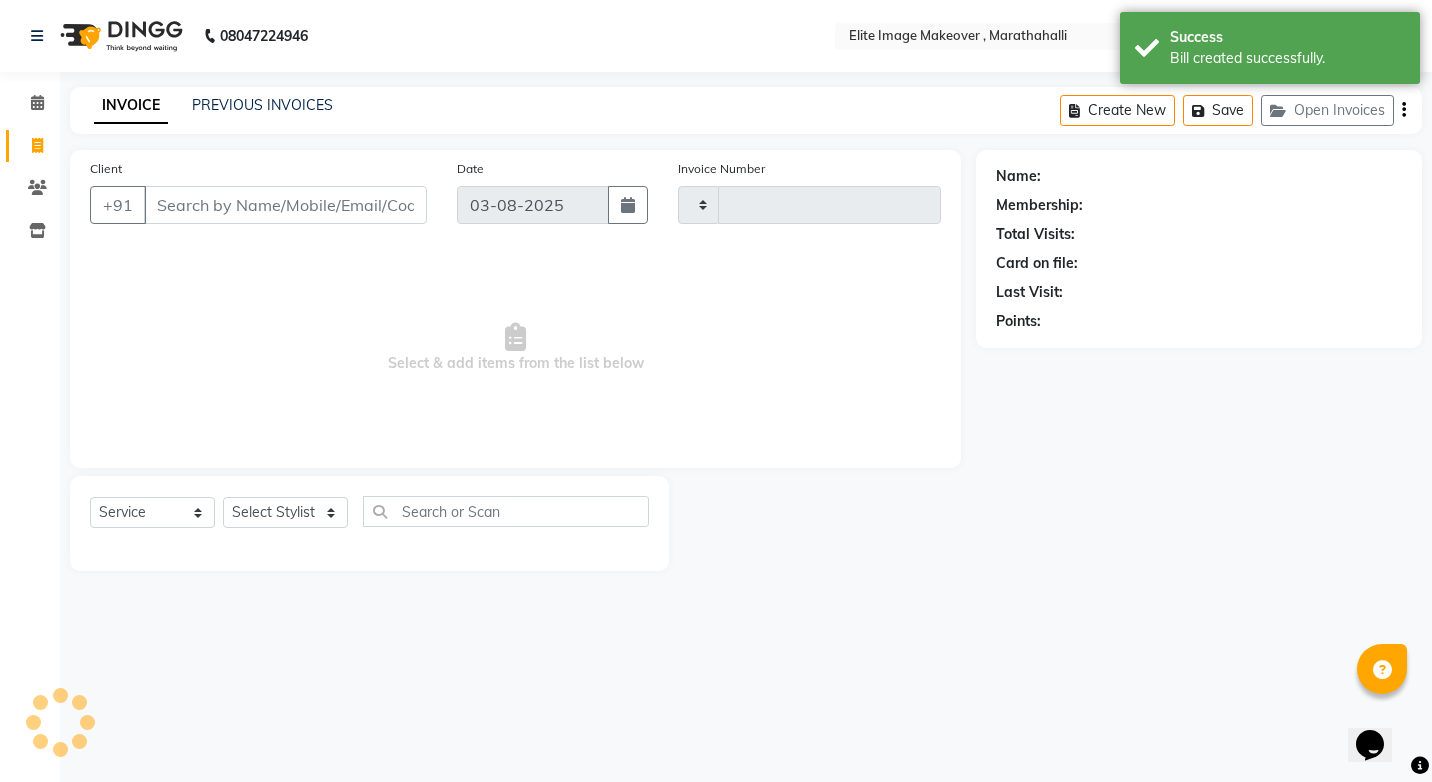 type on "0666" 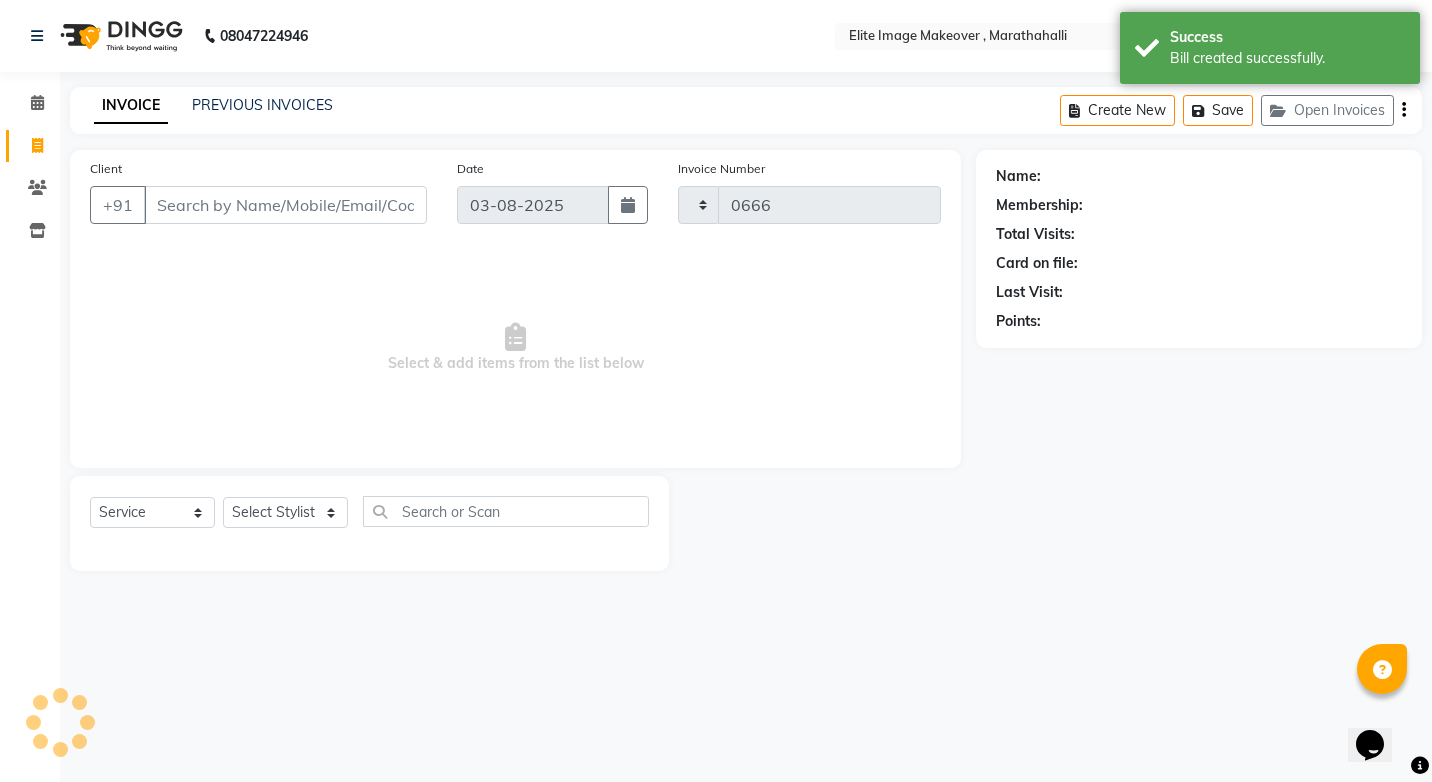 select on "8005" 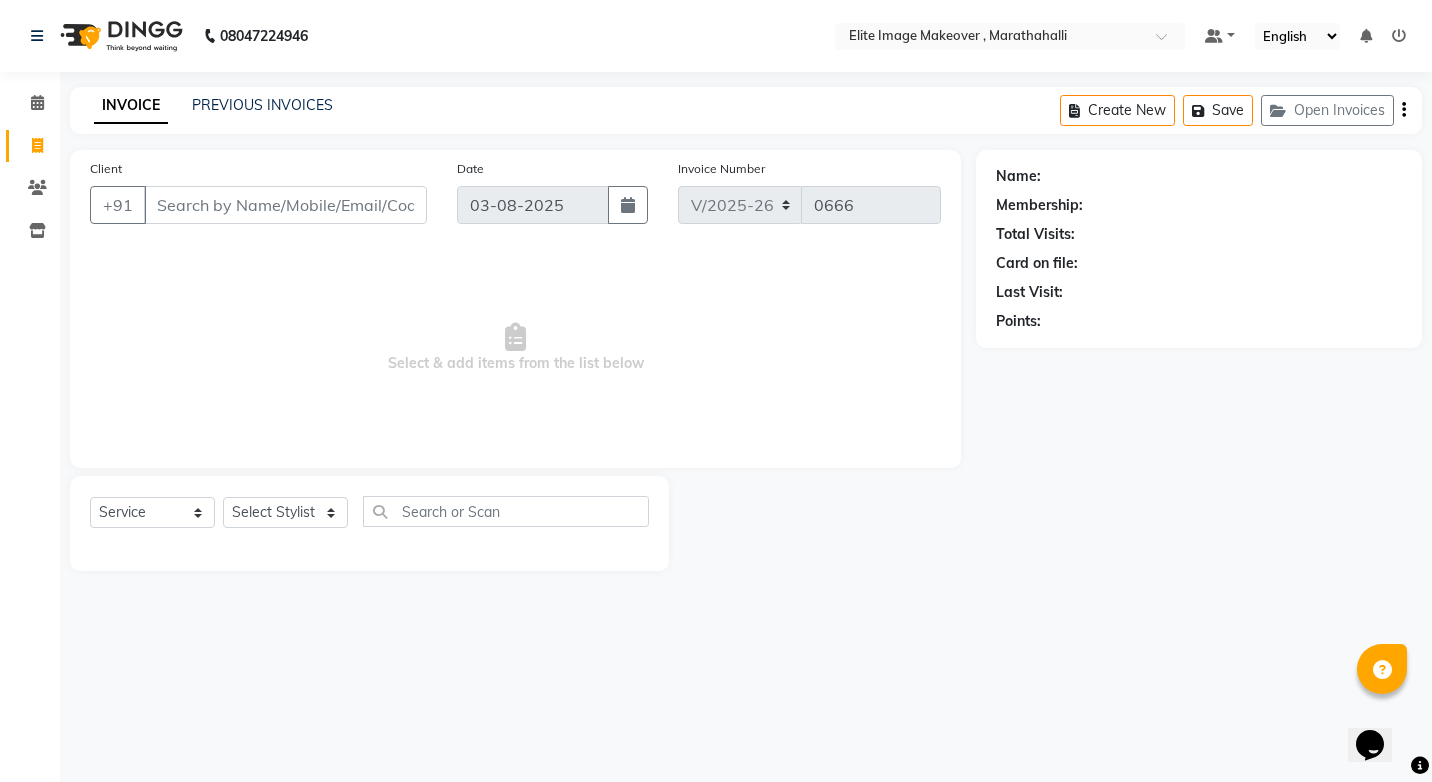 click on "Client" at bounding box center [285, 205] 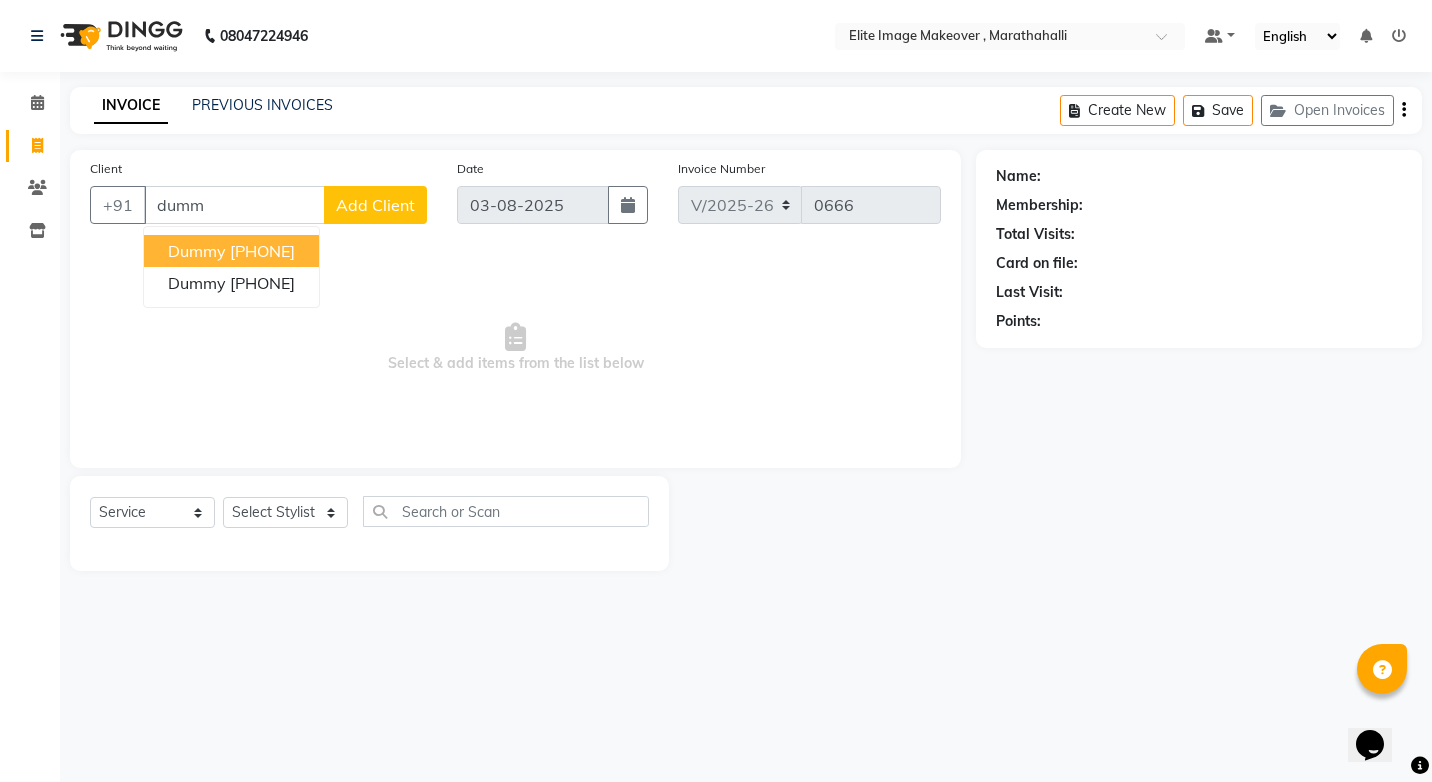 click on "[PHONE]" at bounding box center [262, 251] 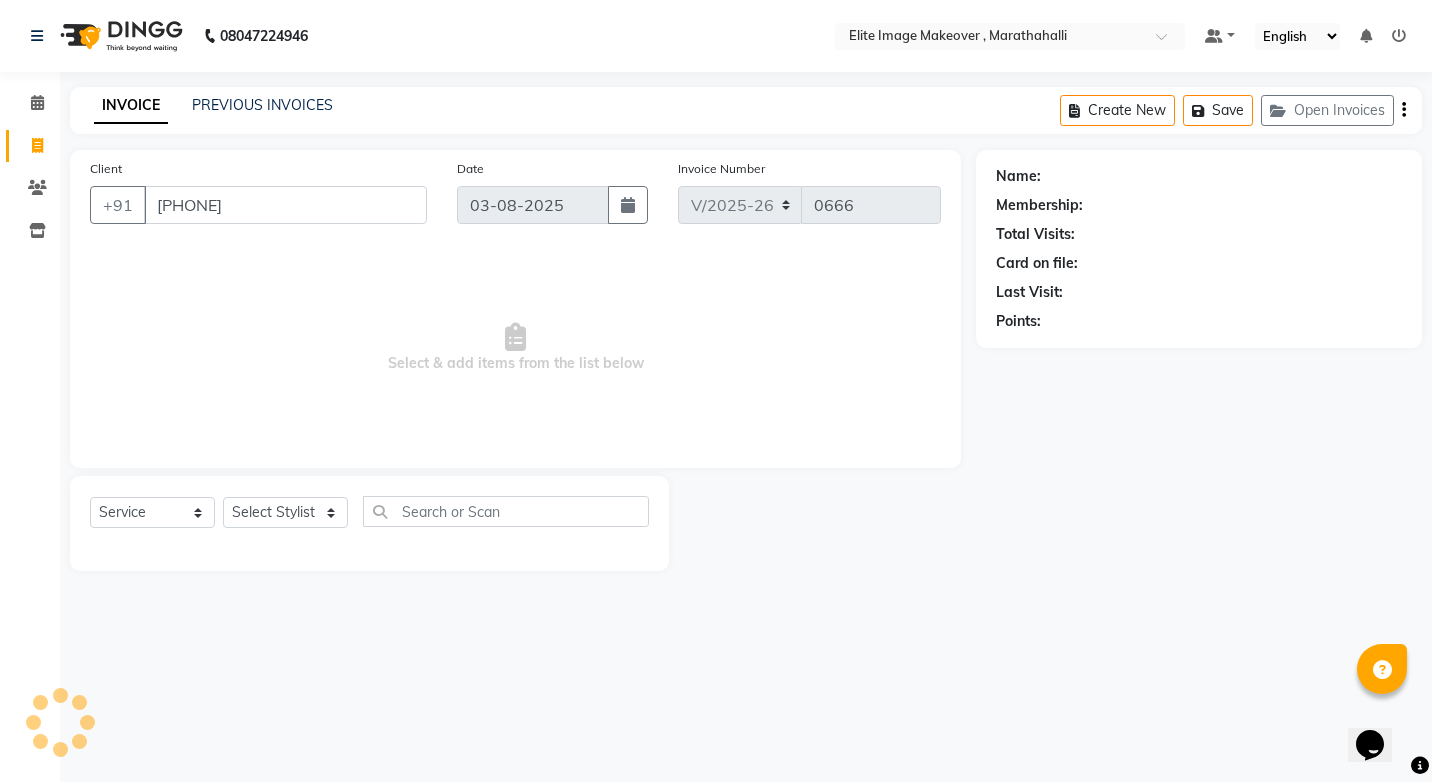 type on "[PHONE]" 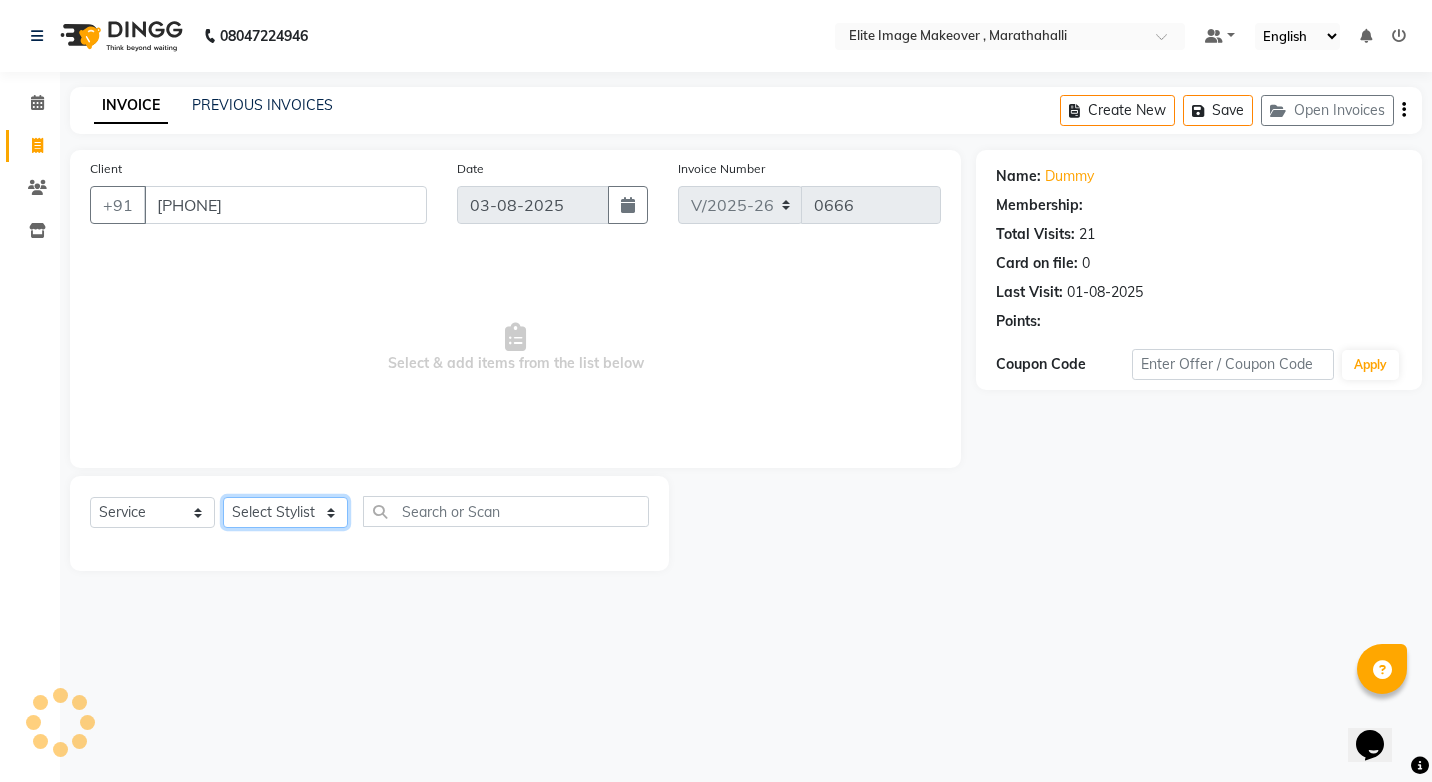 click on "Select Stylist [FIRST] [LAST] [FIRST] [FIRST] [FIRST] [FIRST] [FIRST] [FIRST]" 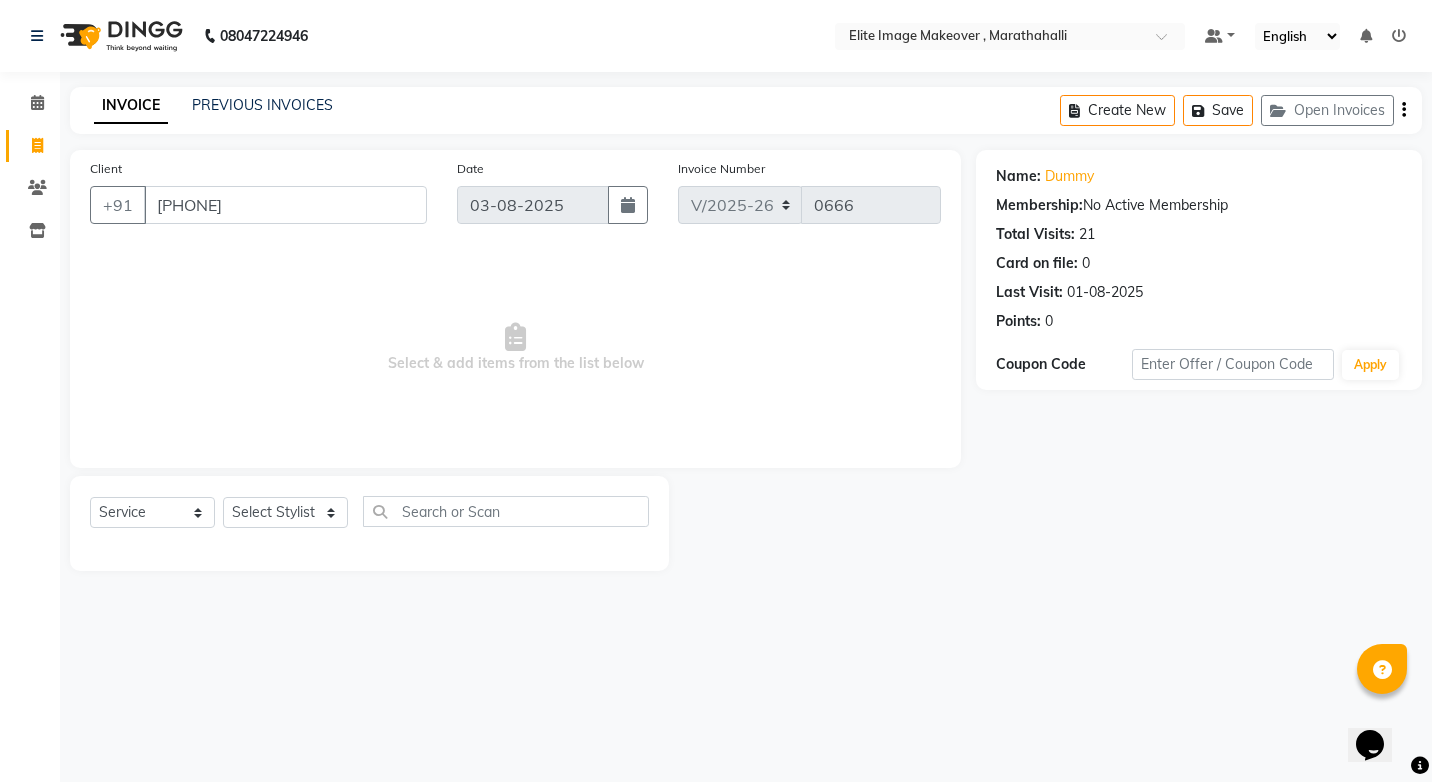 click on "08047224946 Select Location × Elite Image Makeover , Marathahalli Default Panel My Panel English ENGLISH Español العربية मराठी हिंदी ગુજરાતી தமிழ் 中文 Notifications nothing to show ☀ Elite Image Makeover , Marathahalli Calendar Invoice Clients Inventory Completed InProgress Upcoming Dropped Tentative Check-In Confirm Bookings Segments Page Builder INVOICE PREVIOUS INVOICES Create New Save Open Invoices Client +91 [PHONE] Date 03-08-2025 Invoice Number V/2025 V/2025-26 0666 Select & add items from the list below Select Service Product Membership Package Voucher Prepaid Gift Card Select Stylist [FIRST] [LAST] [FIRST] [FIRST] [FIRST] [FIRST] [FIRST] [FIRST] Name: Dummy Membership: No Active Membership Total Visits: Card on file: 0 Last Visit: 01-08-2025 Points: 0 Coupon Code Apply" at bounding box center (716, 391) 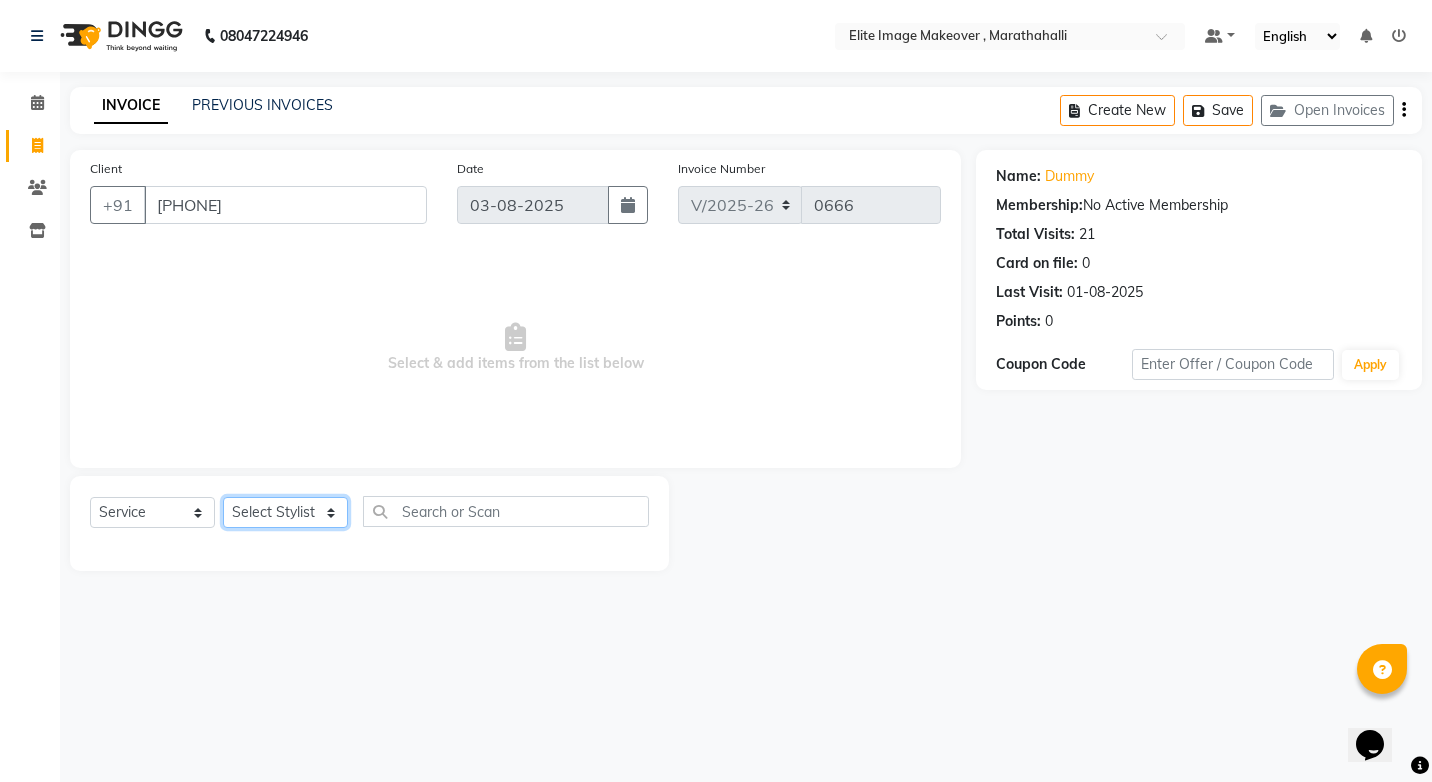 click on "Select Stylist [FIRST] [LAST] [FIRST] [FIRST] [FIRST] [FIRST] [FIRST] [FIRST]" 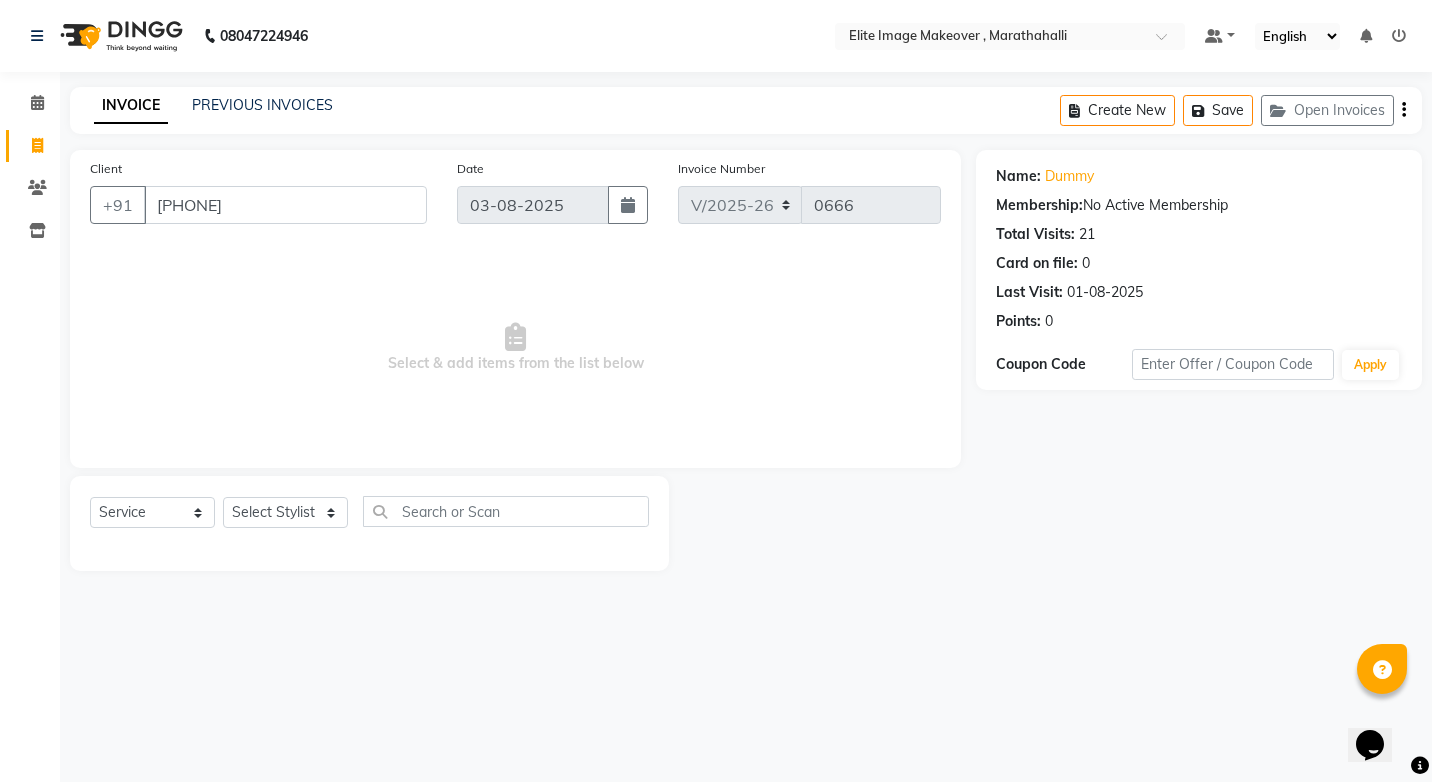 click on "Select & add items from the list below" at bounding box center (515, 348) 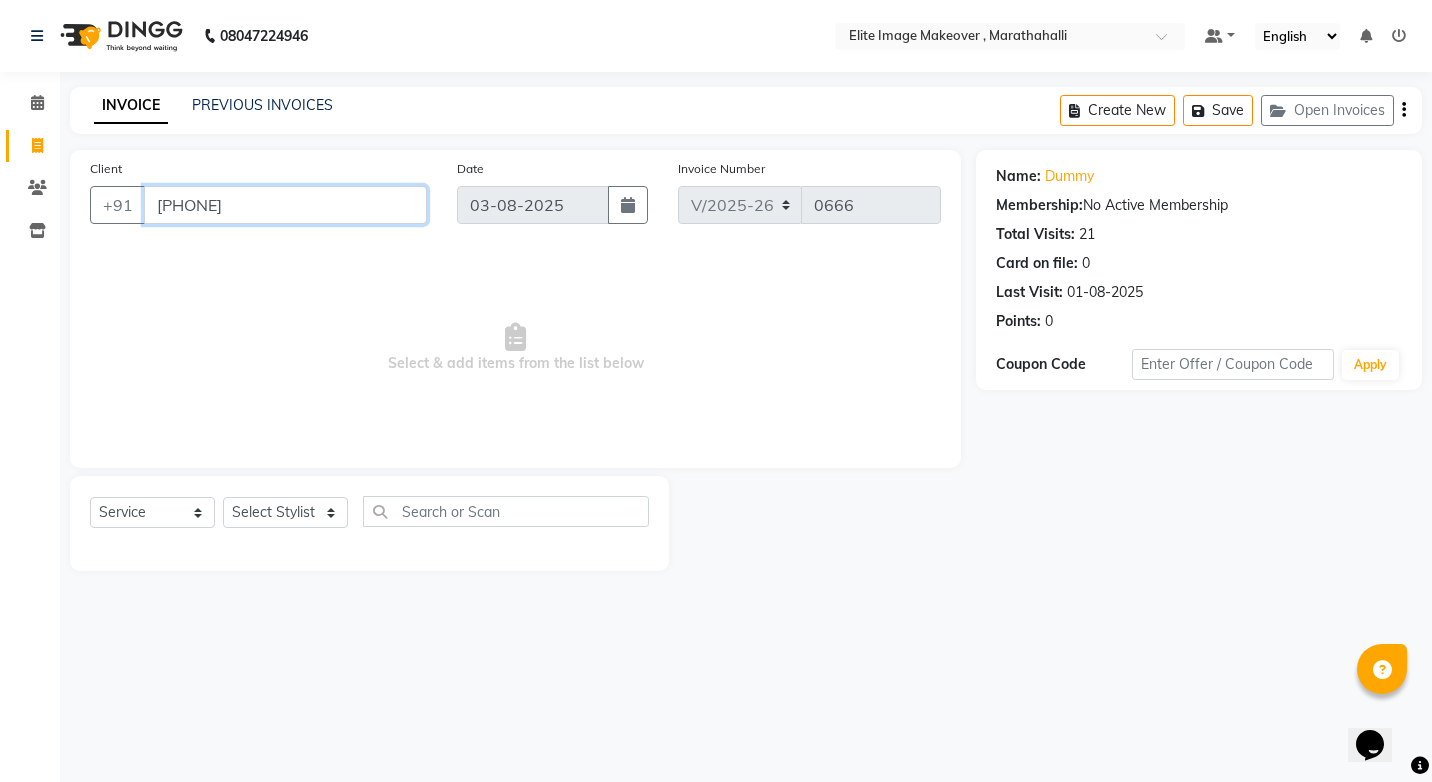 click on "[PHONE]" at bounding box center [285, 205] 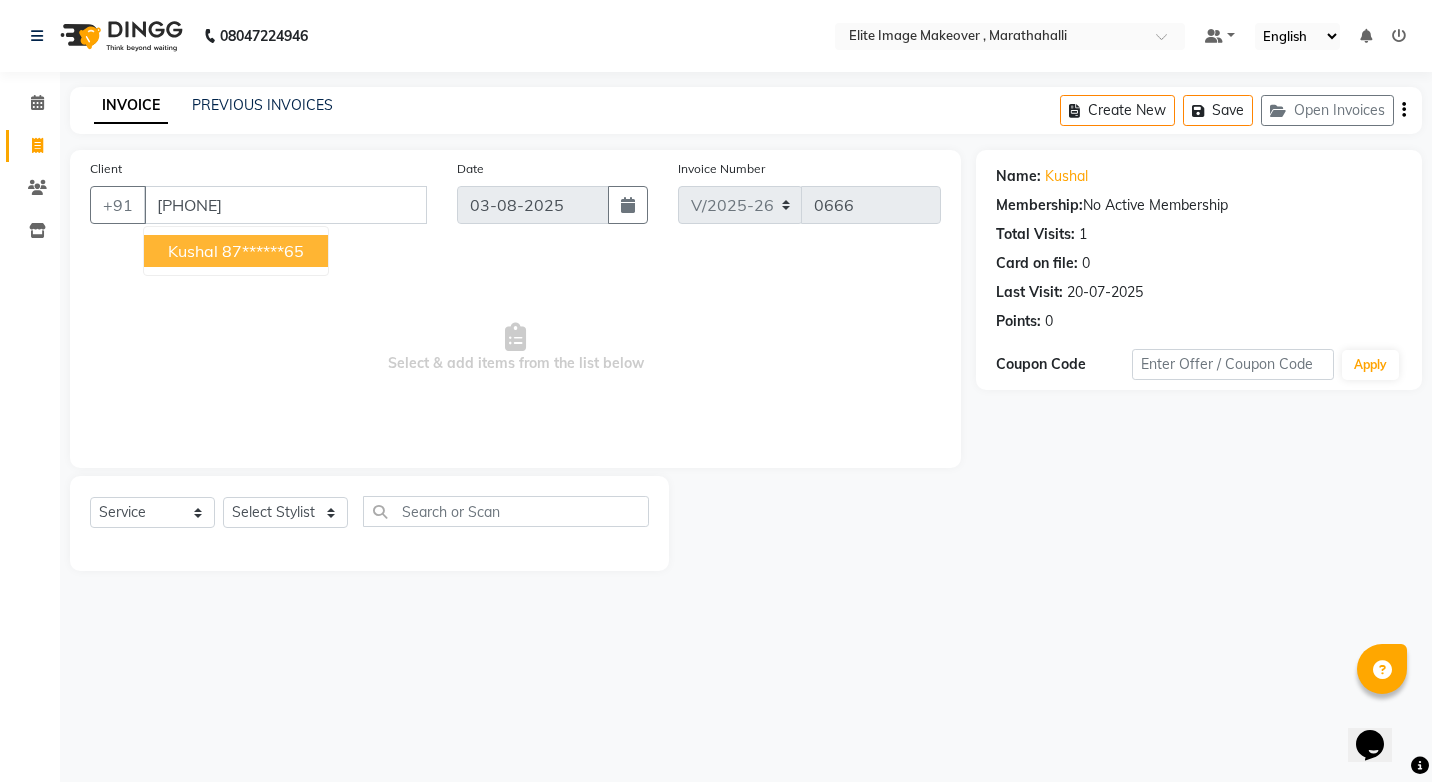 click on "Kushal" at bounding box center [193, 251] 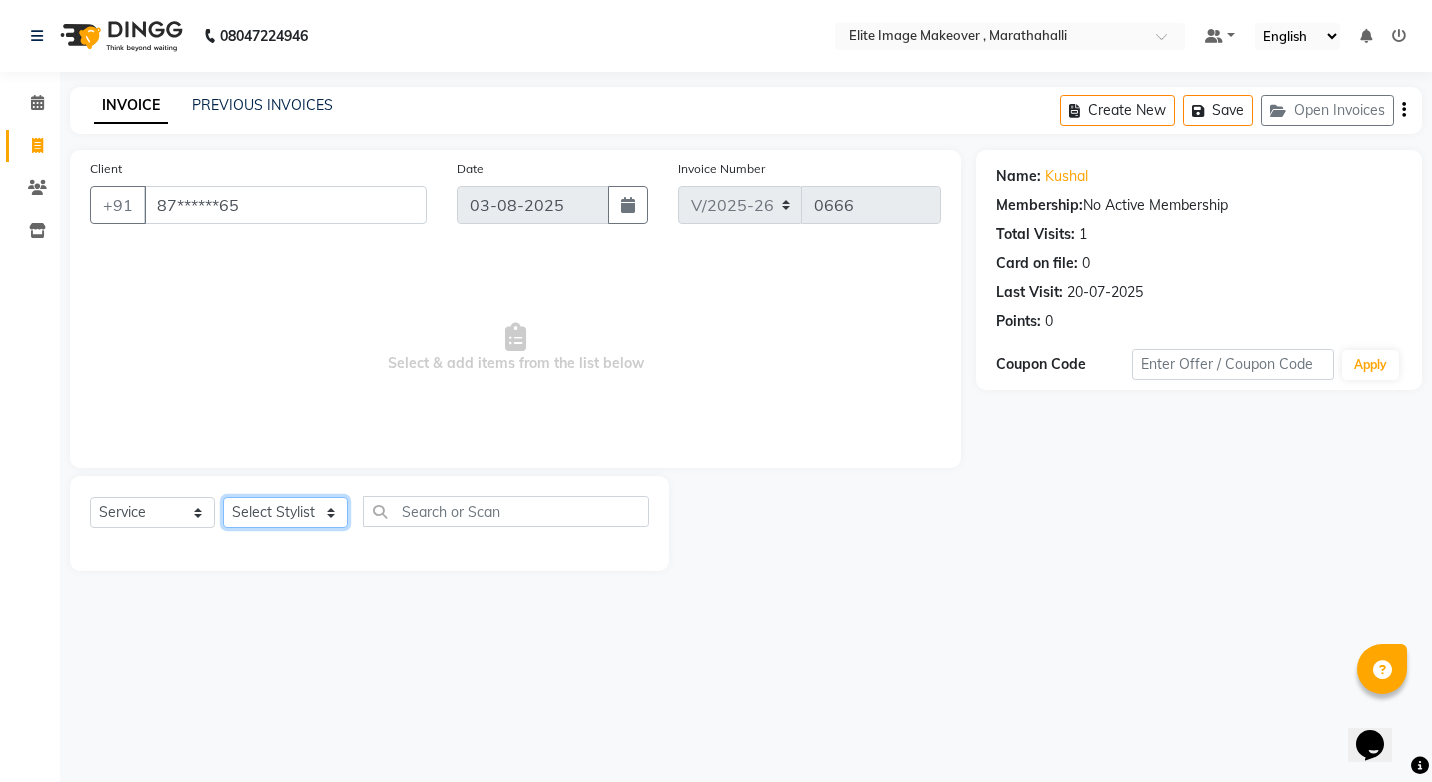 click on "Select Stylist [FIRST] [LAST] [FIRST] [FIRST] [FIRST] [FIRST] [FIRST] [FIRST]" 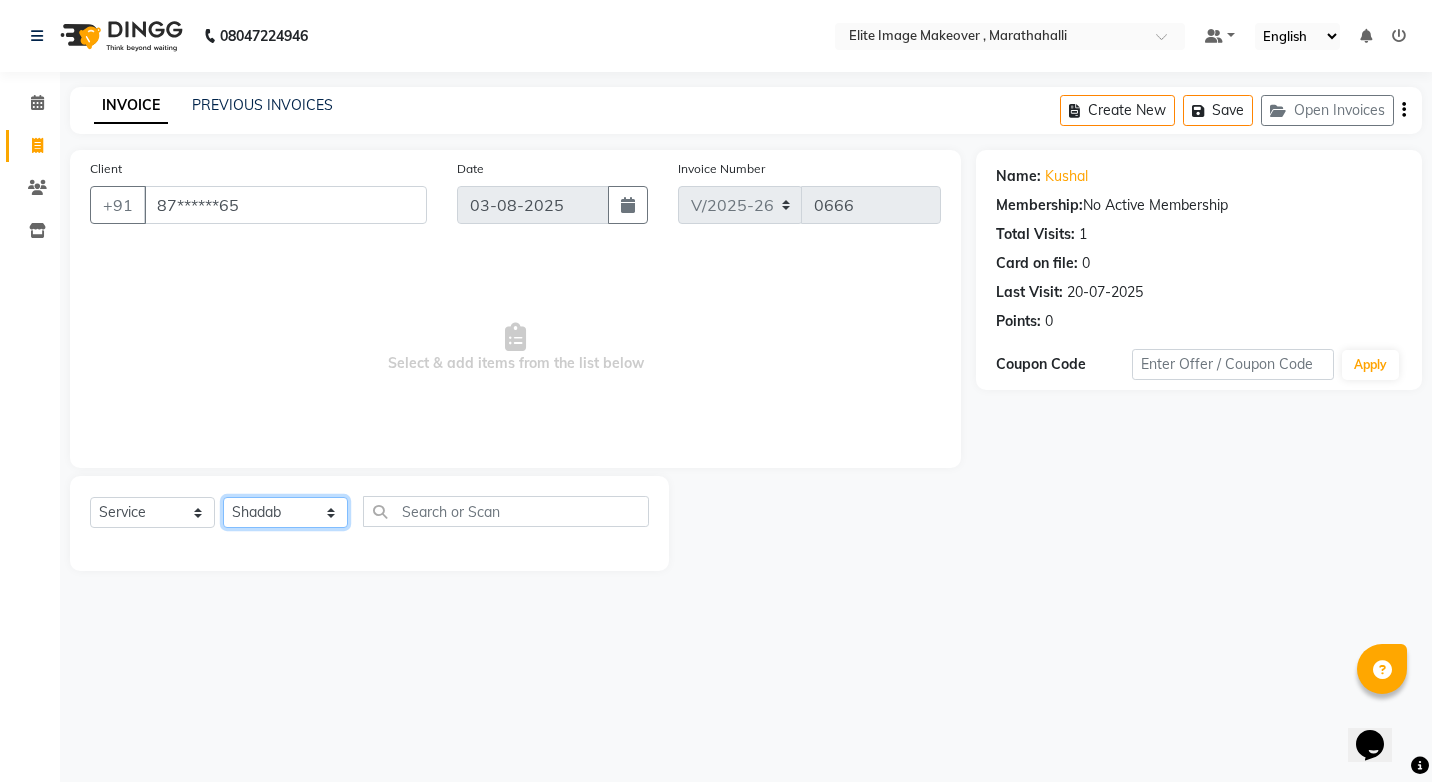 click on "Select Stylist [FIRST] [LAST] [FIRST] [FIRST] [FIRST] [FIRST] [FIRST] [FIRST]" 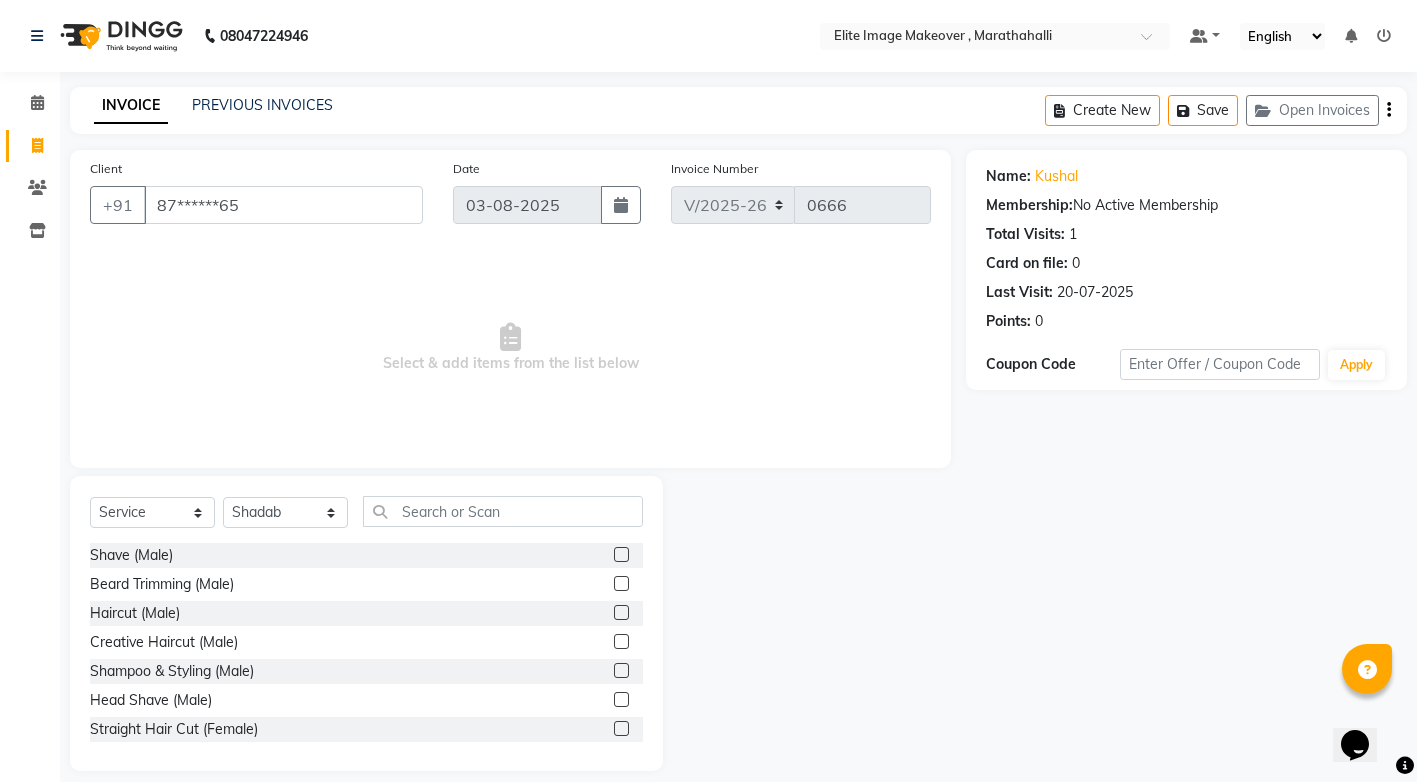 click 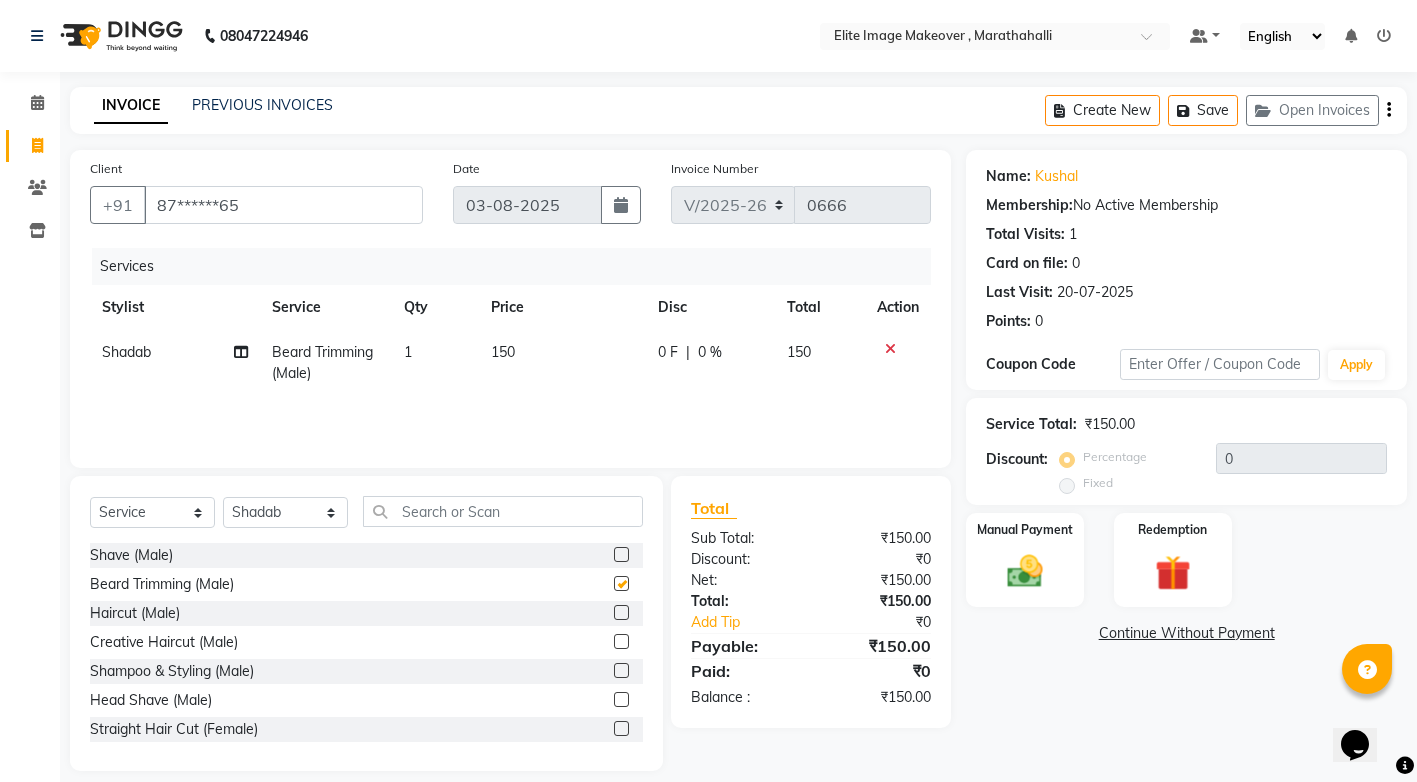 checkbox on "false" 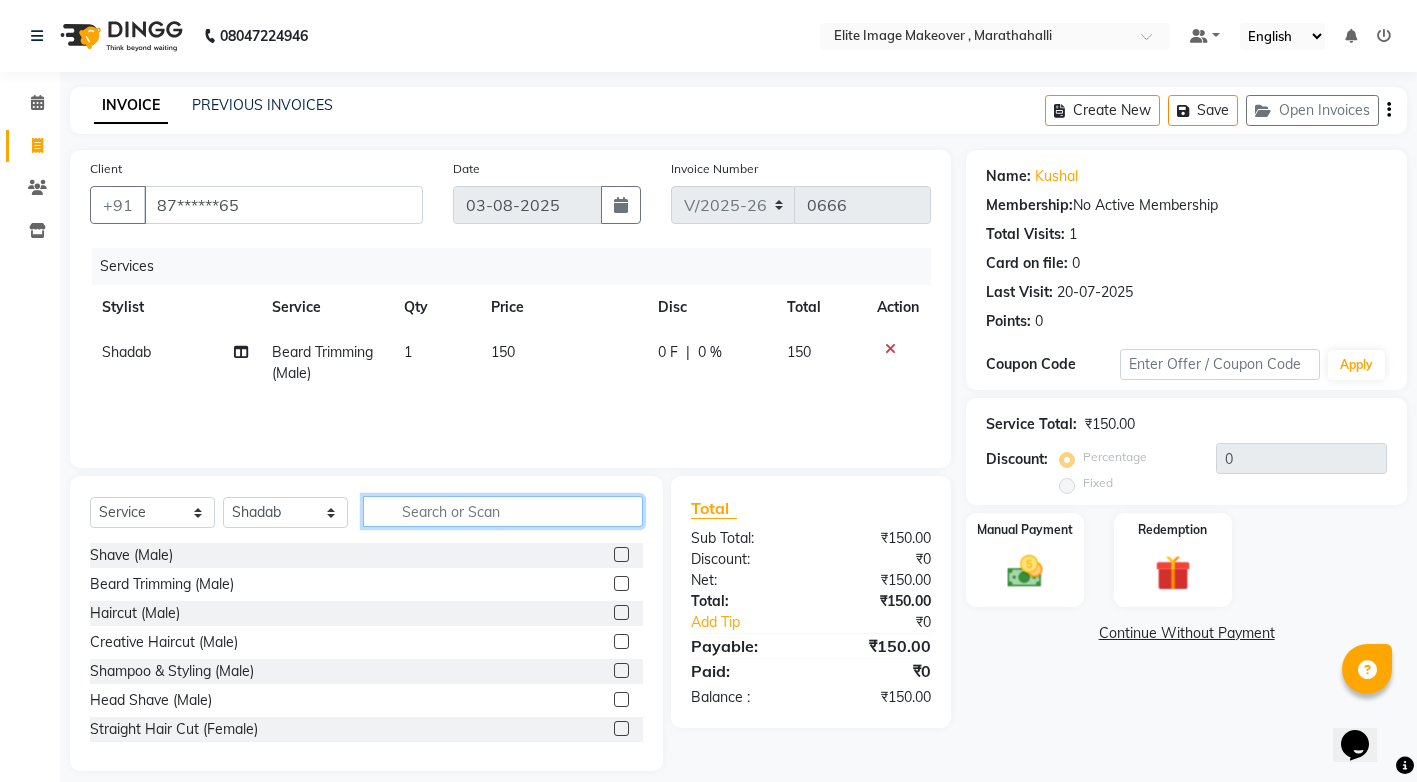 click 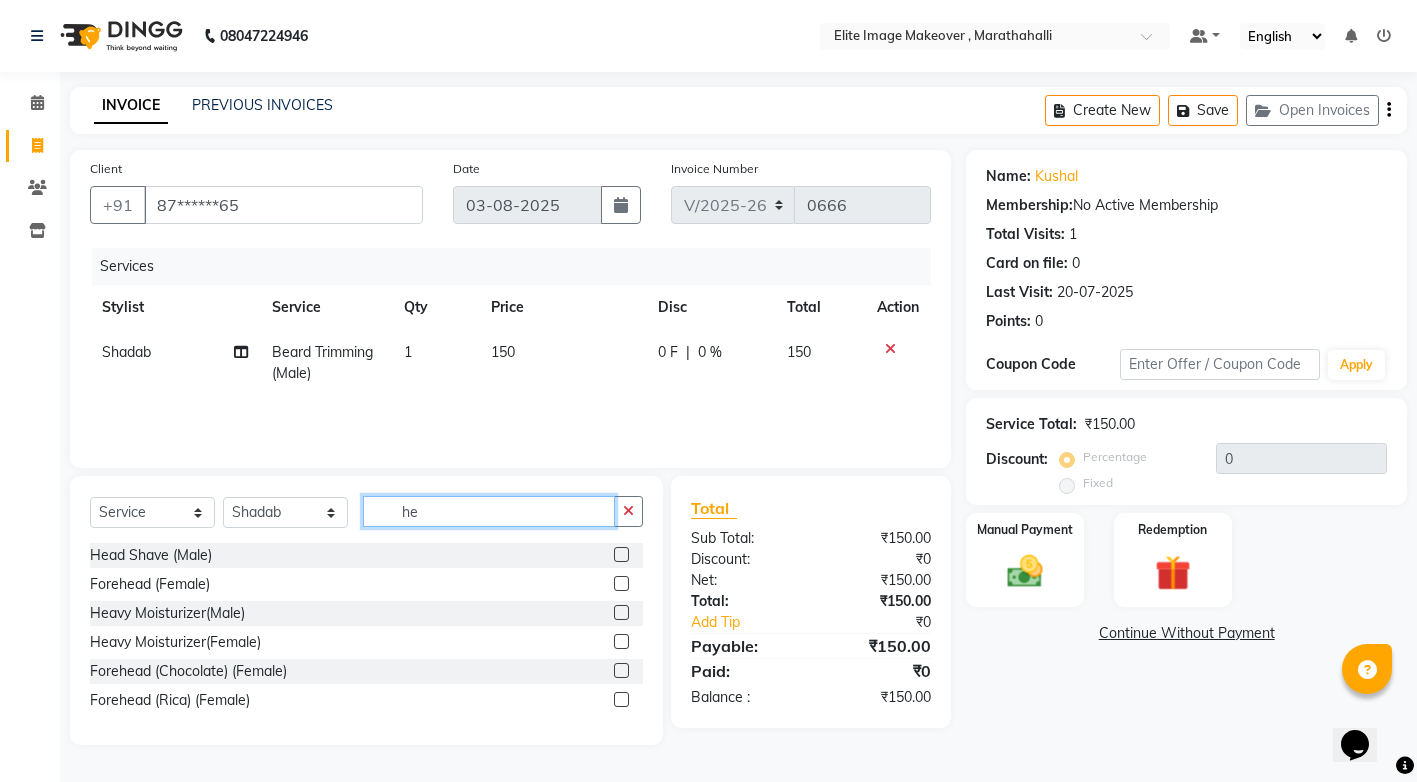 type on "h" 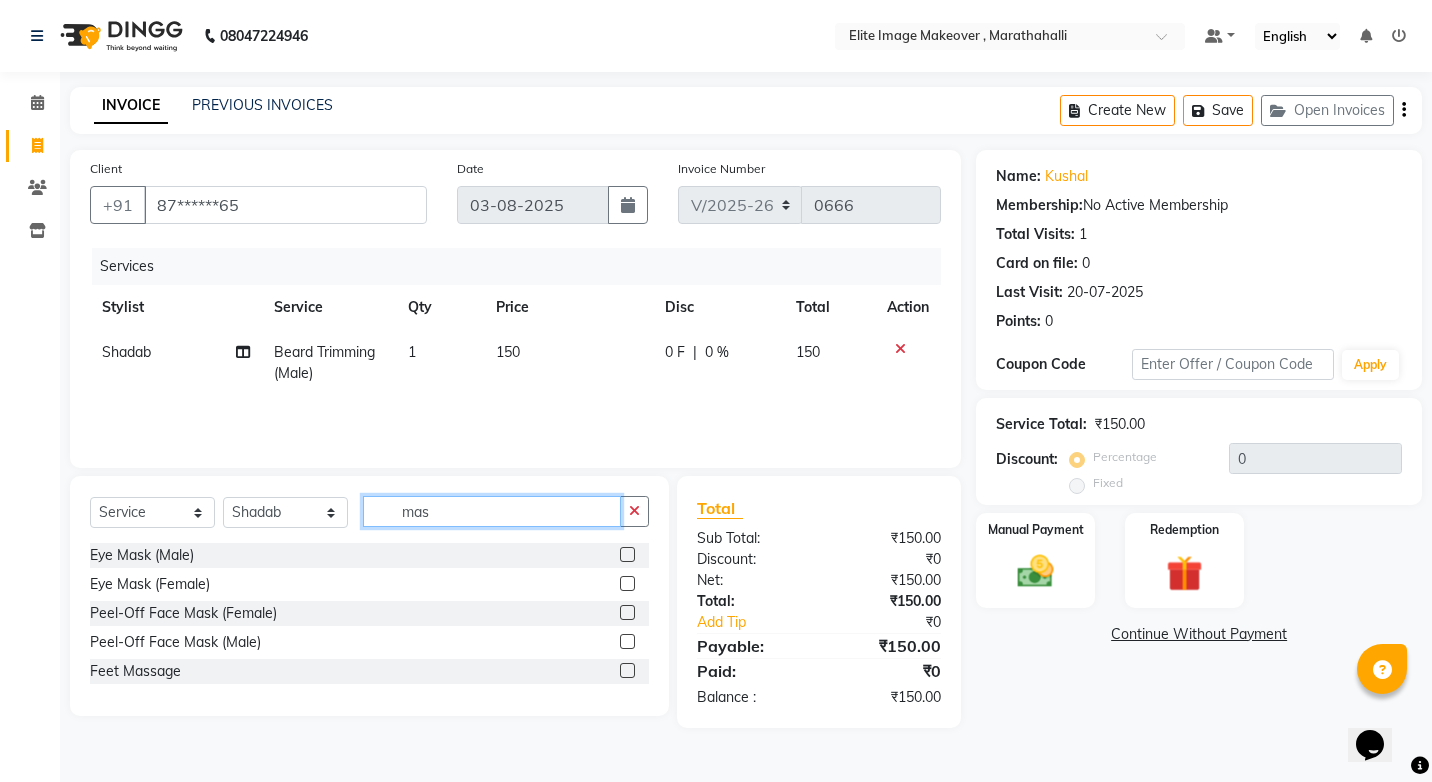 click on "mas" 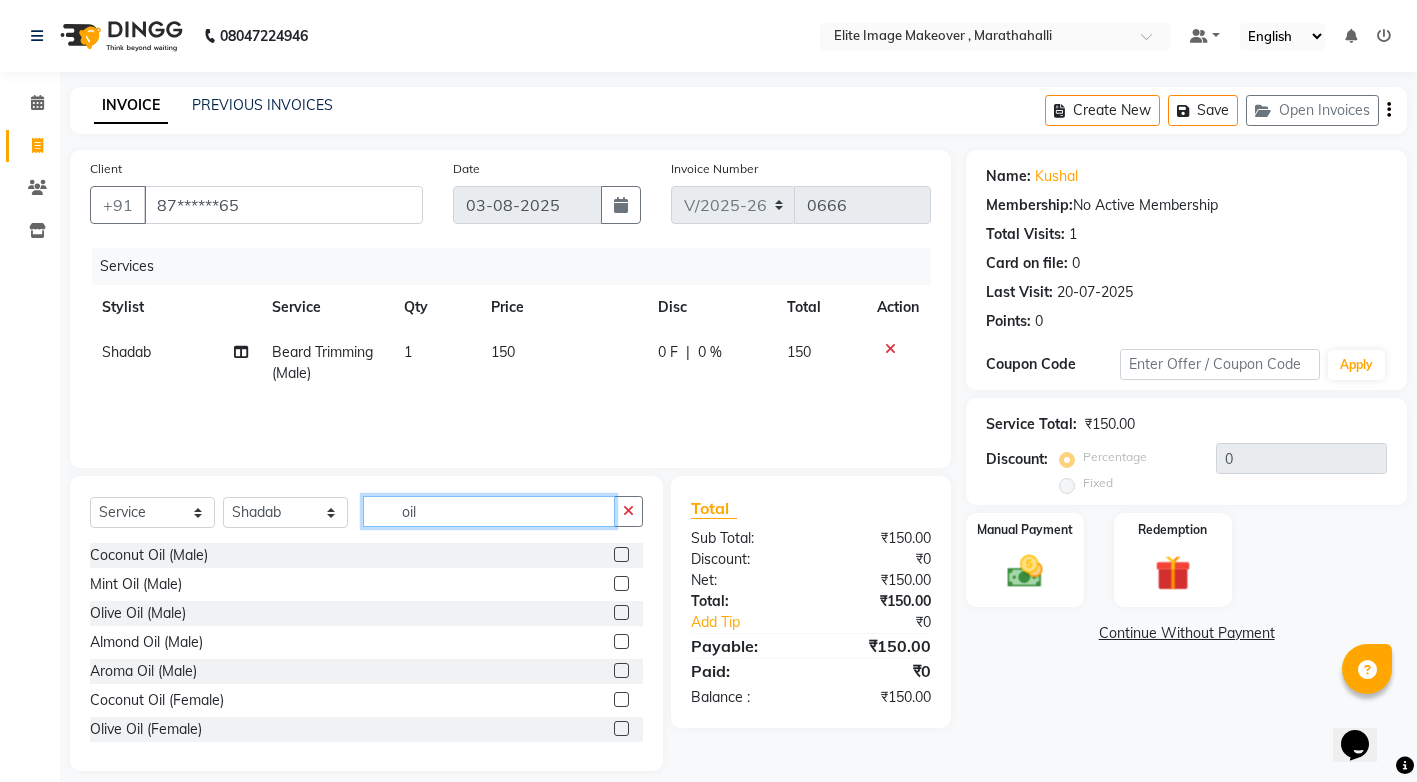 type on "oil" 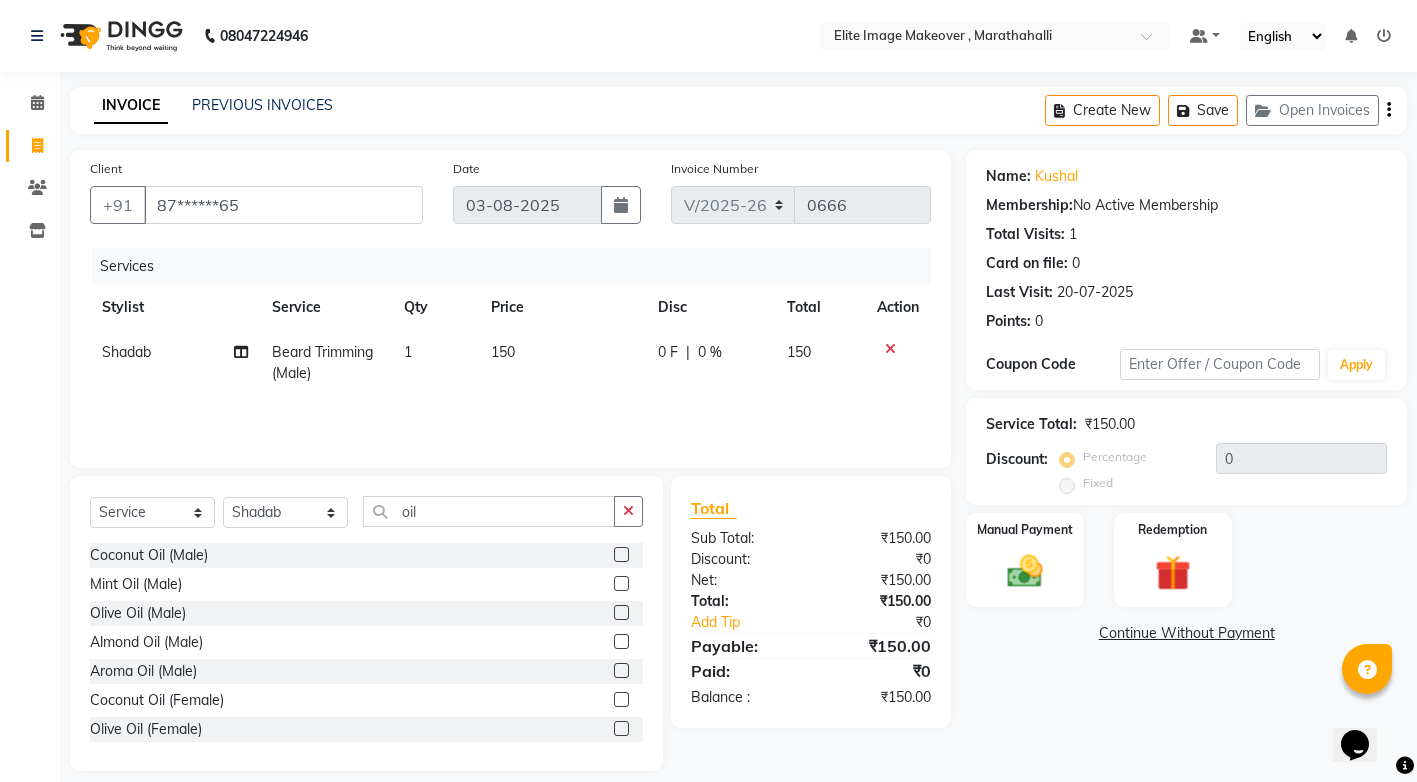 click 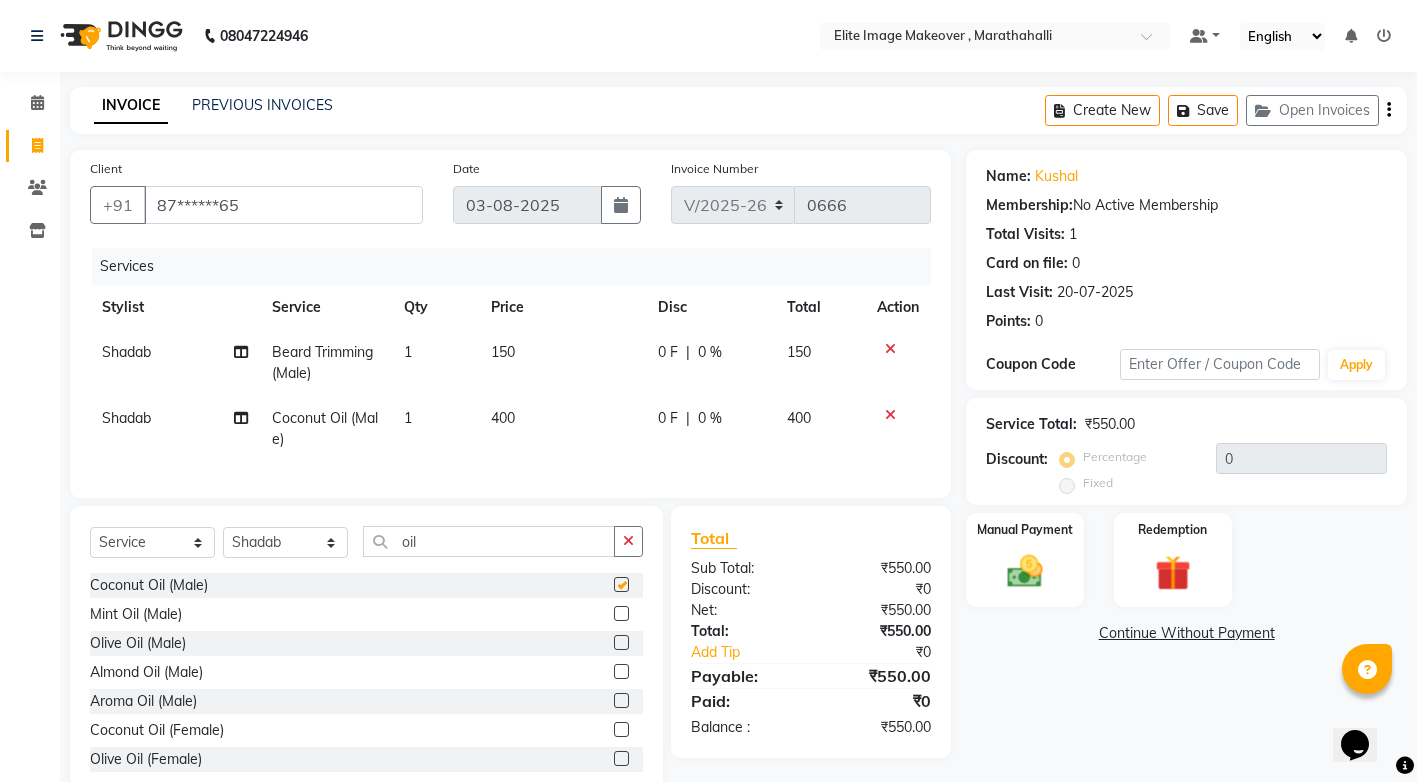 checkbox on "false" 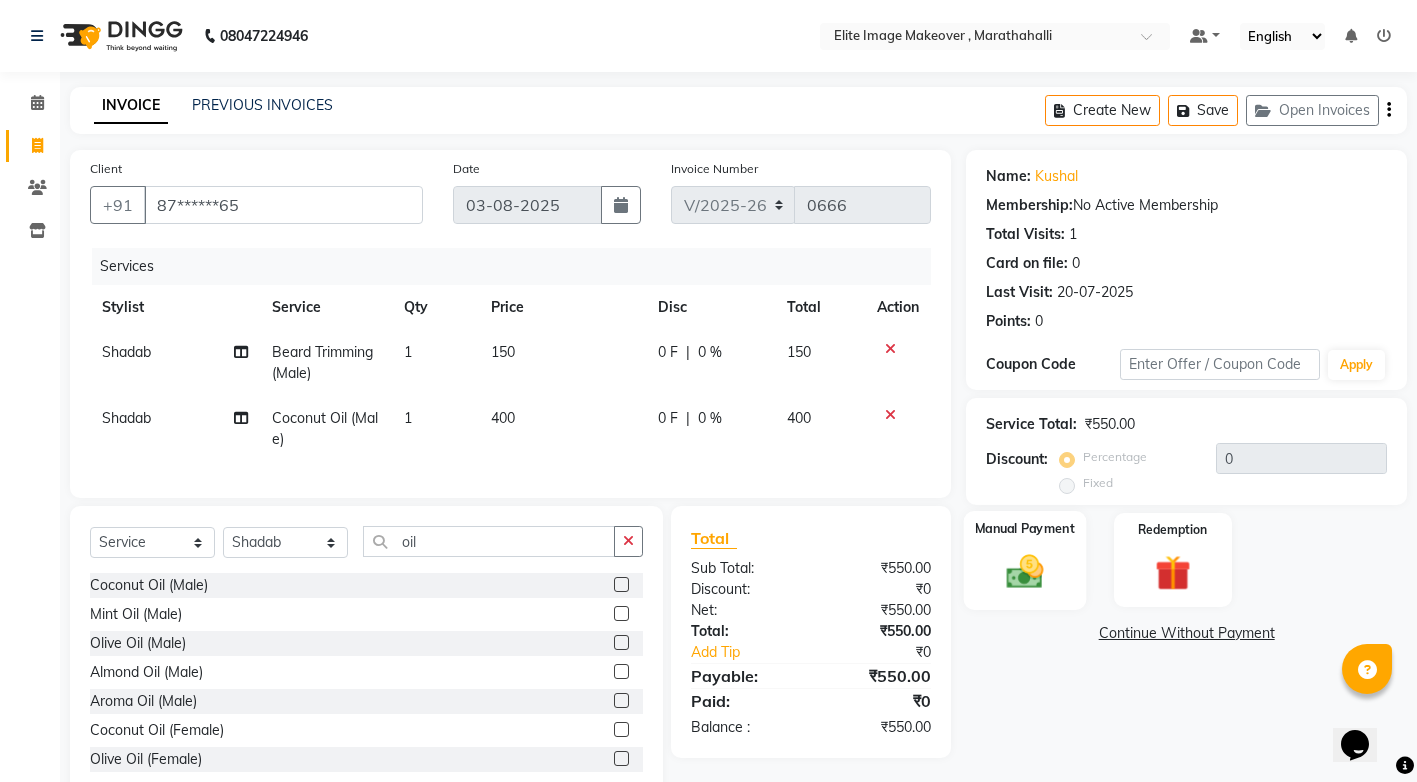 click 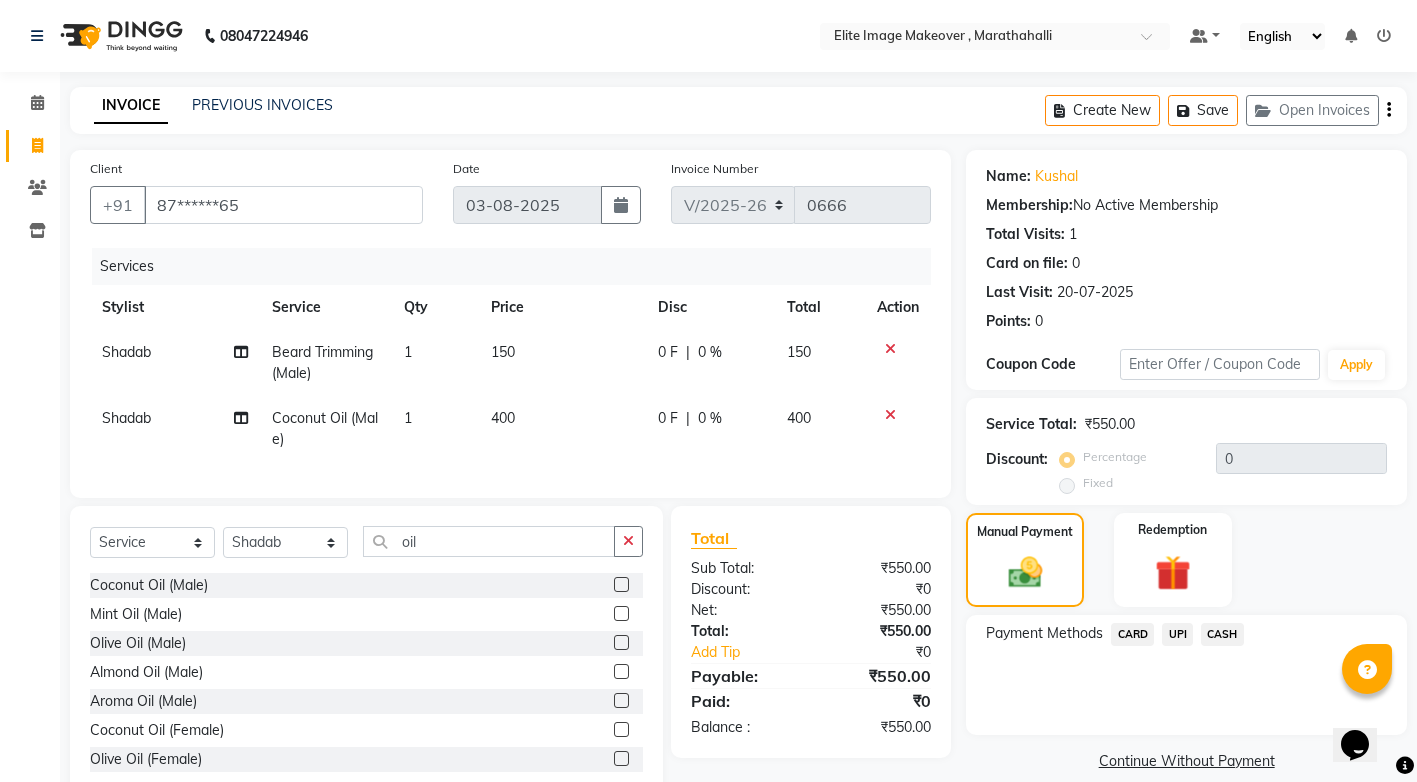 click on "UPI" 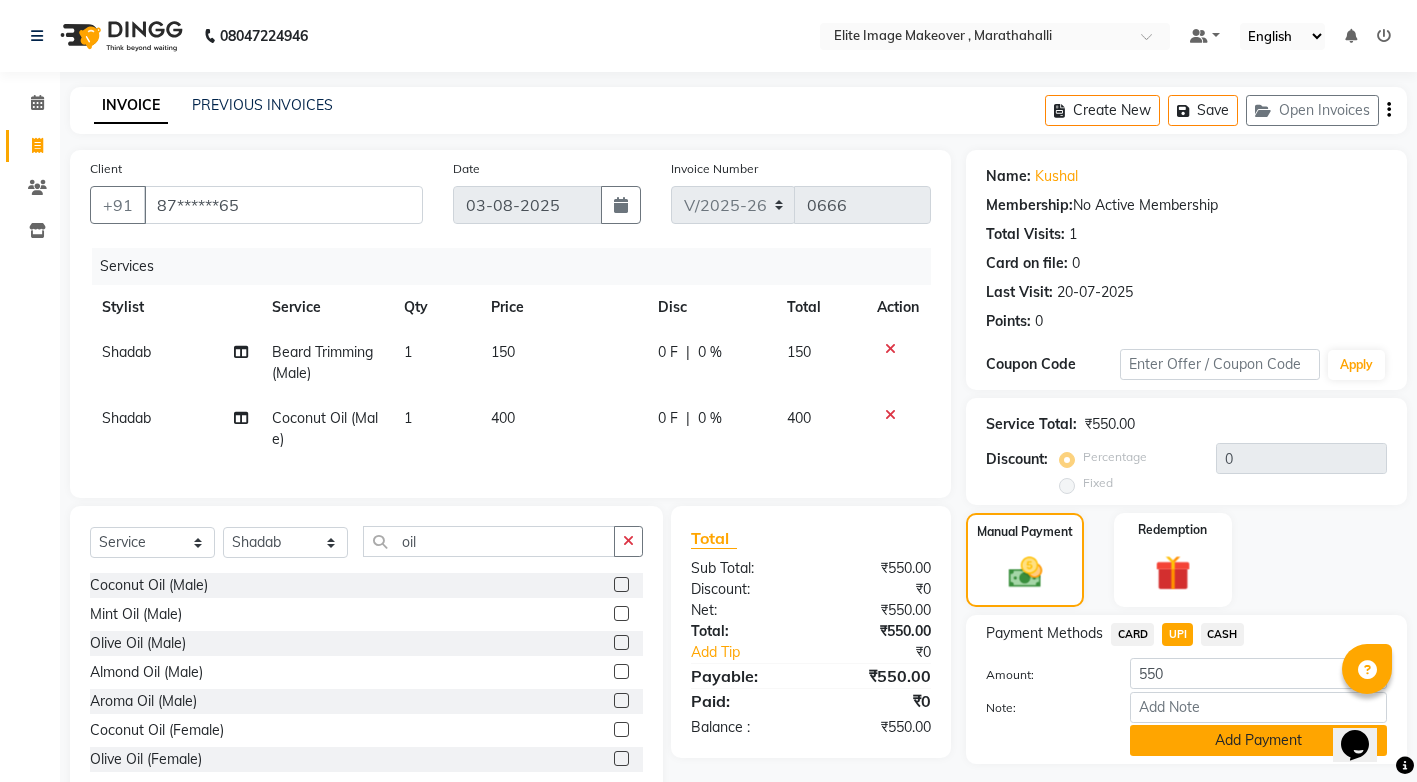 click on "Add Payment" 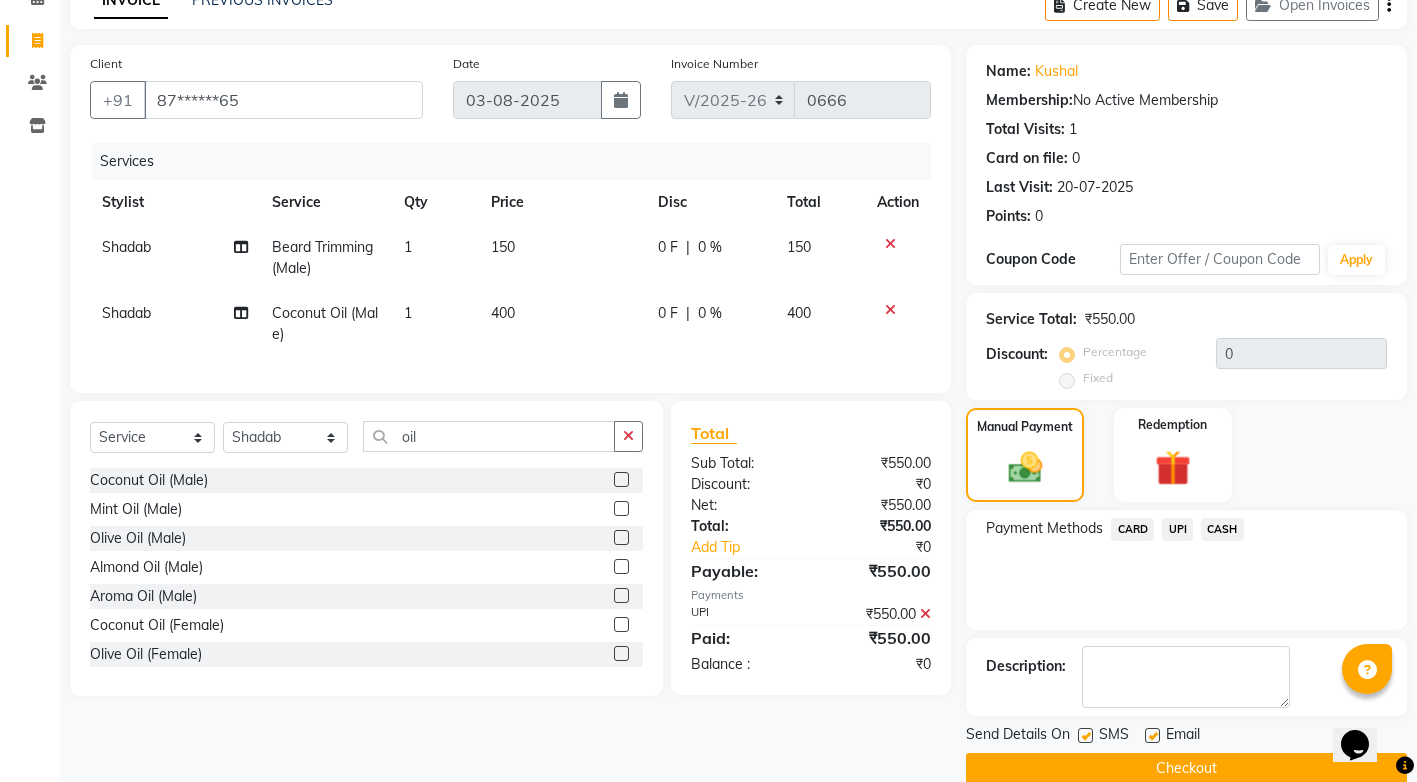 scroll, scrollTop: 137, scrollLeft: 0, axis: vertical 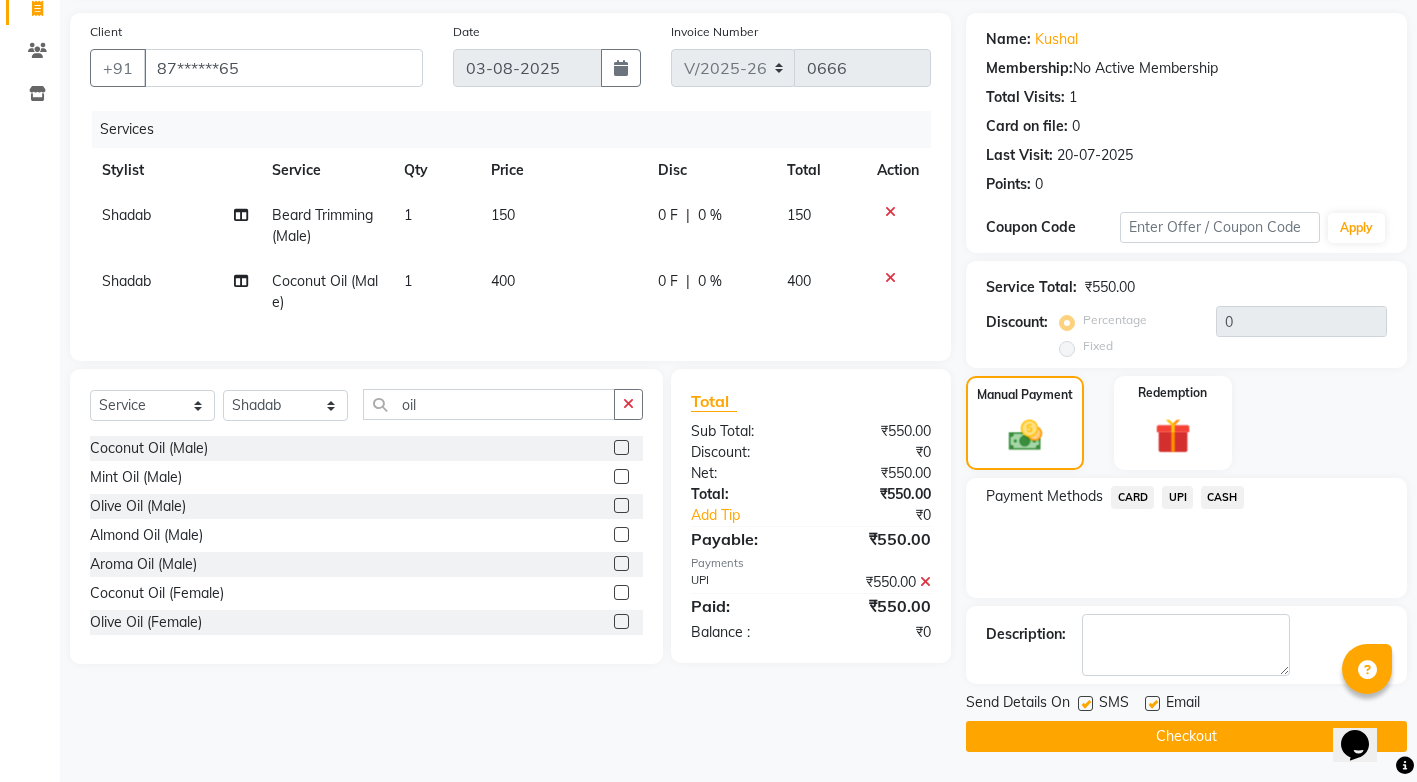 click on "Checkout" 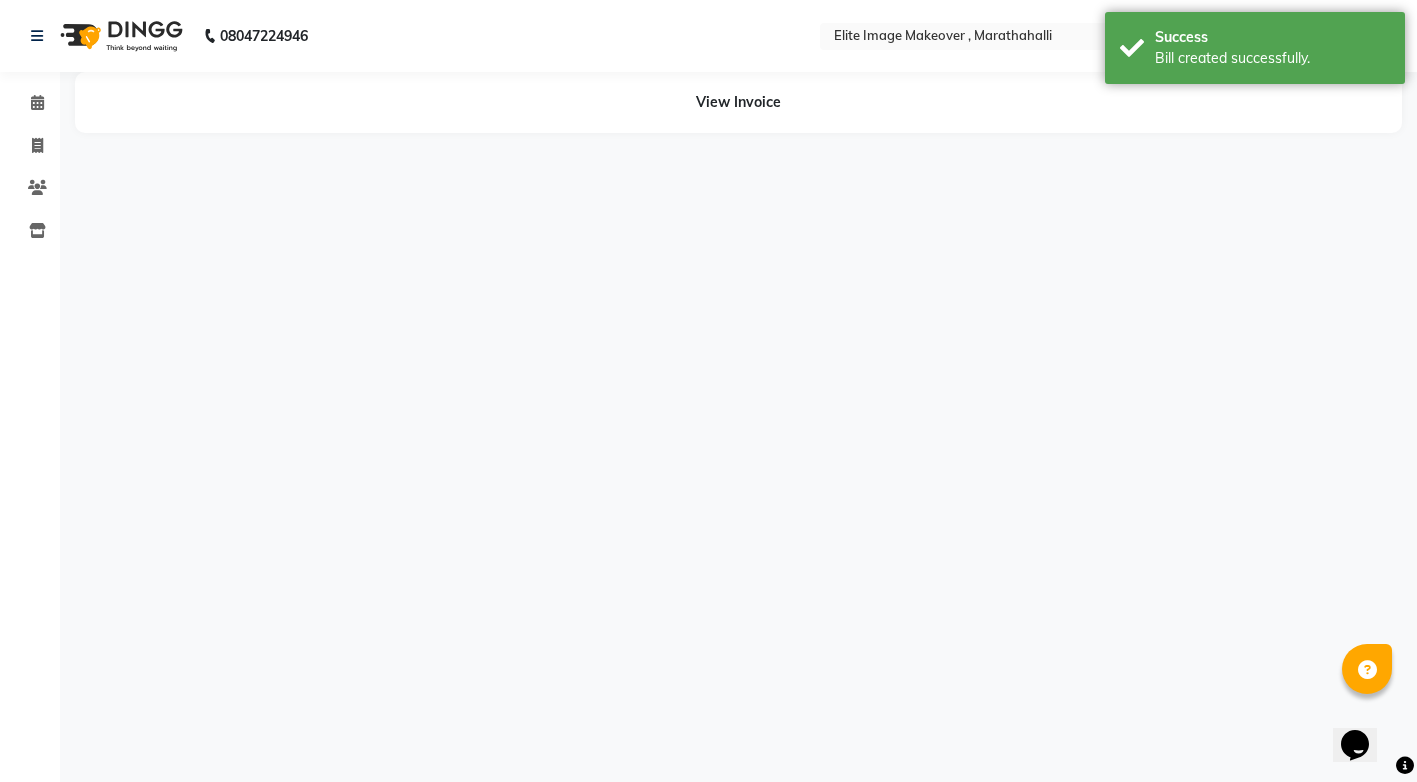 scroll, scrollTop: 0, scrollLeft: 0, axis: both 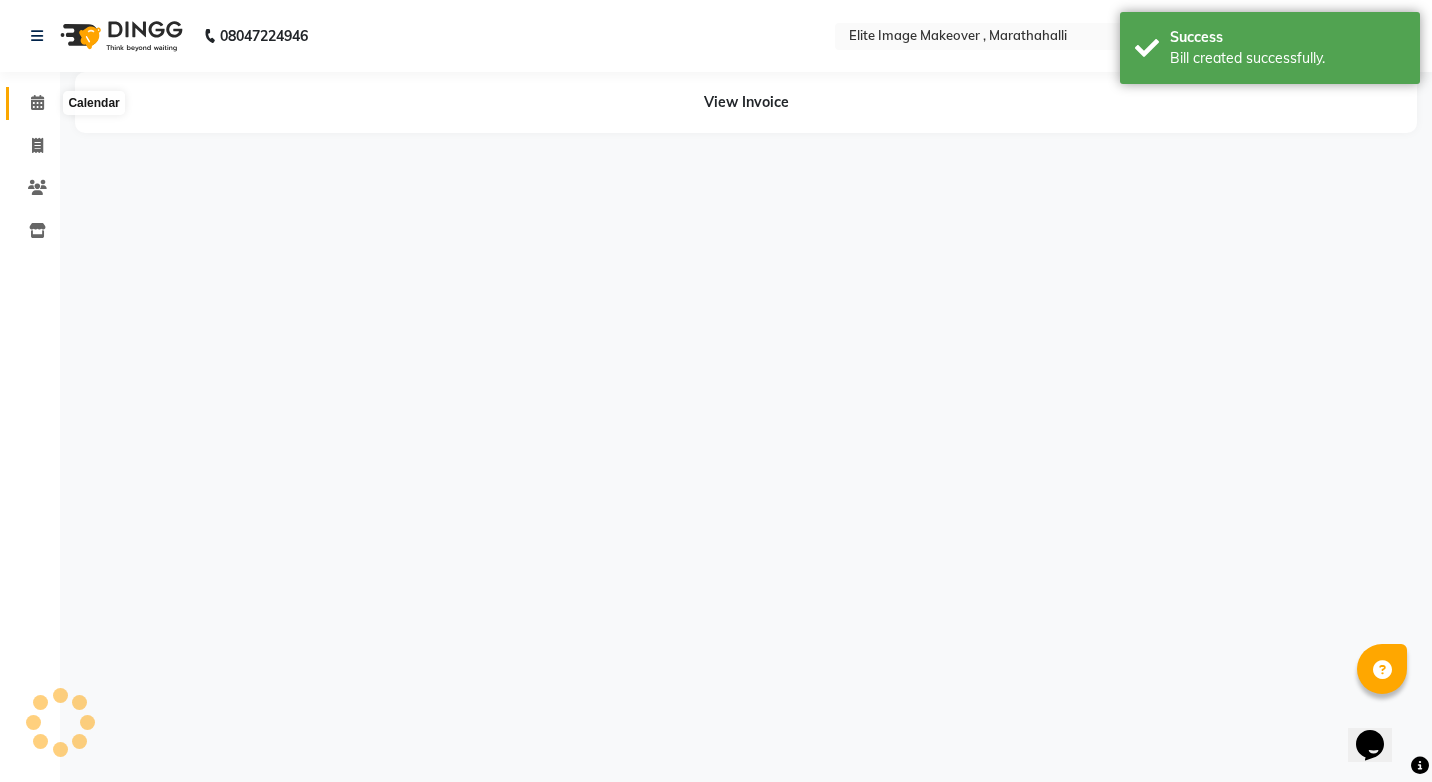click 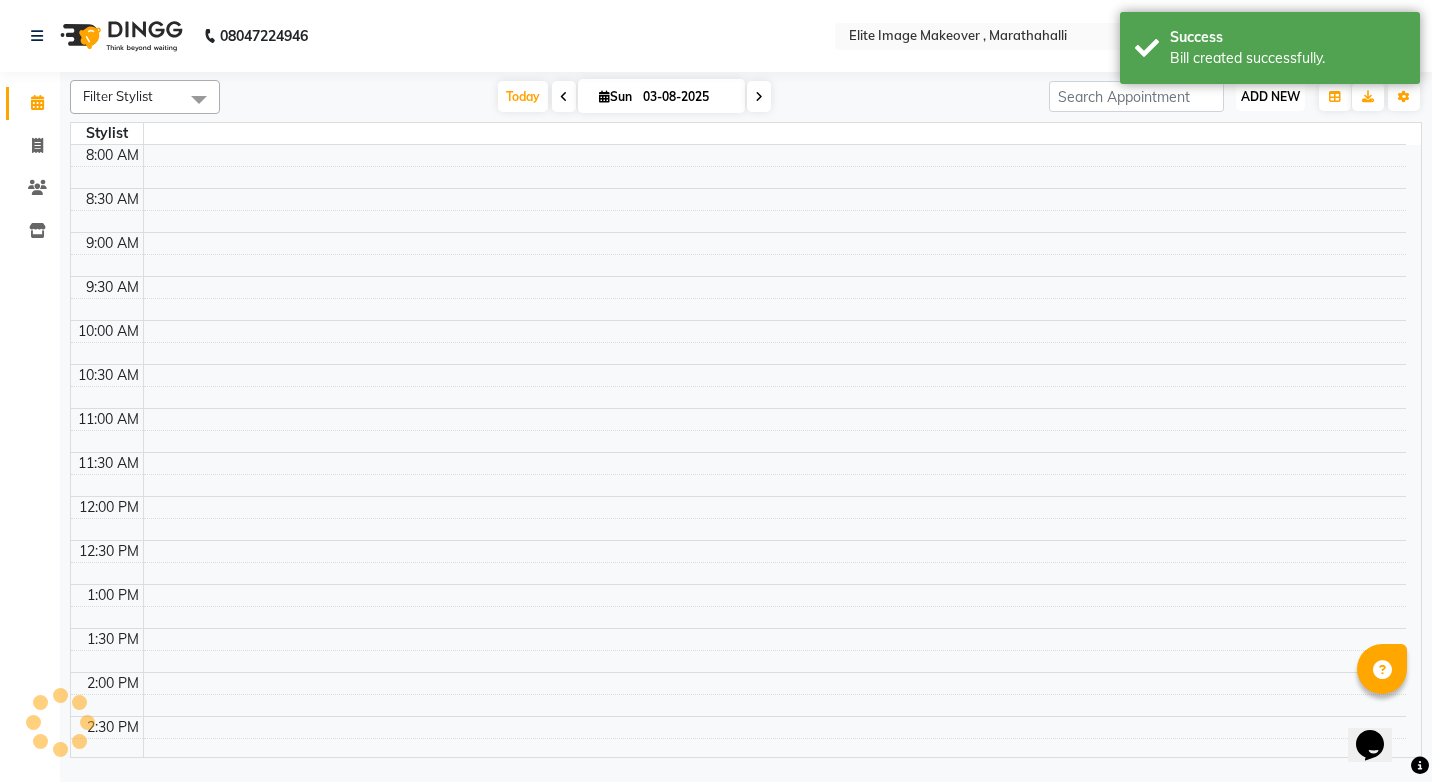 click on "ADD NEW Toggle Dropdown" at bounding box center [1270, 97] 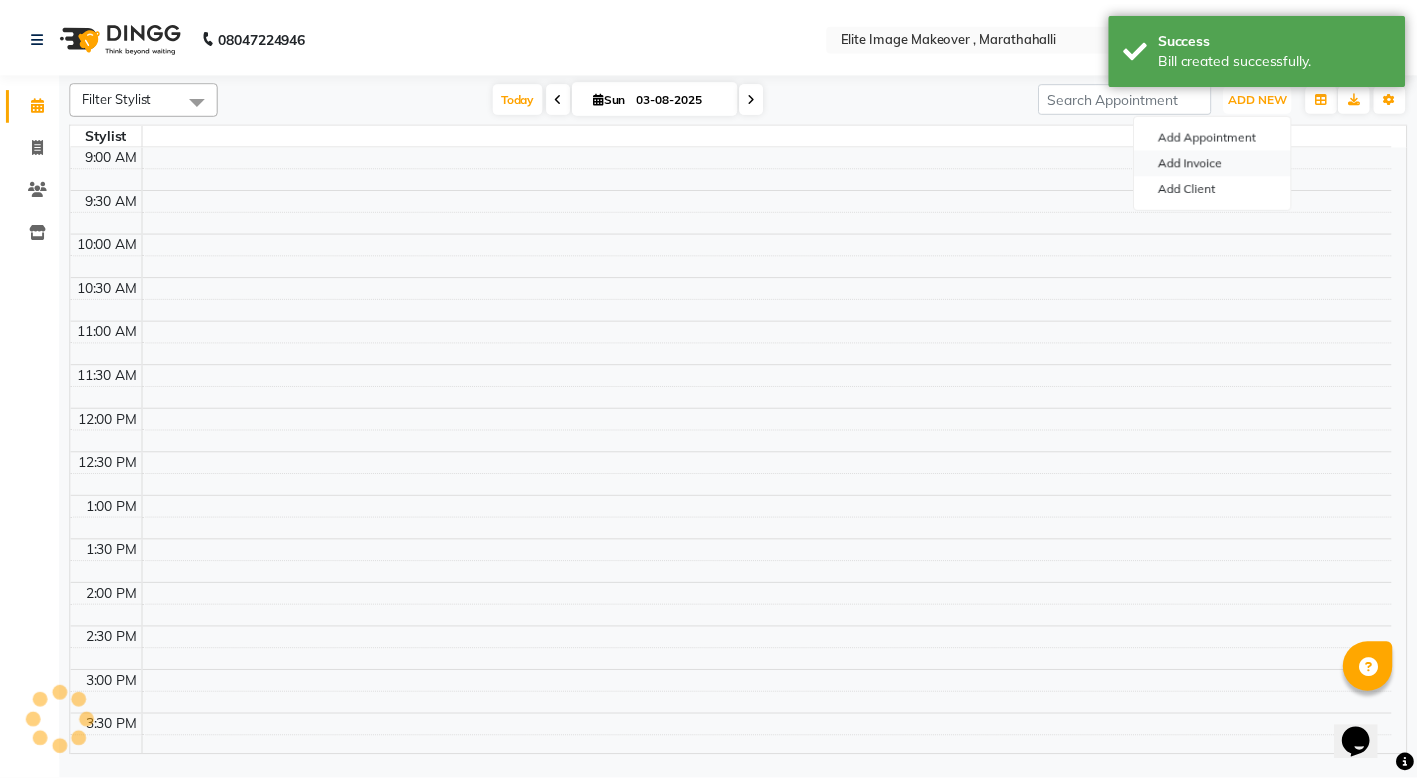 scroll, scrollTop: 531, scrollLeft: 0, axis: vertical 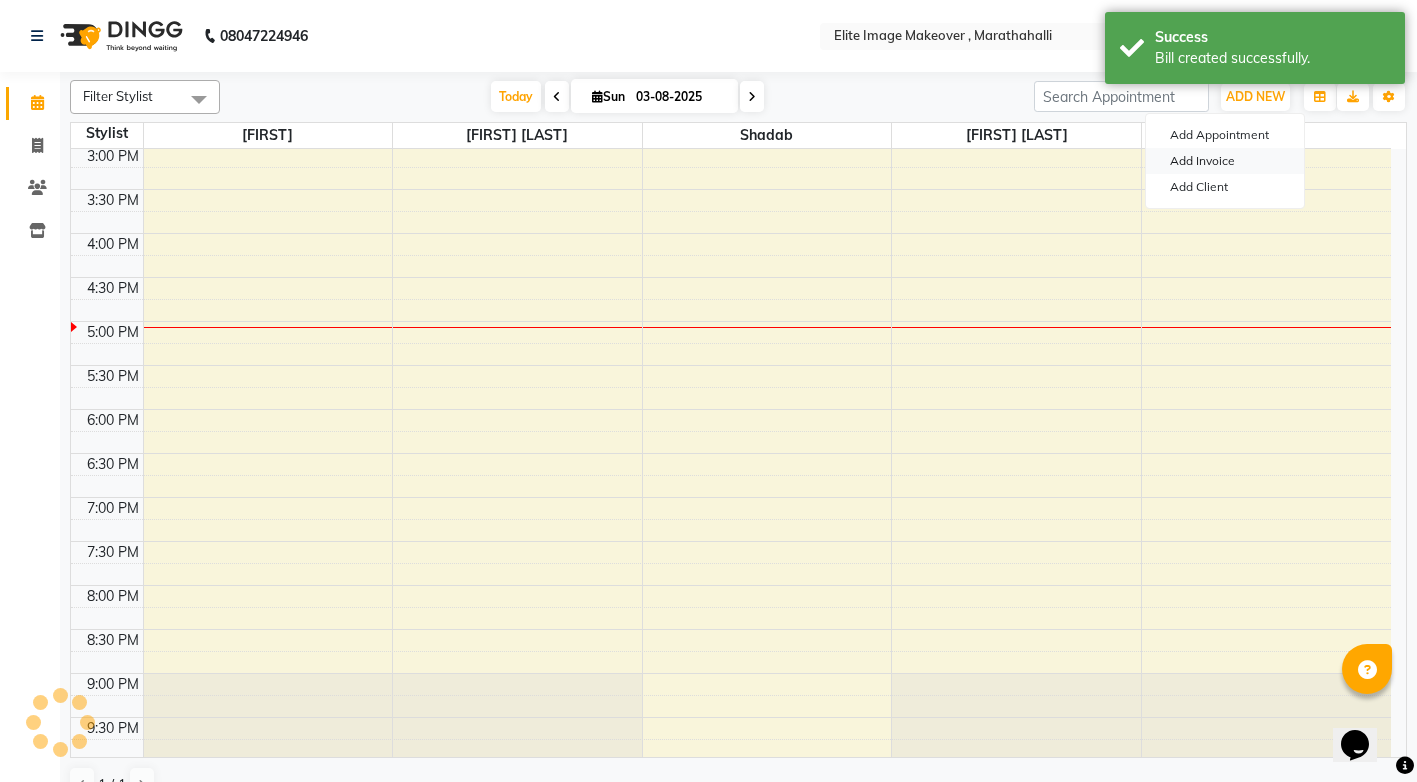 click on "Add Invoice" at bounding box center [1225, 161] 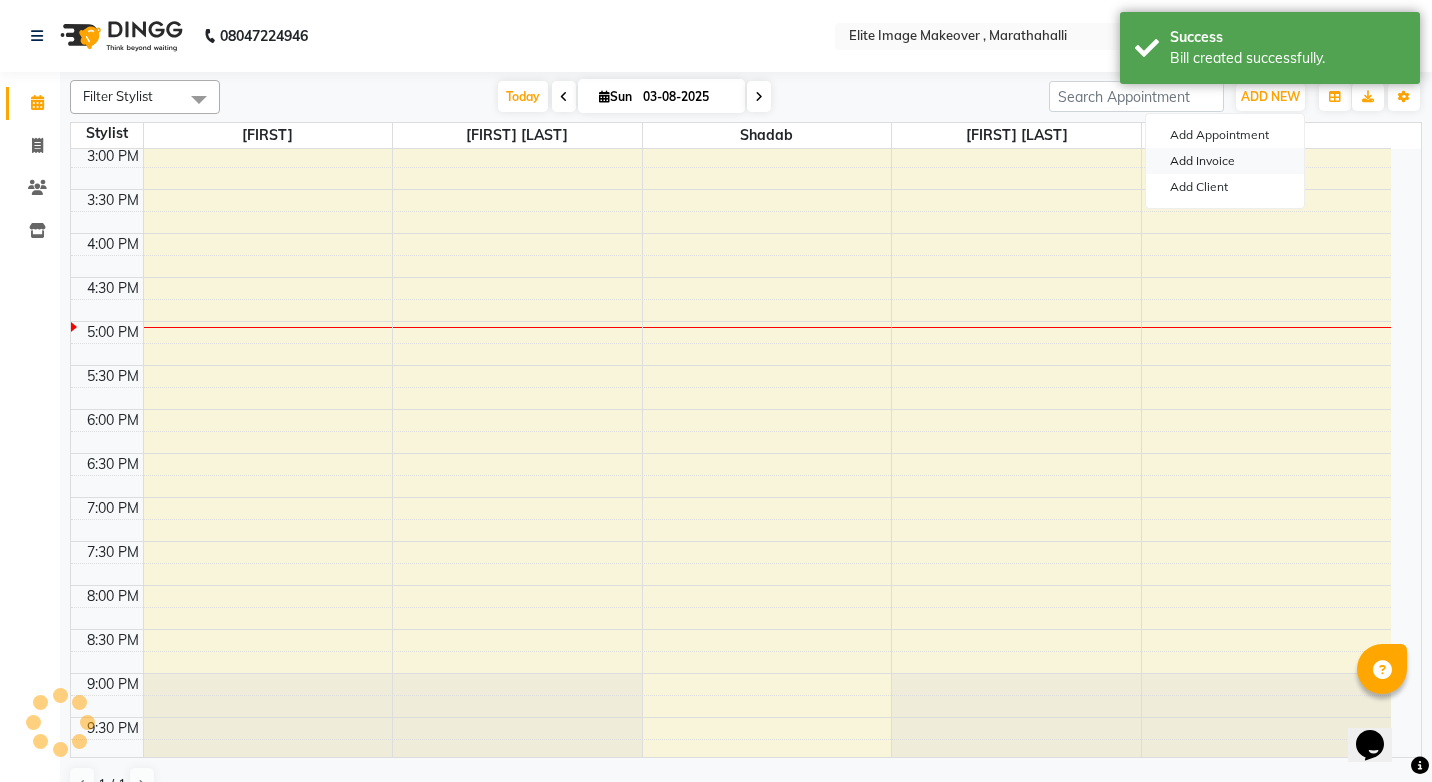 select on "service" 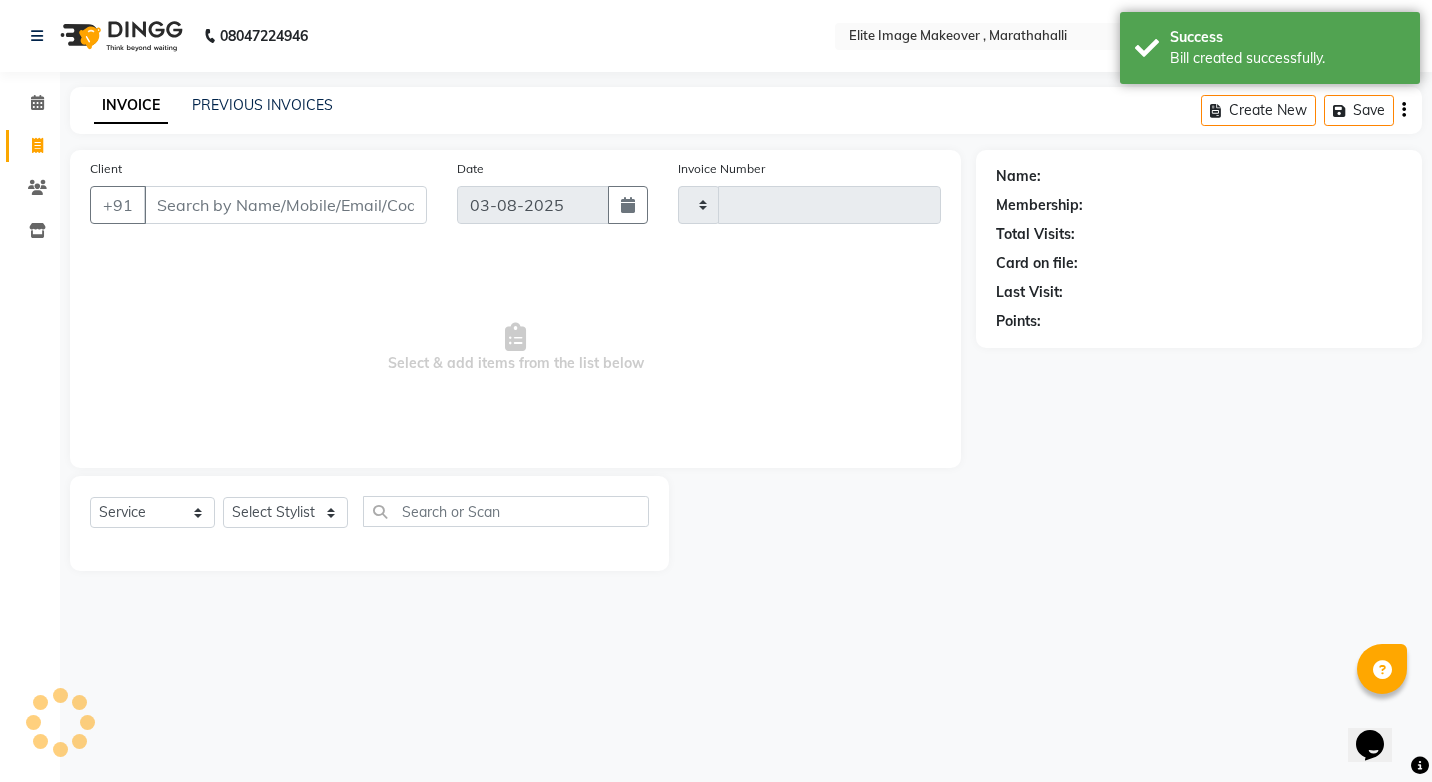 type on "0667" 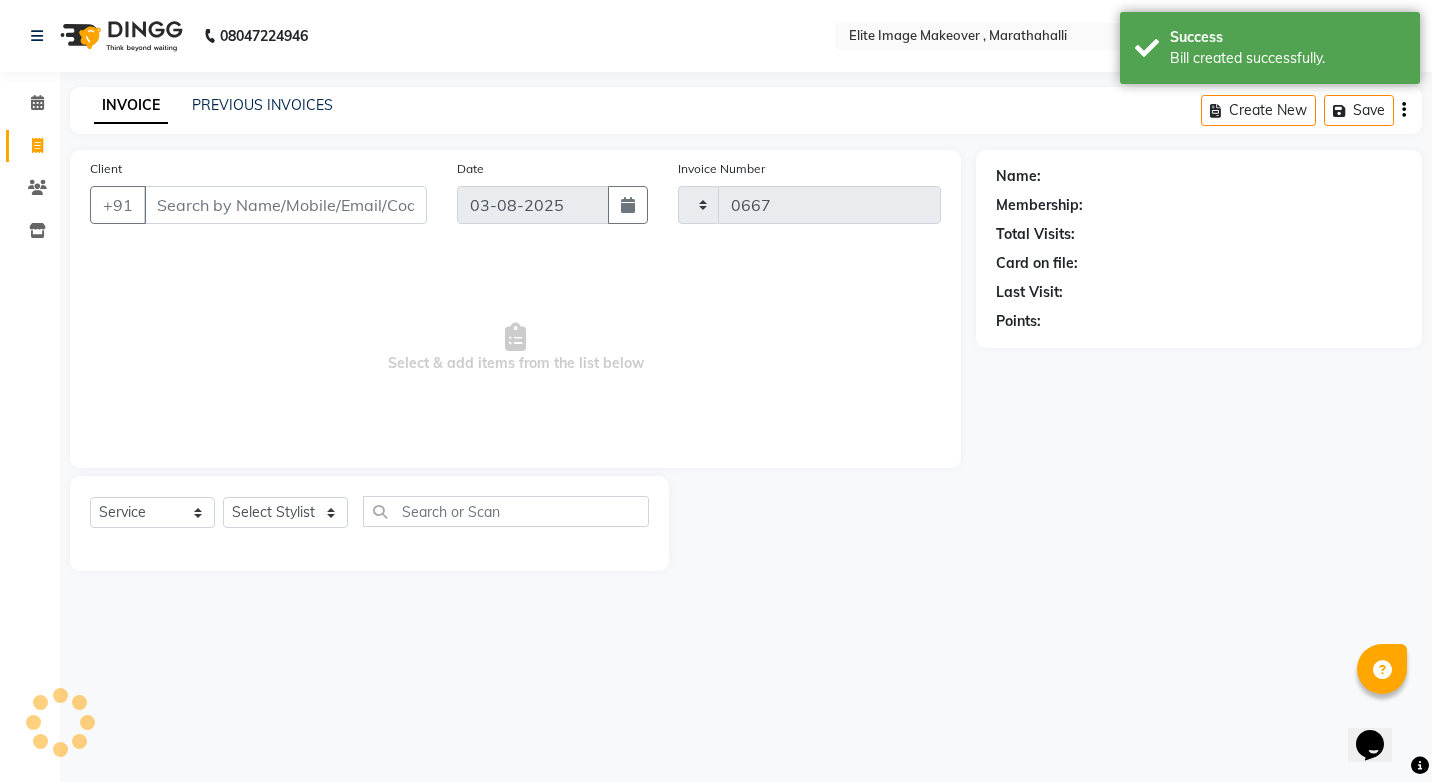 select on "8005" 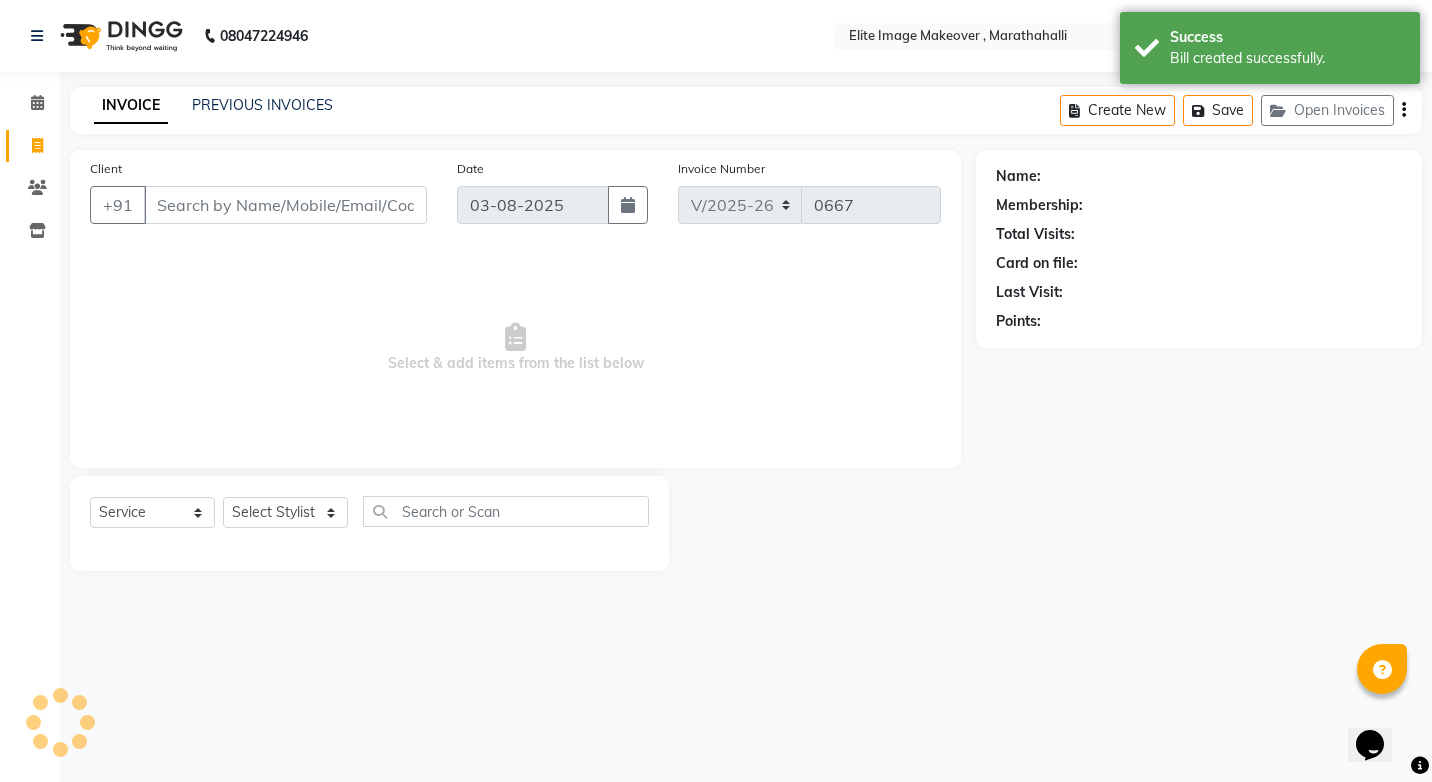 click on "Client" at bounding box center [285, 205] 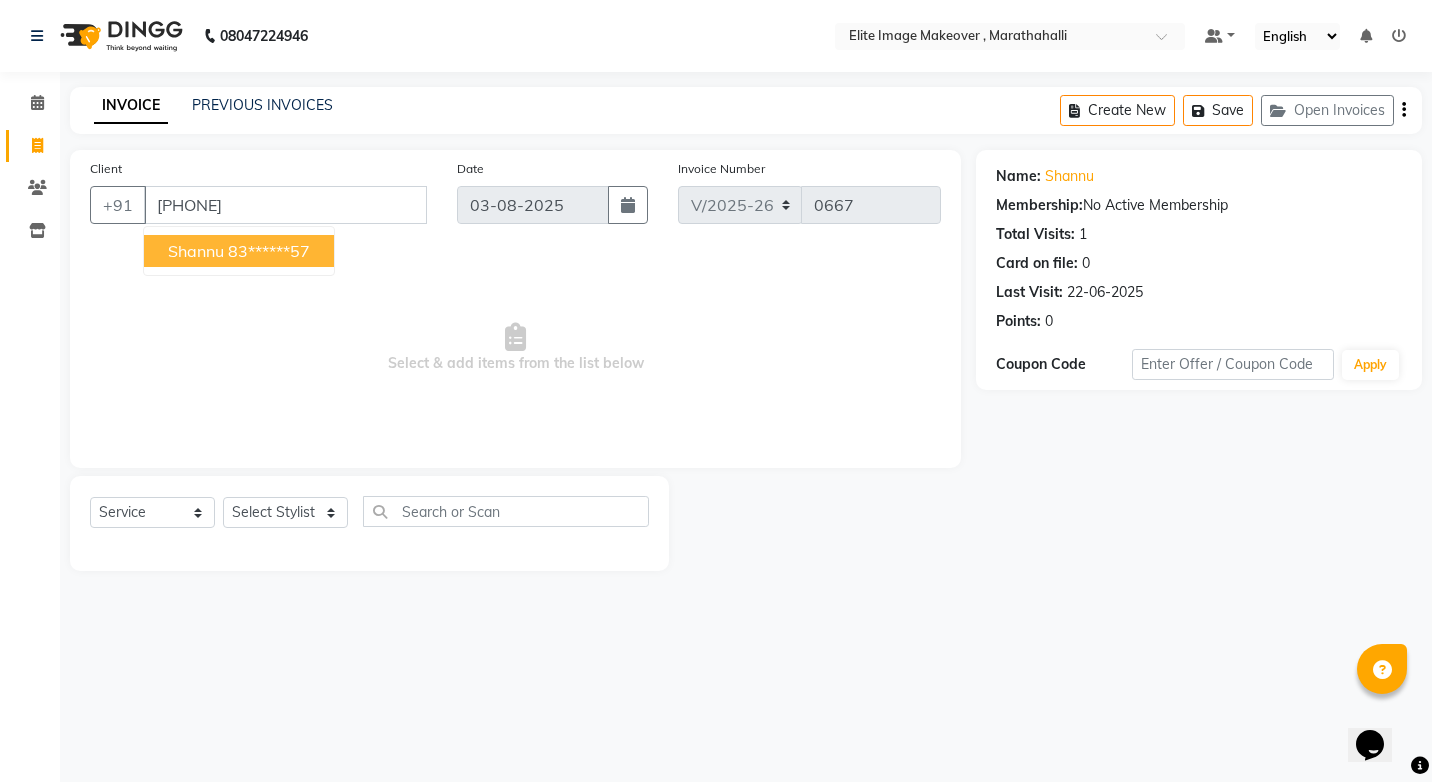click on "83******57" at bounding box center (269, 251) 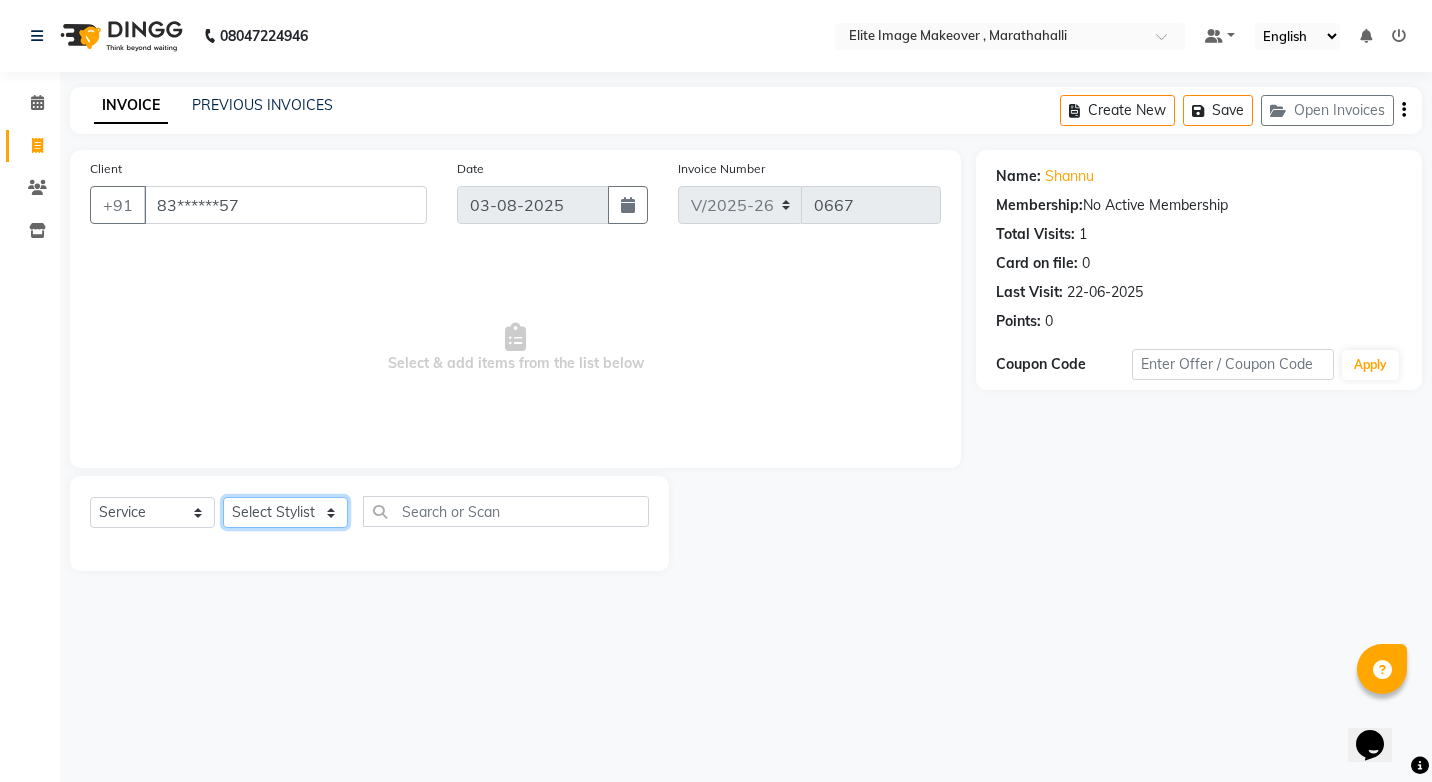 click on "Select Stylist [FIRST] [LAST] [FIRST] [FIRST] [FIRST] [FIRST] [FIRST] [FIRST]" 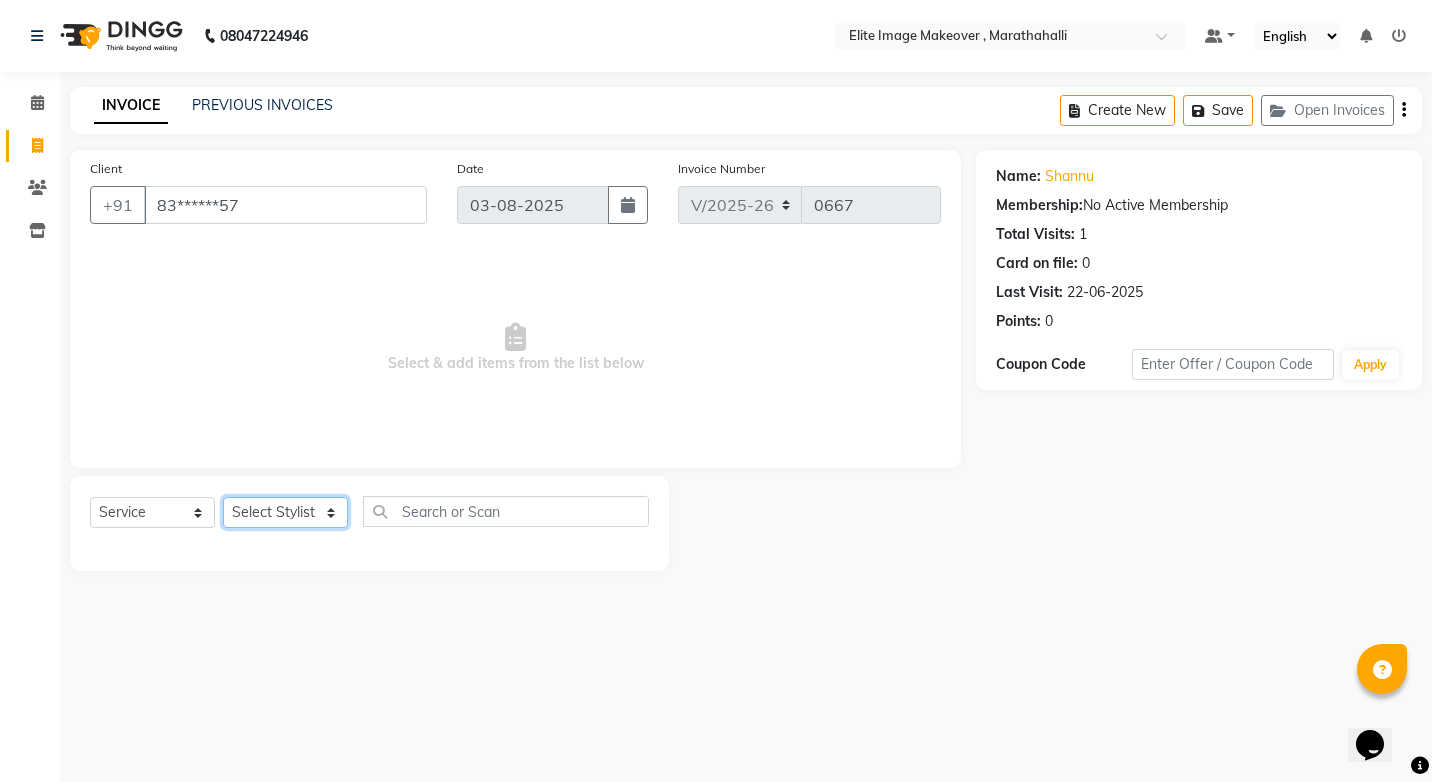 select on "77675" 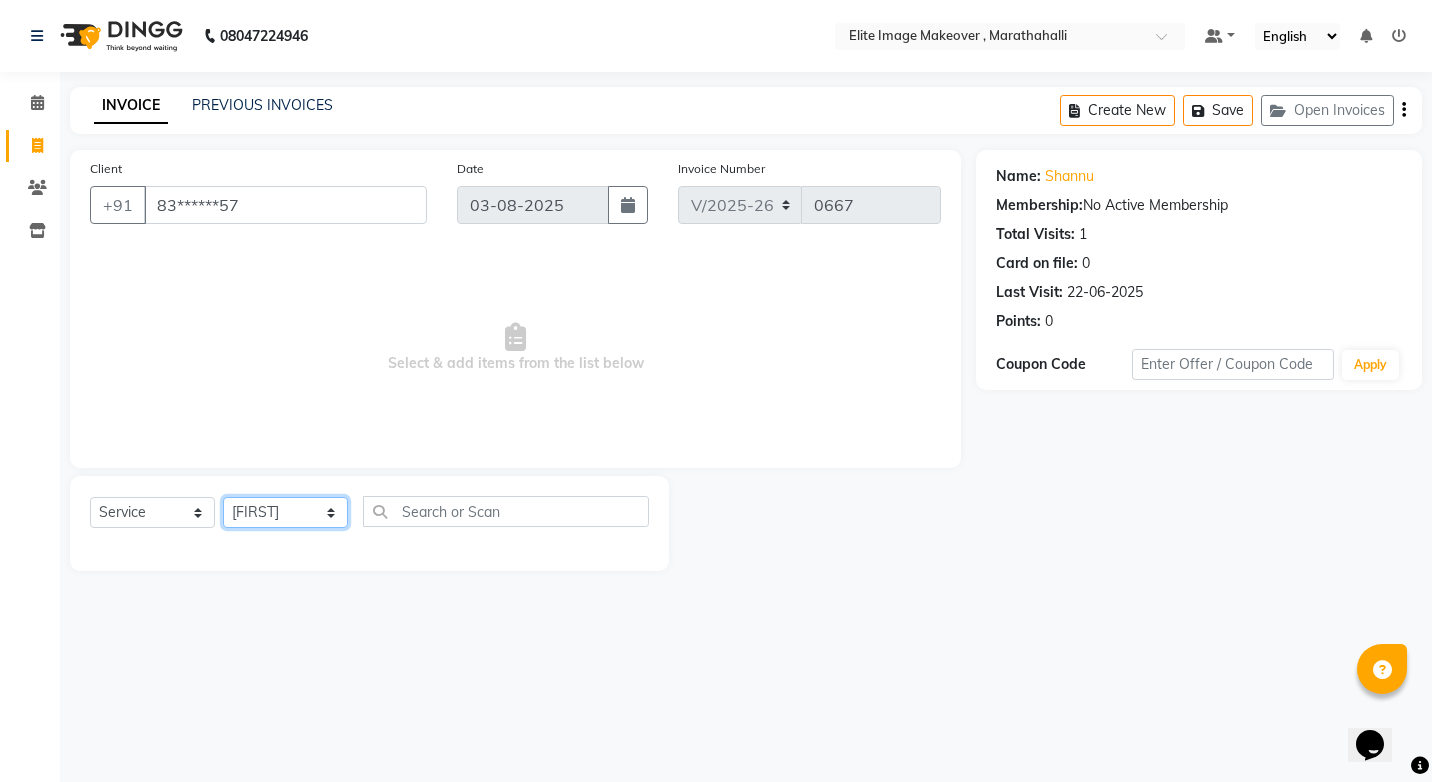 click on "Select Stylist [FIRST] [LAST] [FIRST] [FIRST] [FIRST] [FIRST] [FIRST] [FIRST]" 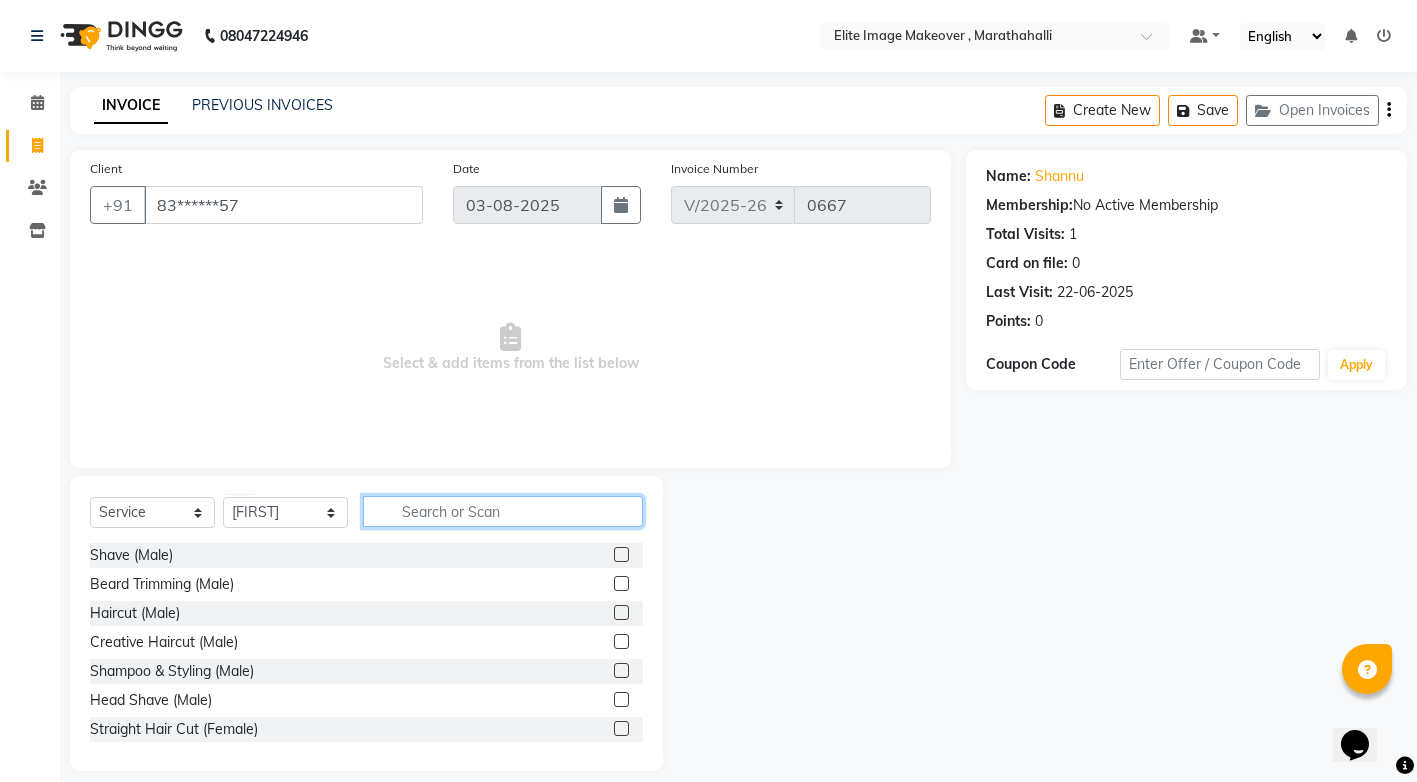 click 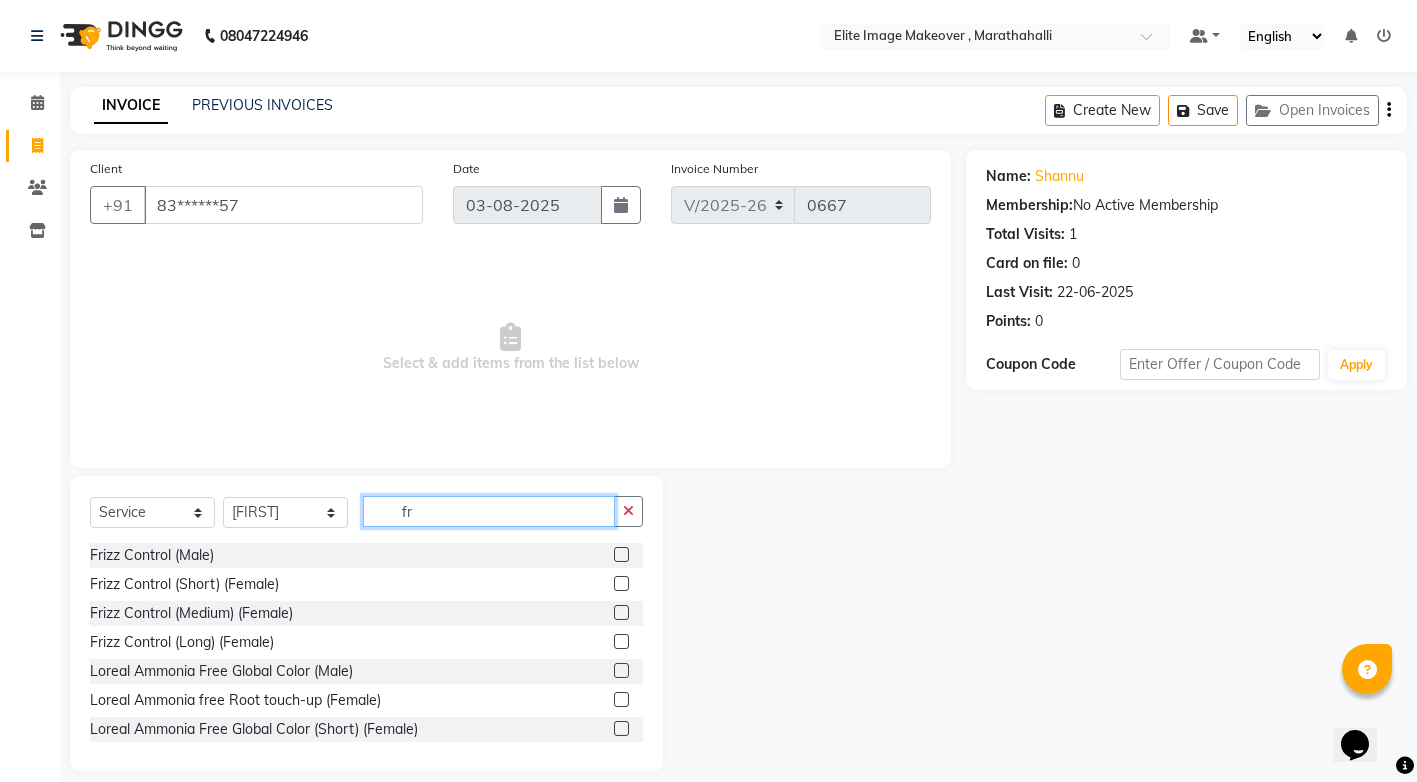 type on "fr" 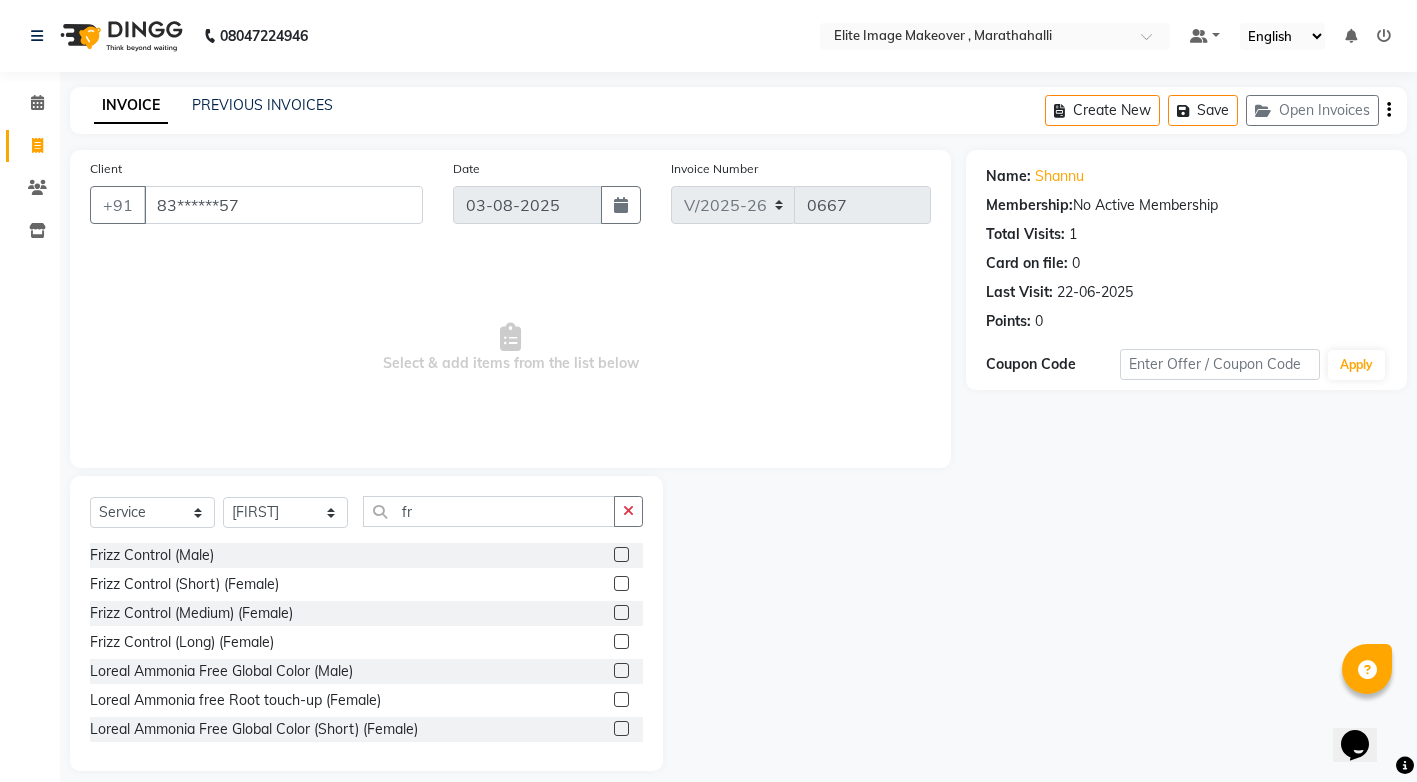 click 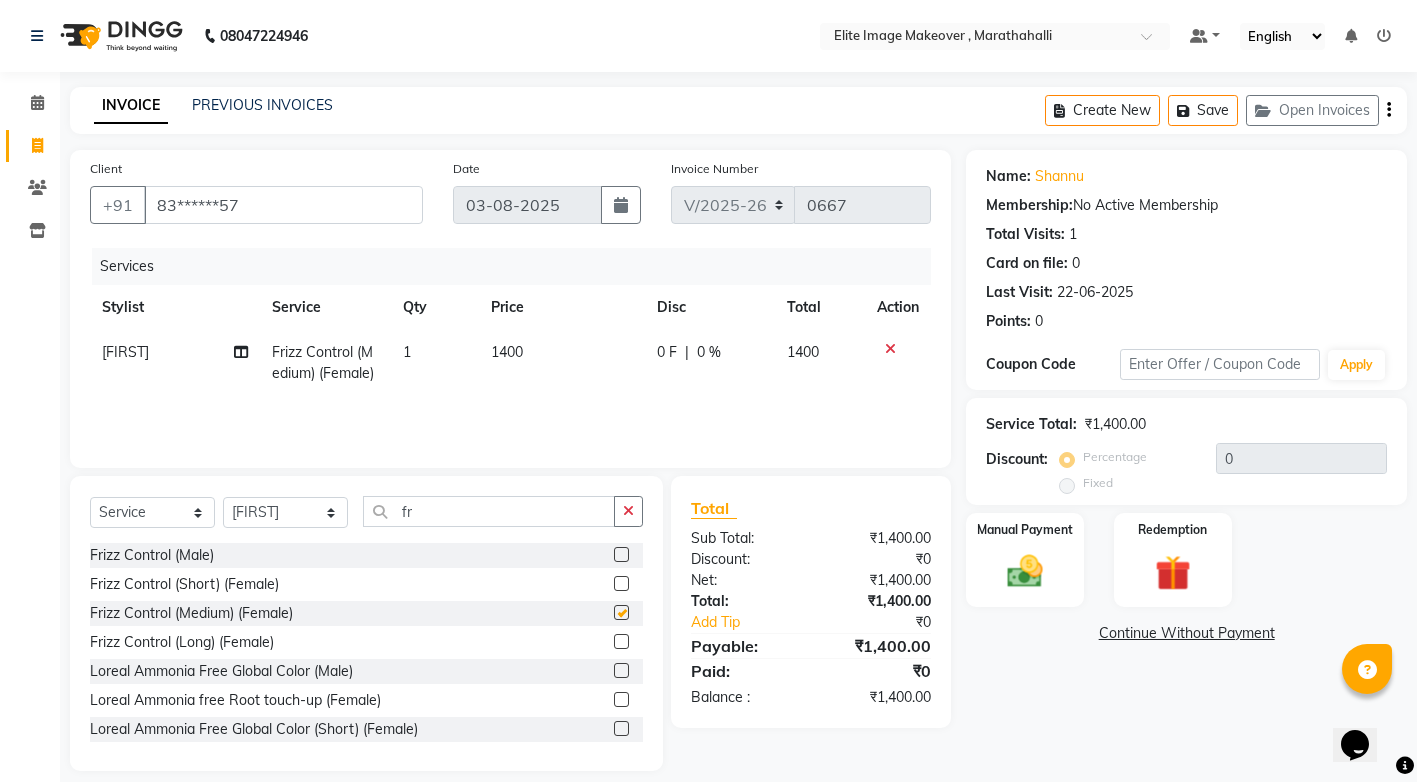 checkbox on "false" 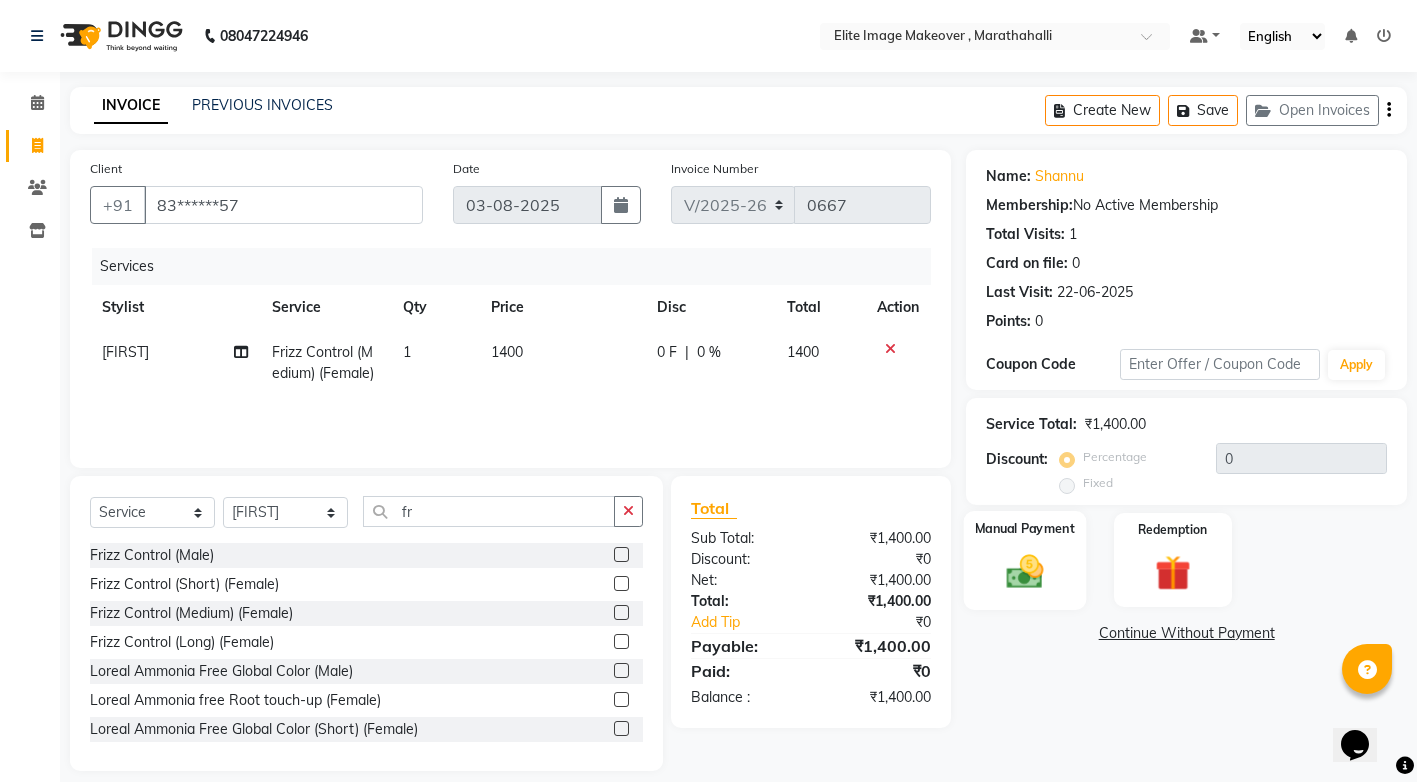 click 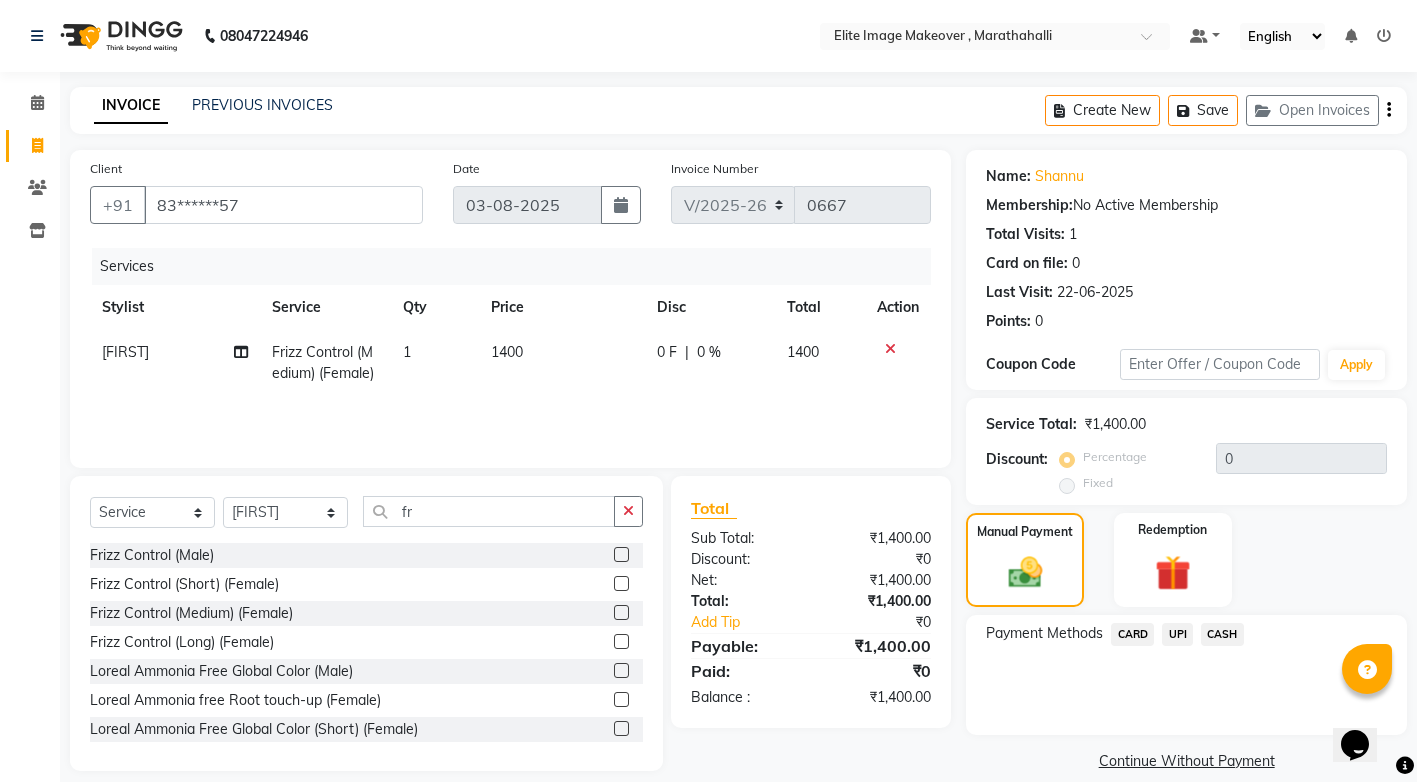 click on "UPI" 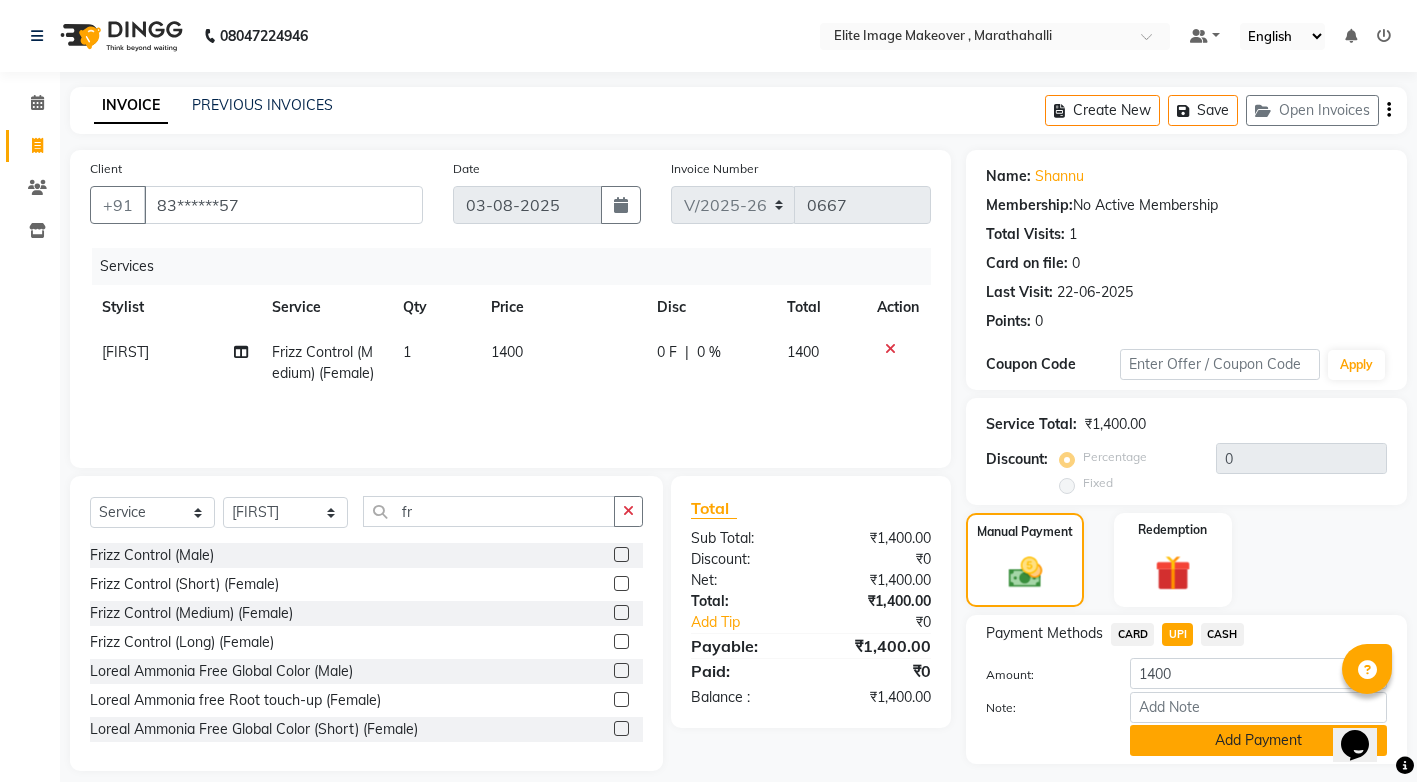 click on "Add Payment" 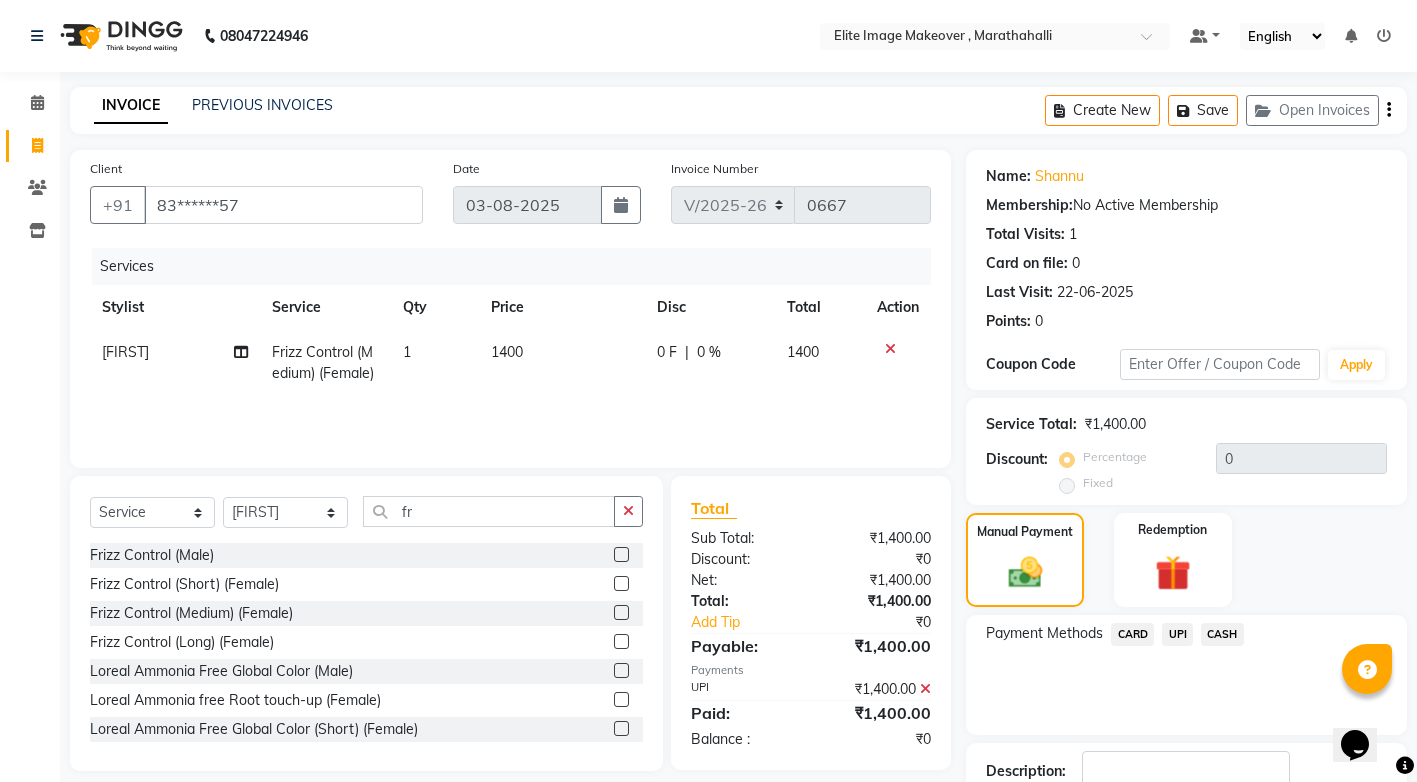 click on "Payment Methods  CARD   UPI   CASH" 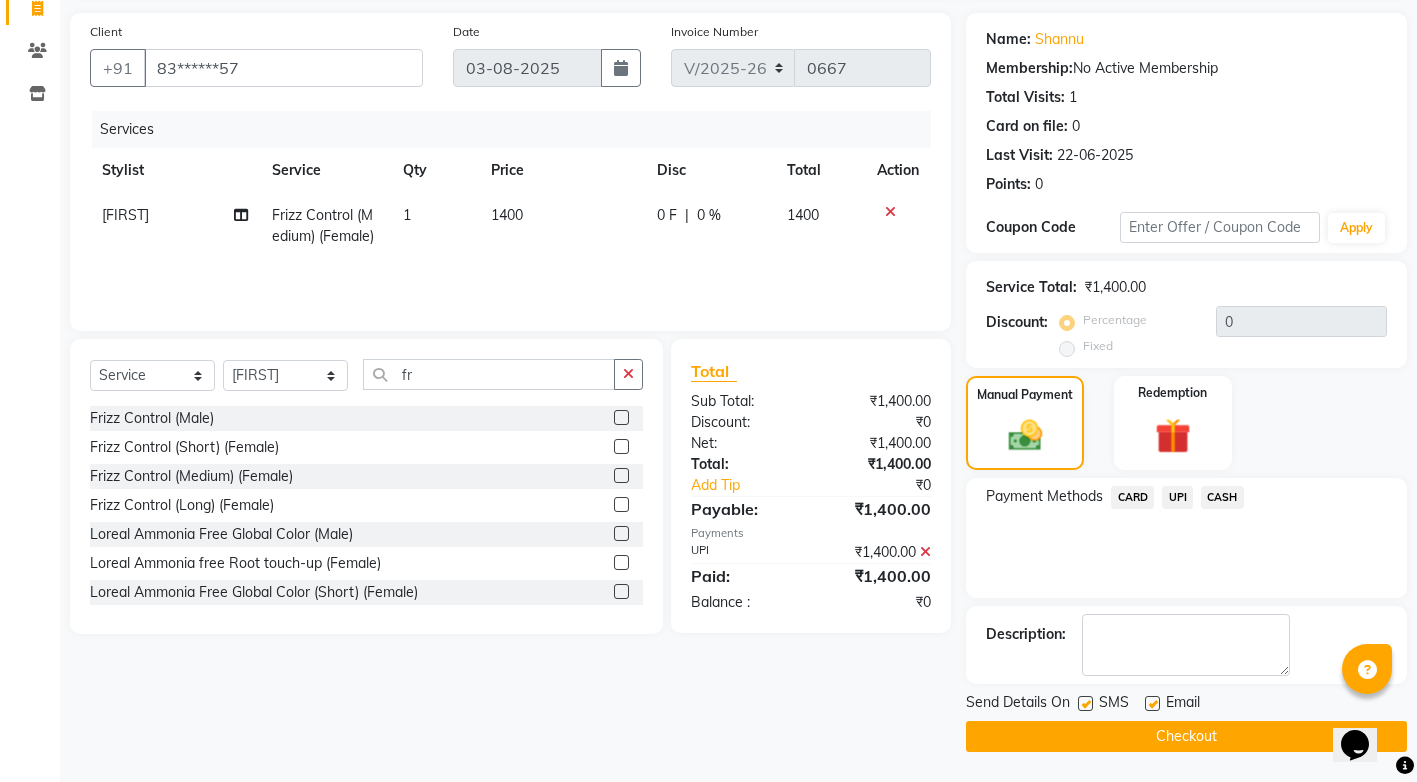 click on "Checkout" 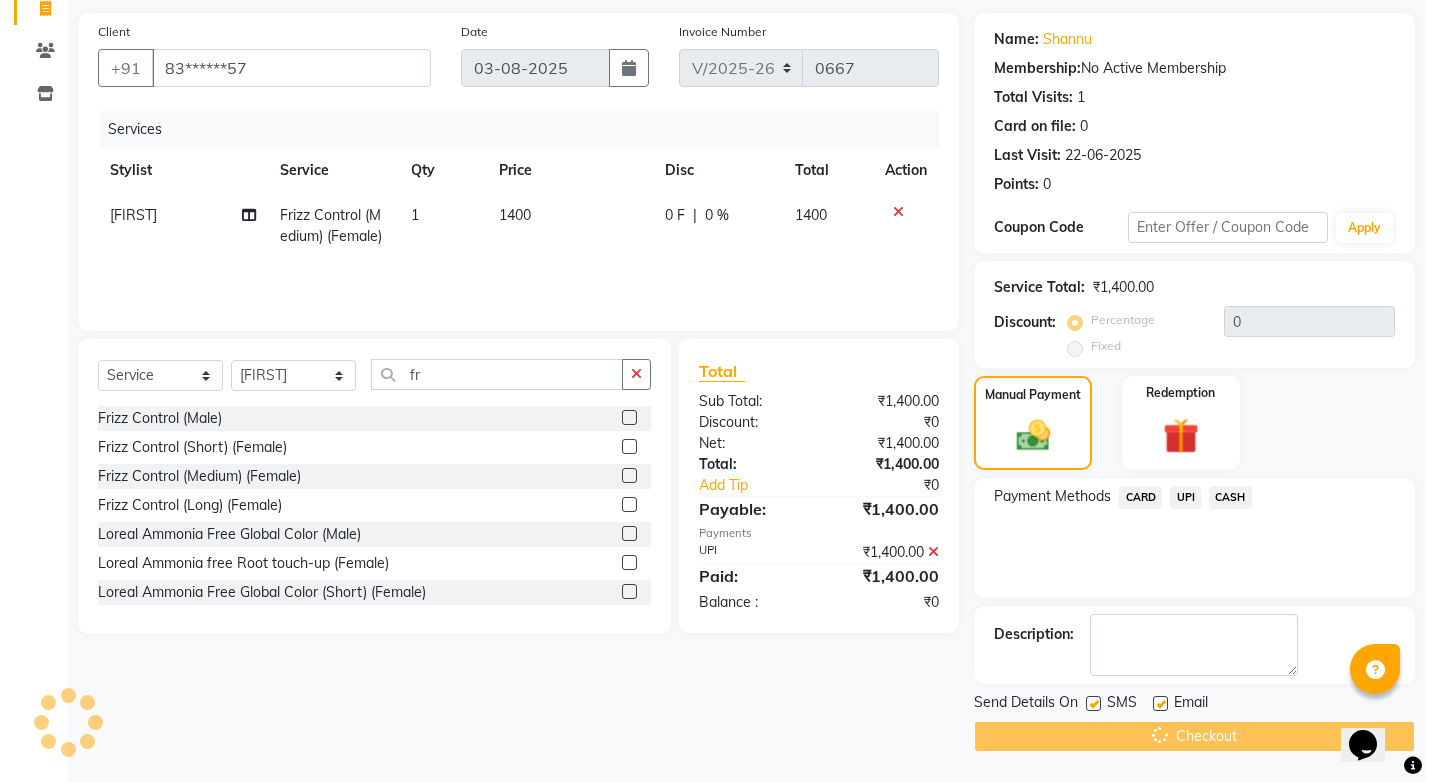 scroll, scrollTop: 0, scrollLeft: 0, axis: both 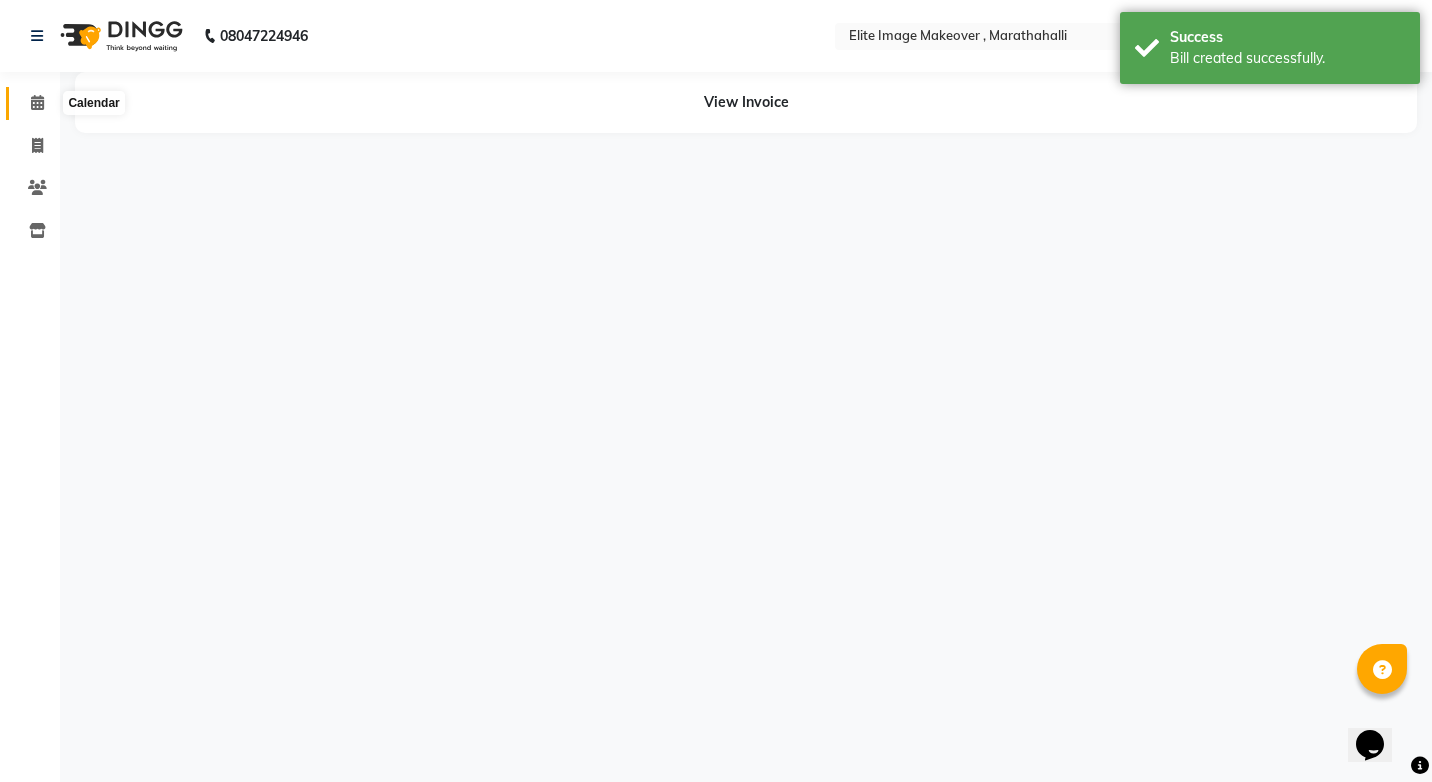 click 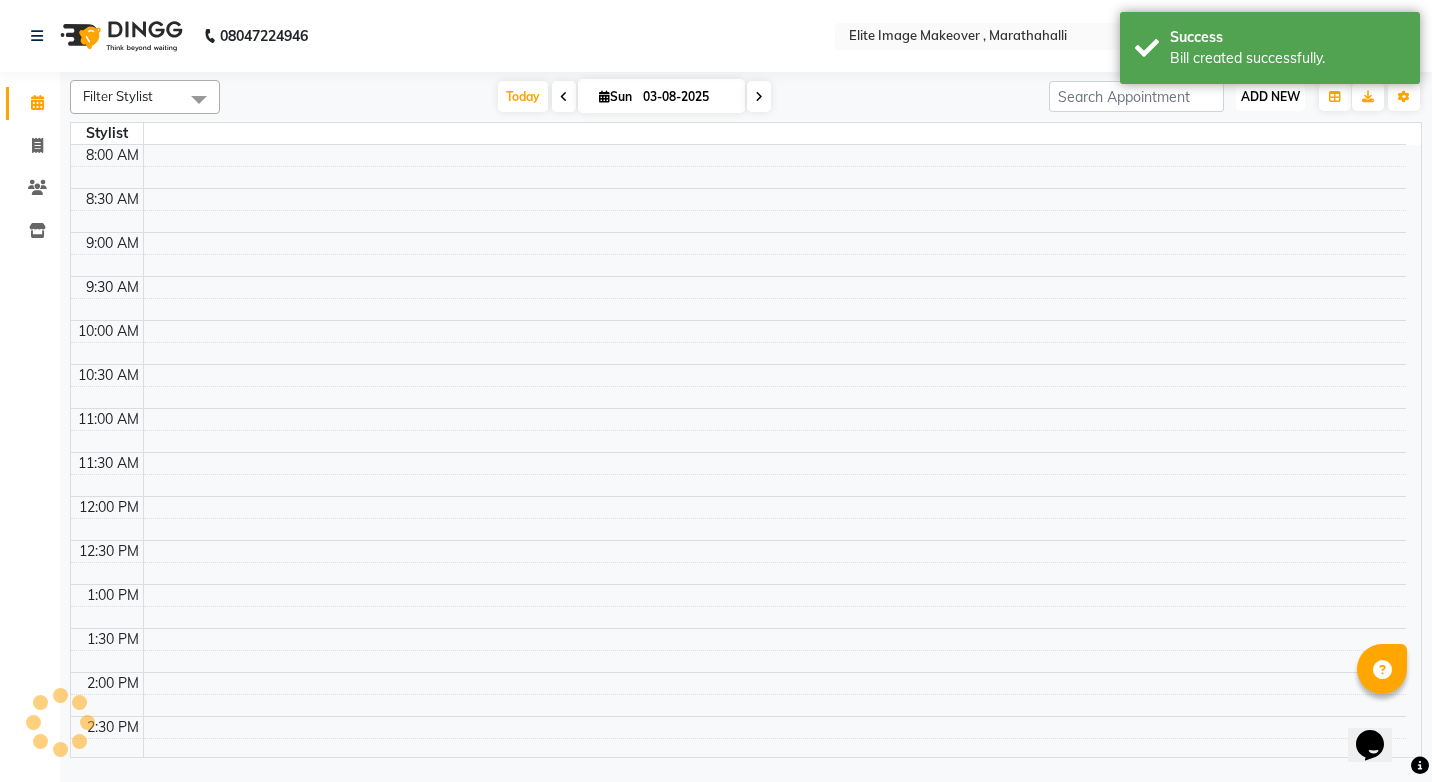 click on "ADD NEW" at bounding box center (1270, 96) 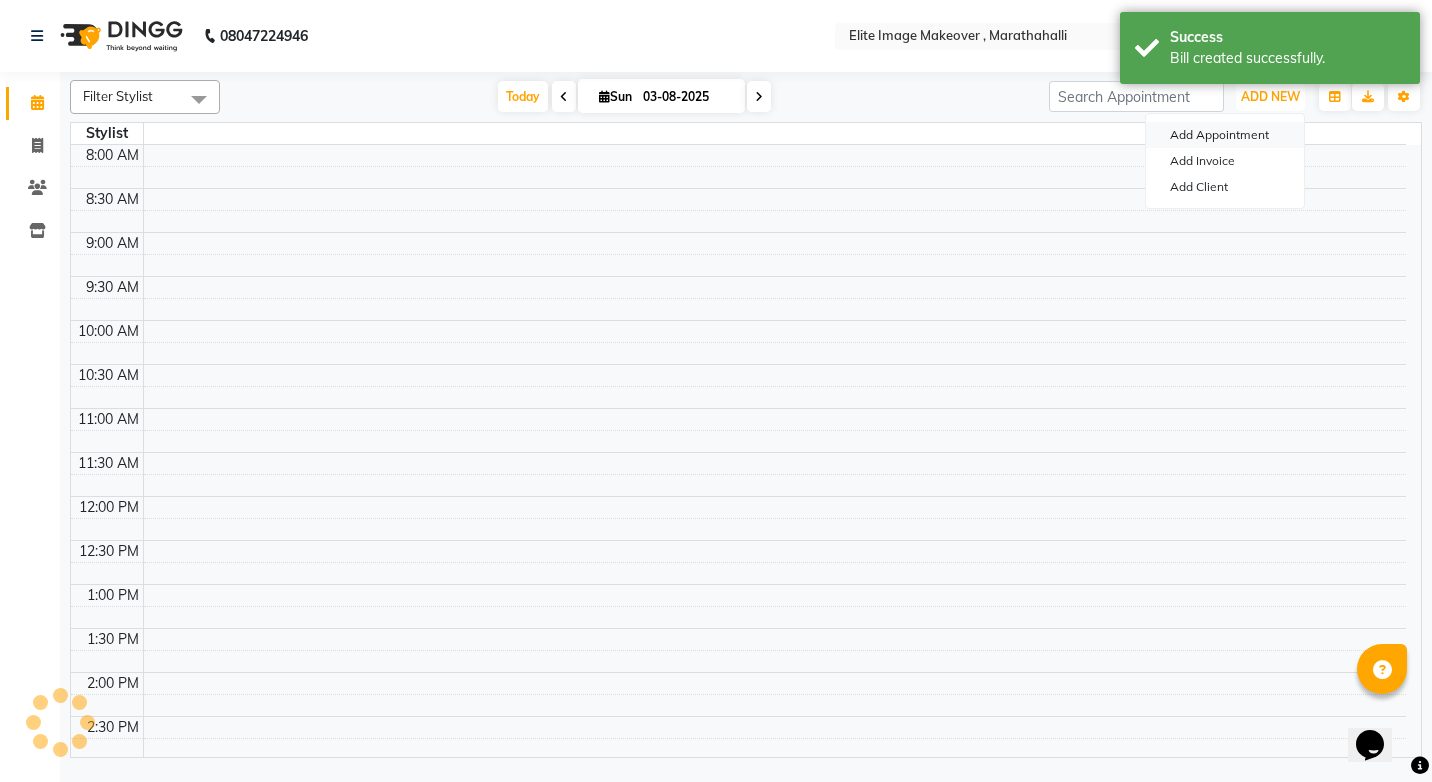 scroll, scrollTop: 0, scrollLeft: 0, axis: both 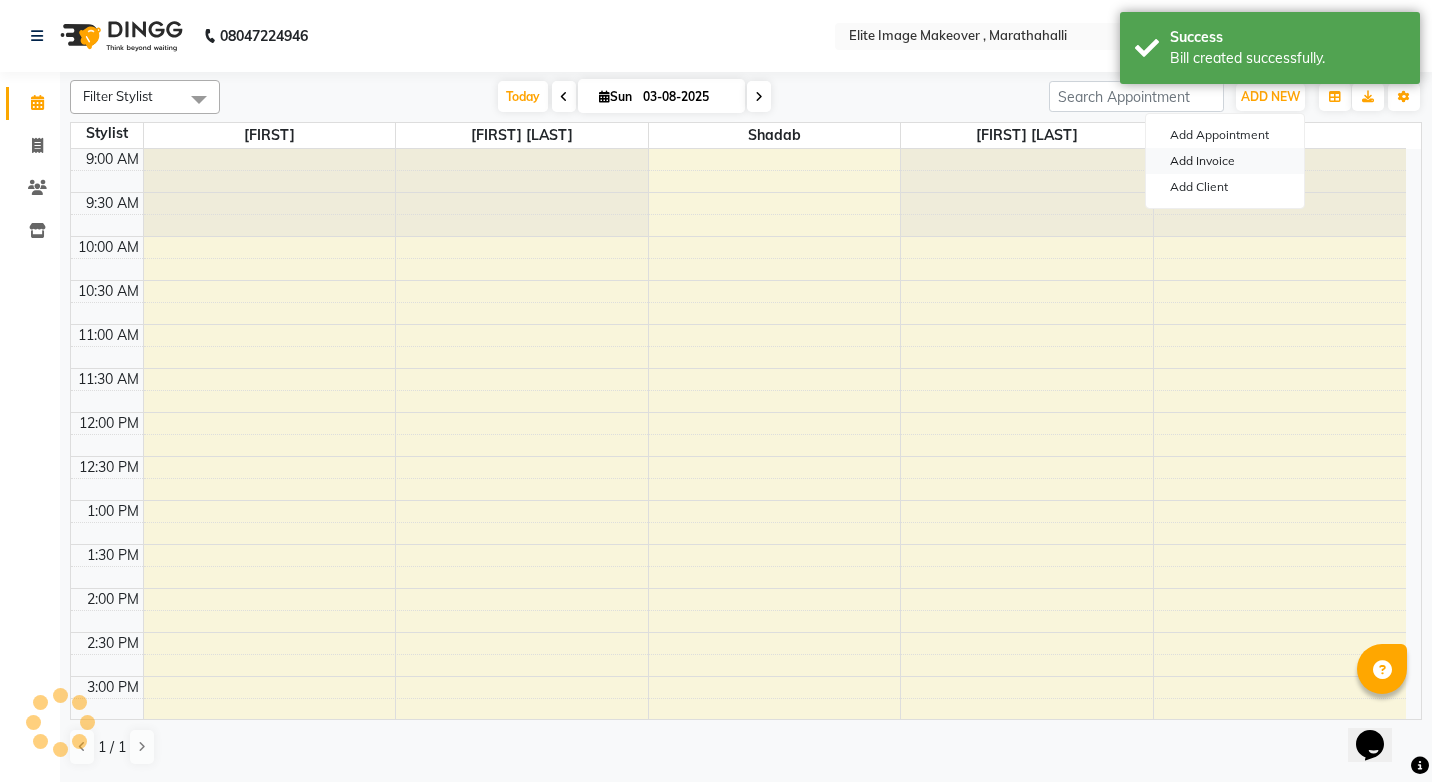 click on "Add Invoice" at bounding box center (1225, 161) 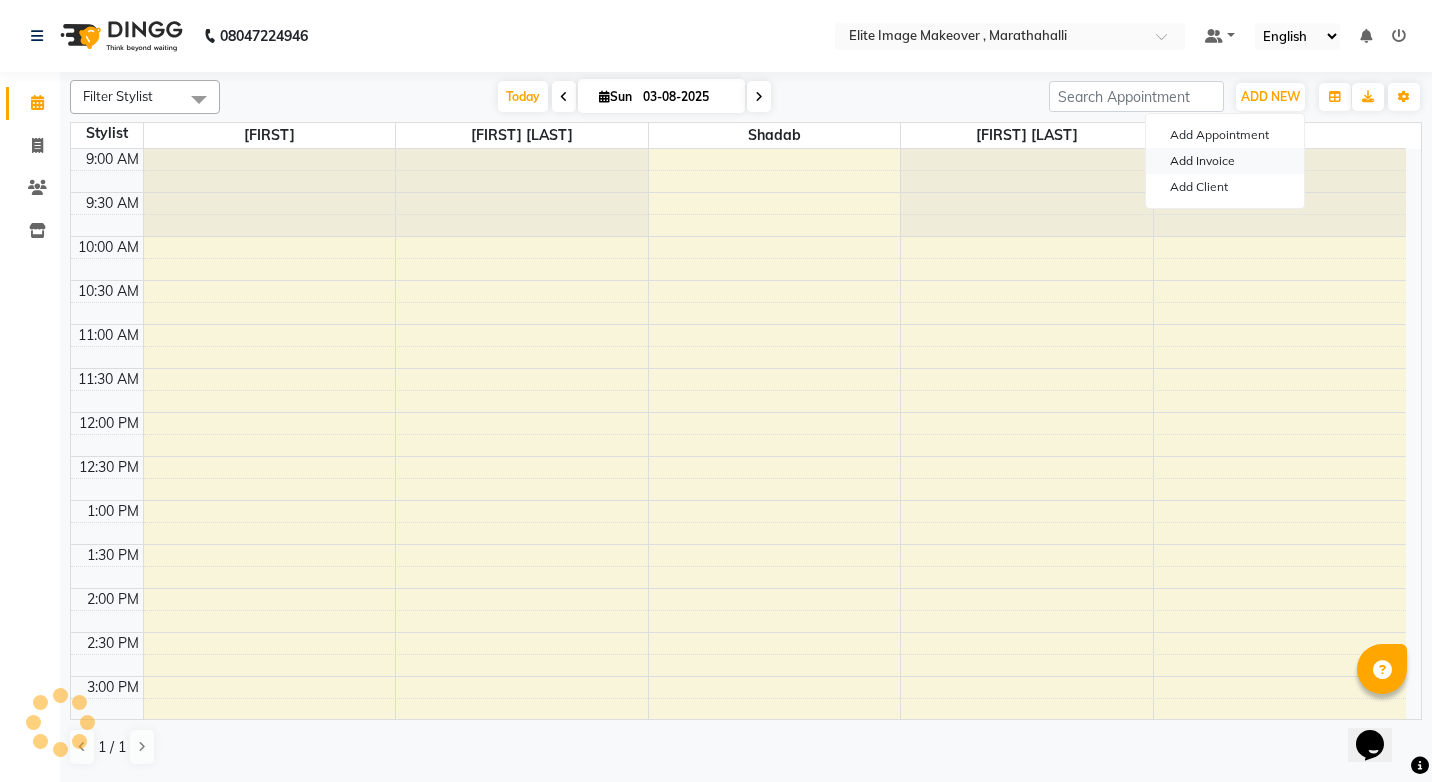 select on "service" 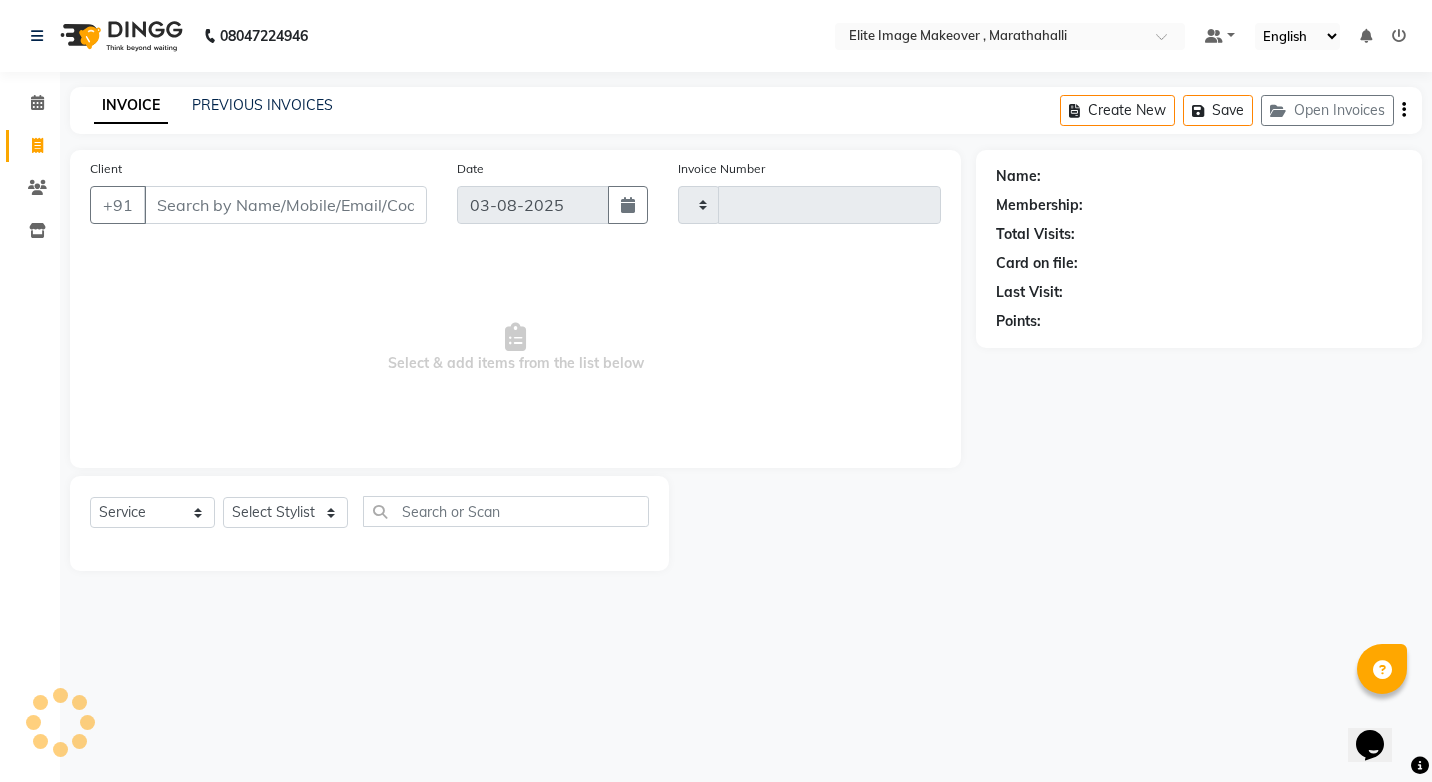 type on "0668" 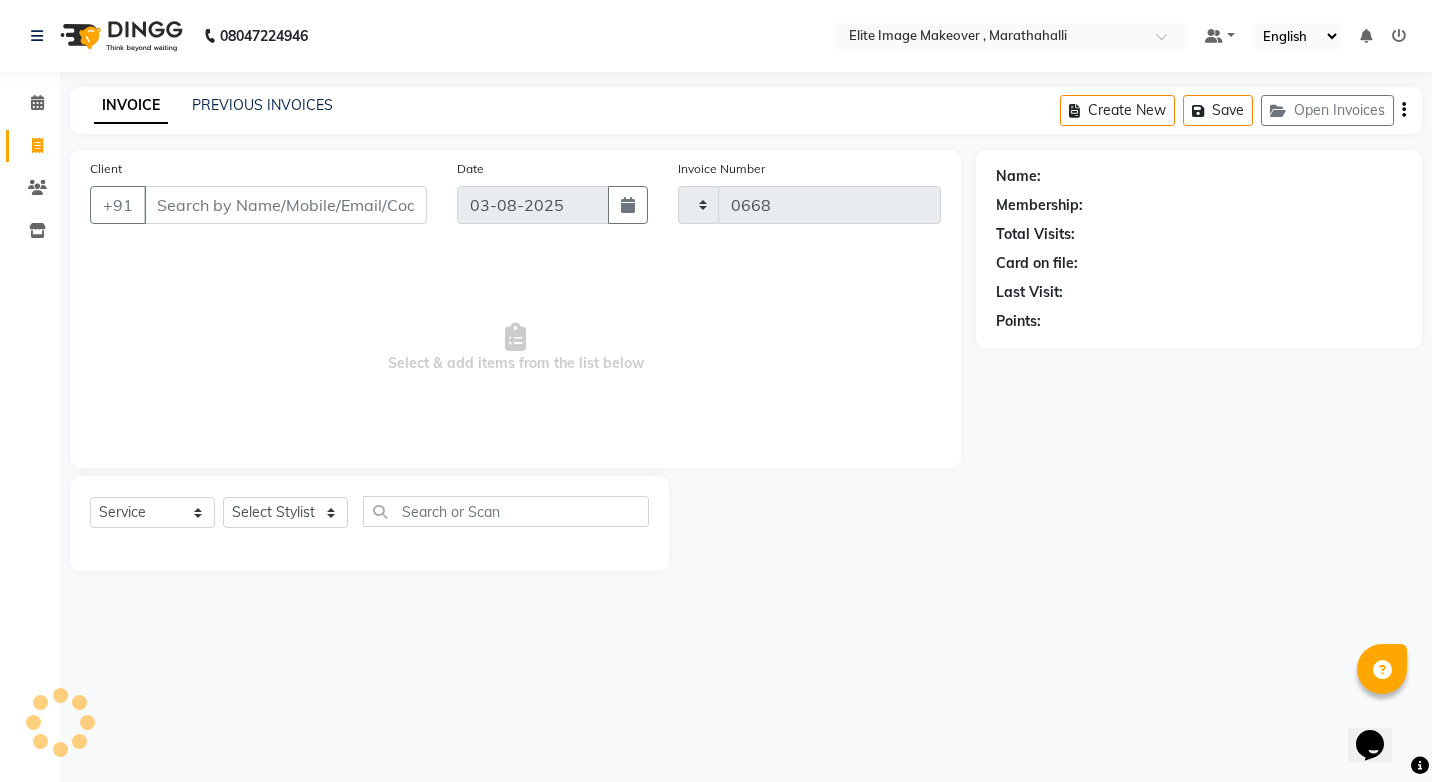 select on "8005" 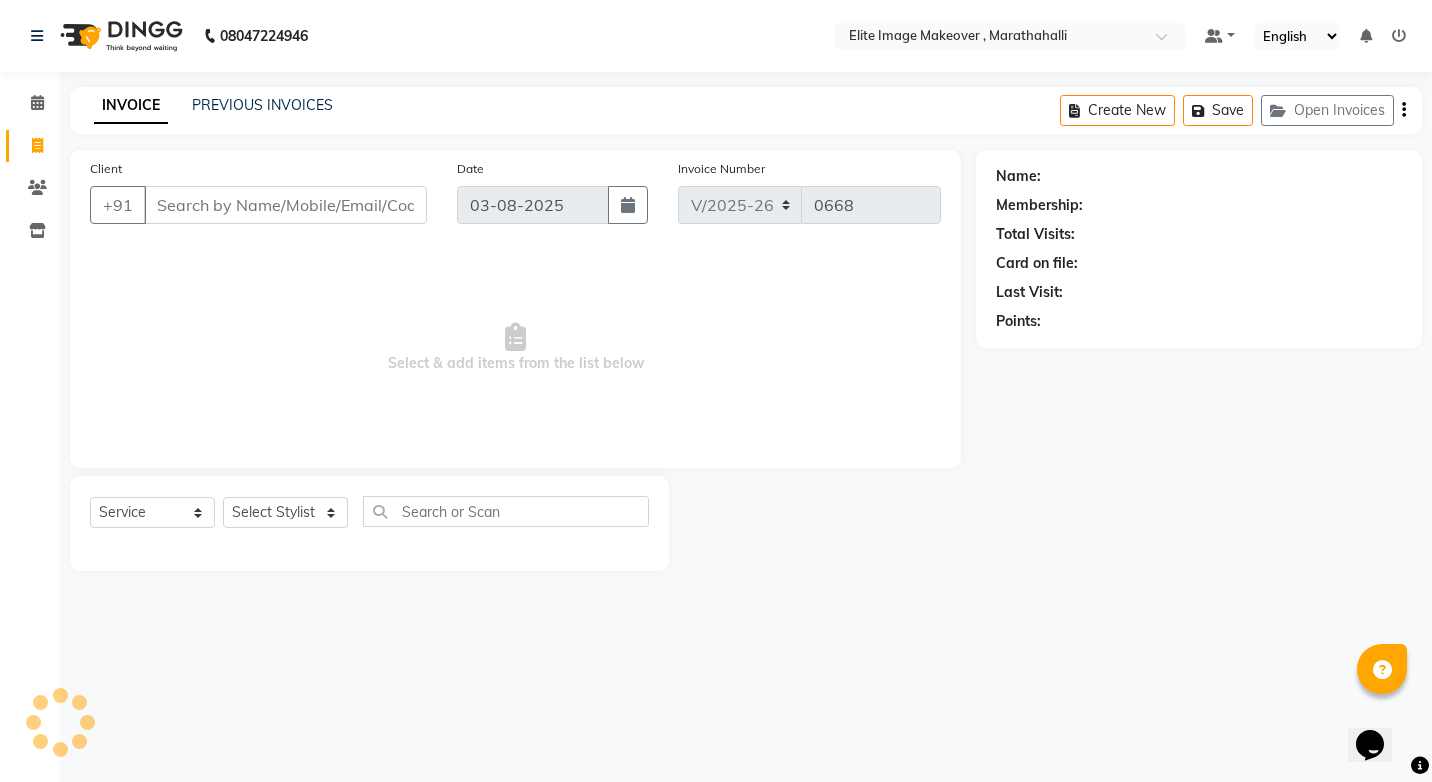 click on "Client" at bounding box center [285, 205] 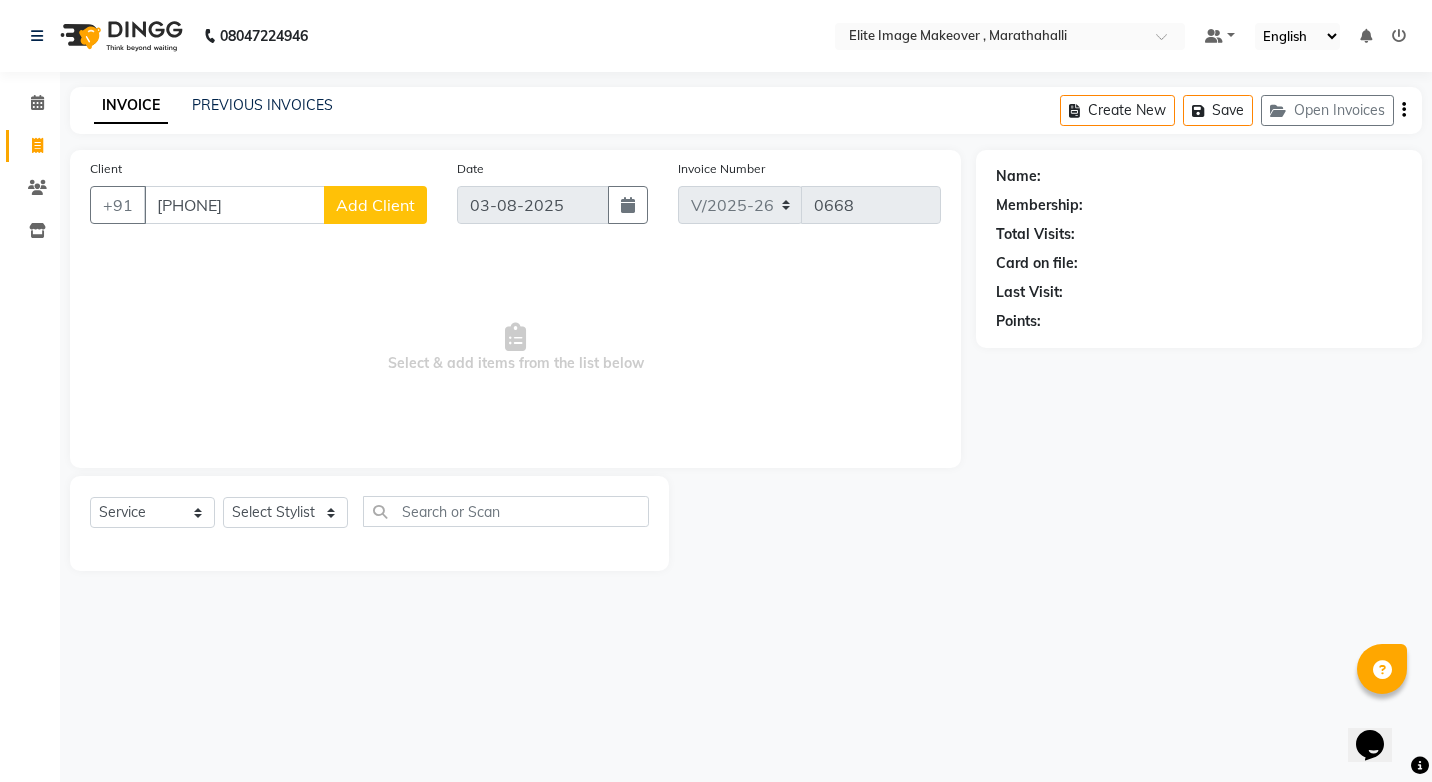 type on "[PHONE]" 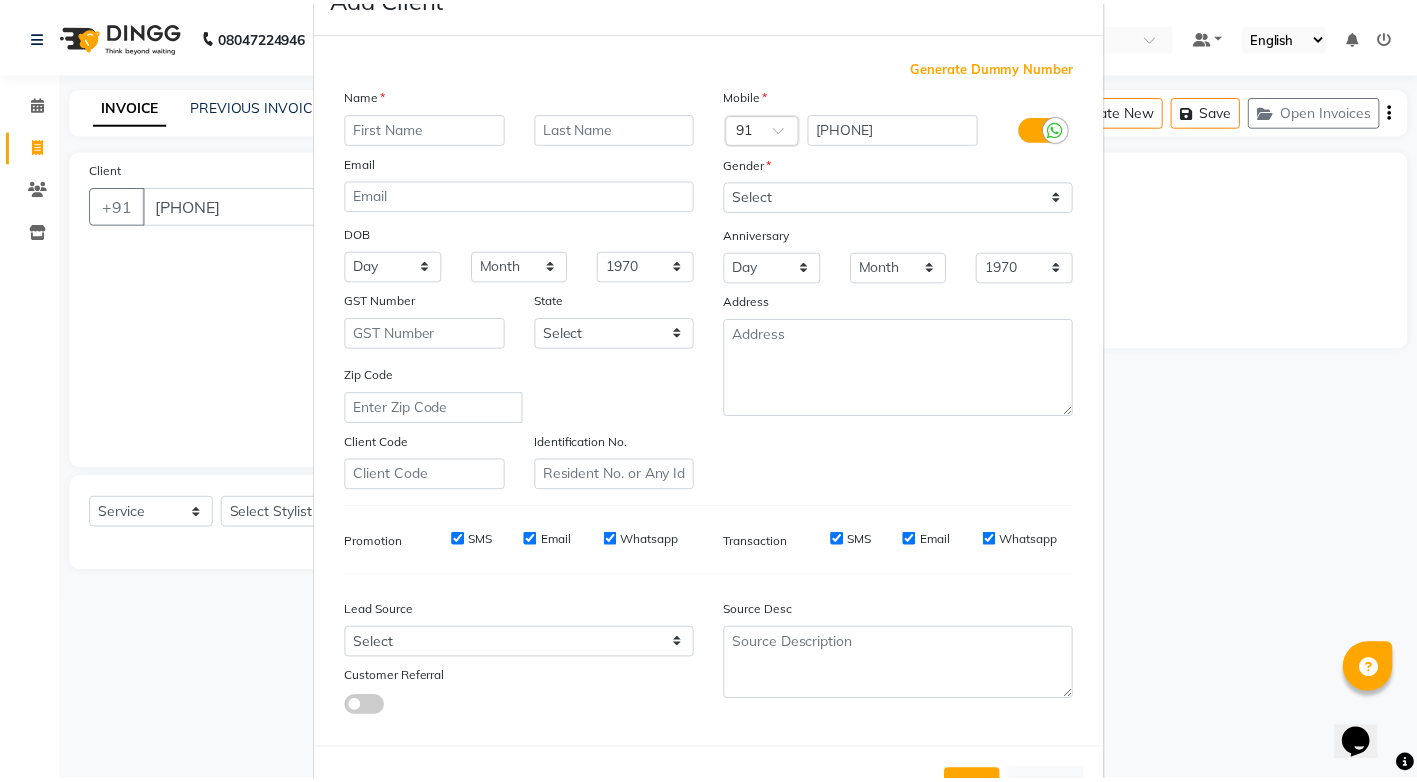 scroll, scrollTop: 100, scrollLeft: 0, axis: vertical 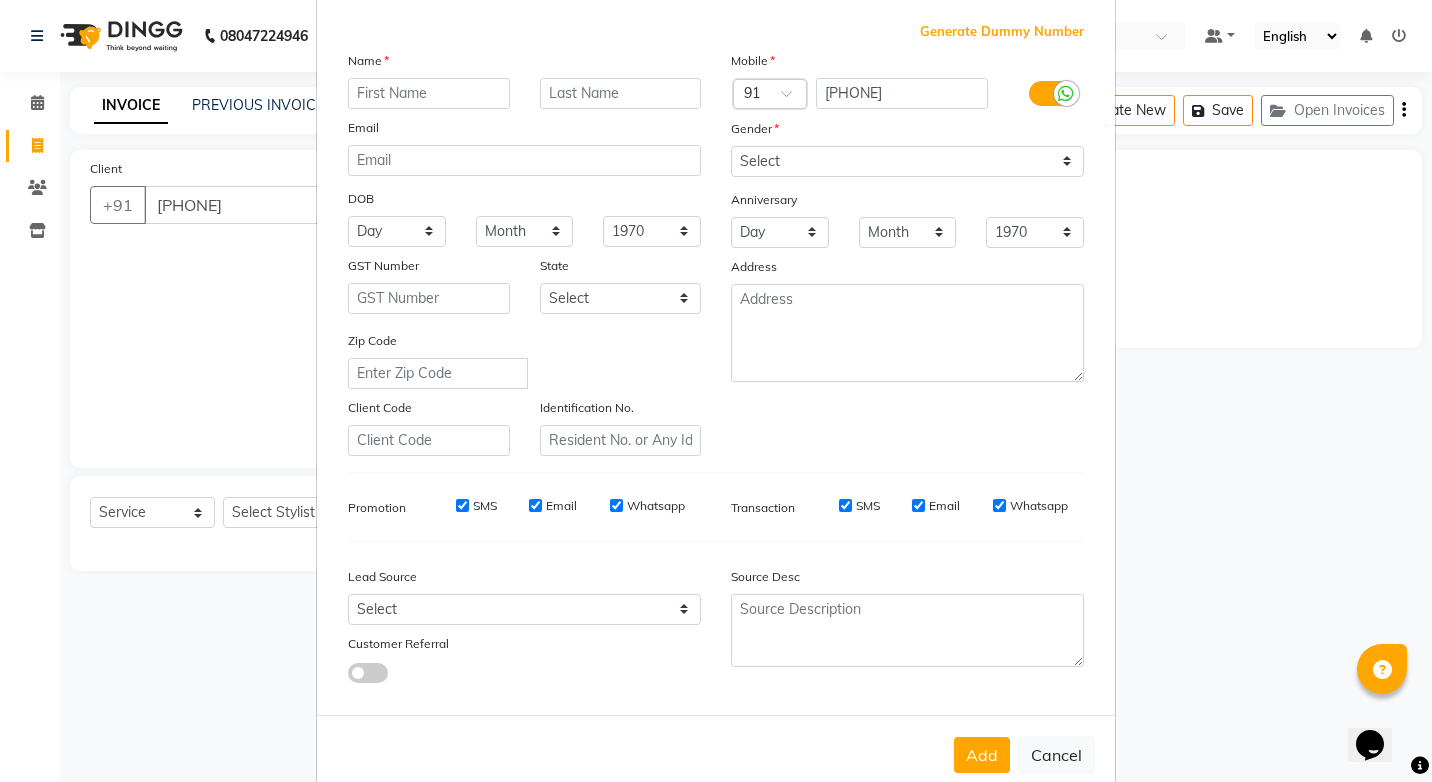click on "Mobile Country Code × 91 [PHONE] Gender Select Male Female Other Prefer Not To Say Anniversary Day 01 02 03 04 05 06 07 08 09 10 11 12 13 14 15 16 17 18 19 20 21 22 23 24 25 26 27 28 29 30 31 Month January February March April May June July August September October November December 1970 1971 1972 1973 1974 1975 1976 1977 1978 1979 1980 1981 1982 1983 1984 1985 1986 1987 1988 1989 1990 1991 1992 1993 1994 1995 1996 1997 1998 1999 2000 2001 2002 2003 2004 2005 2006 2007 2008 2009 2010 2011 2012 2013 2014 2015 2016 2017 2018 2019 2020 2021 2022 2023 2024 Address" at bounding box center [907, 253] 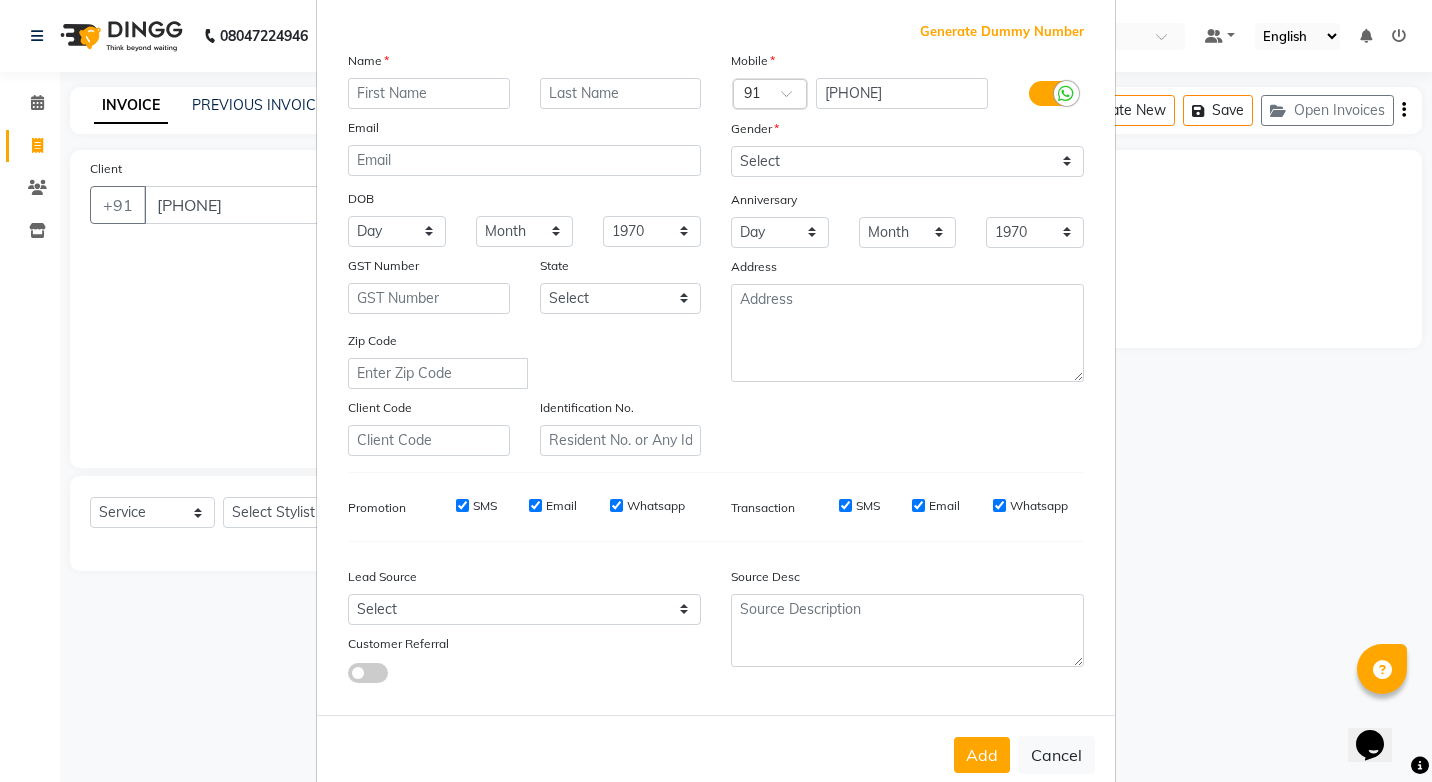 type 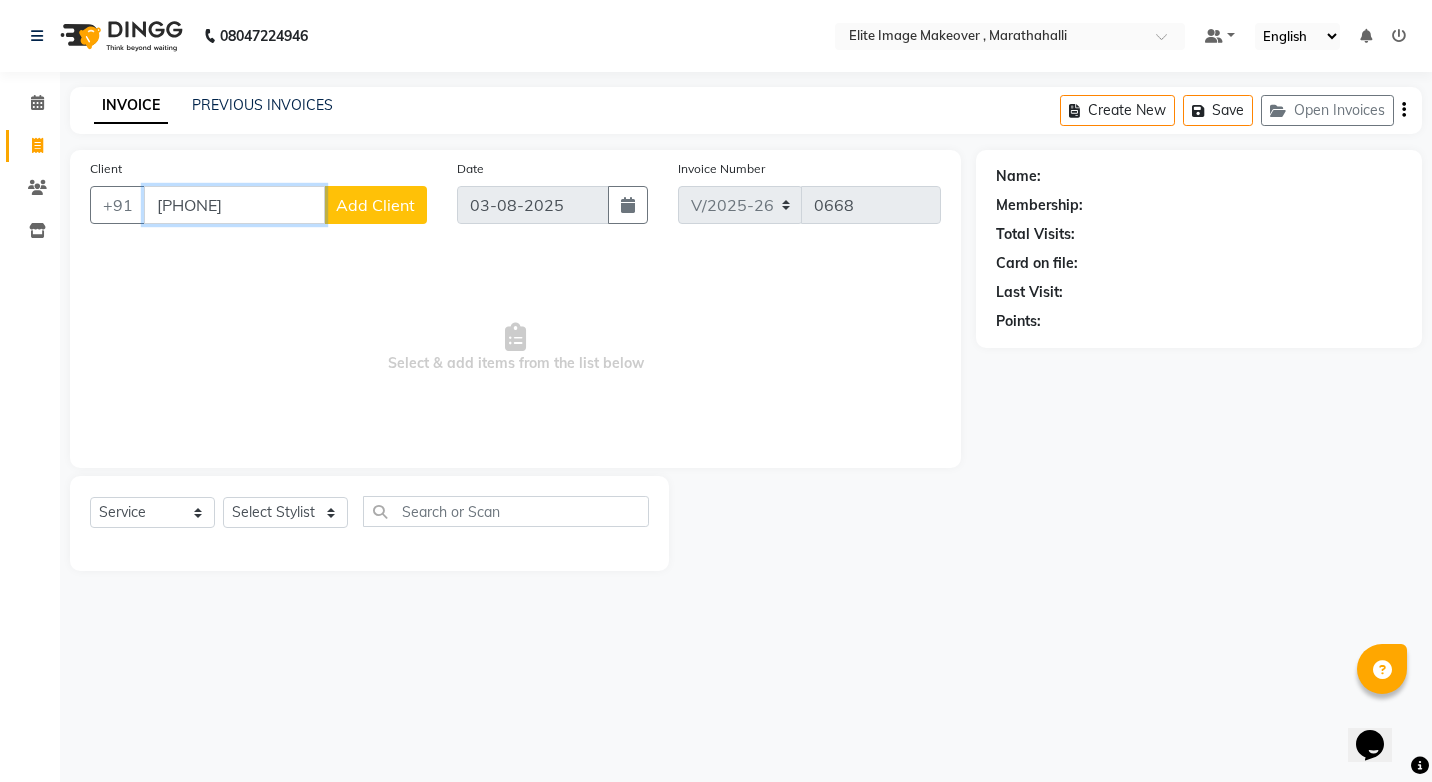 drag, startPoint x: 263, startPoint y: 212, endPoint x: 127, endPoint y: 178, distance: 140.1856 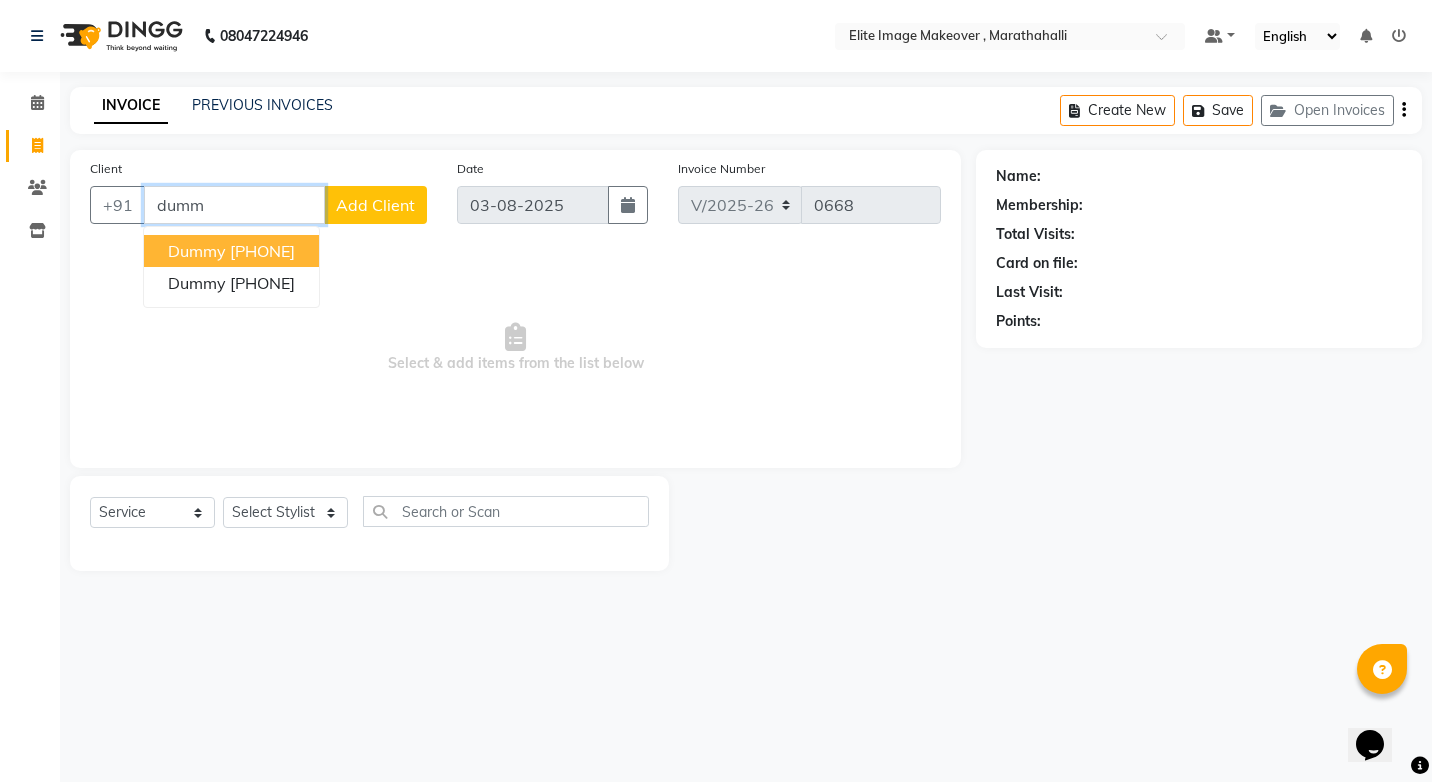 click on "Dummy [PHONE]" at bounding box center (231, 251) 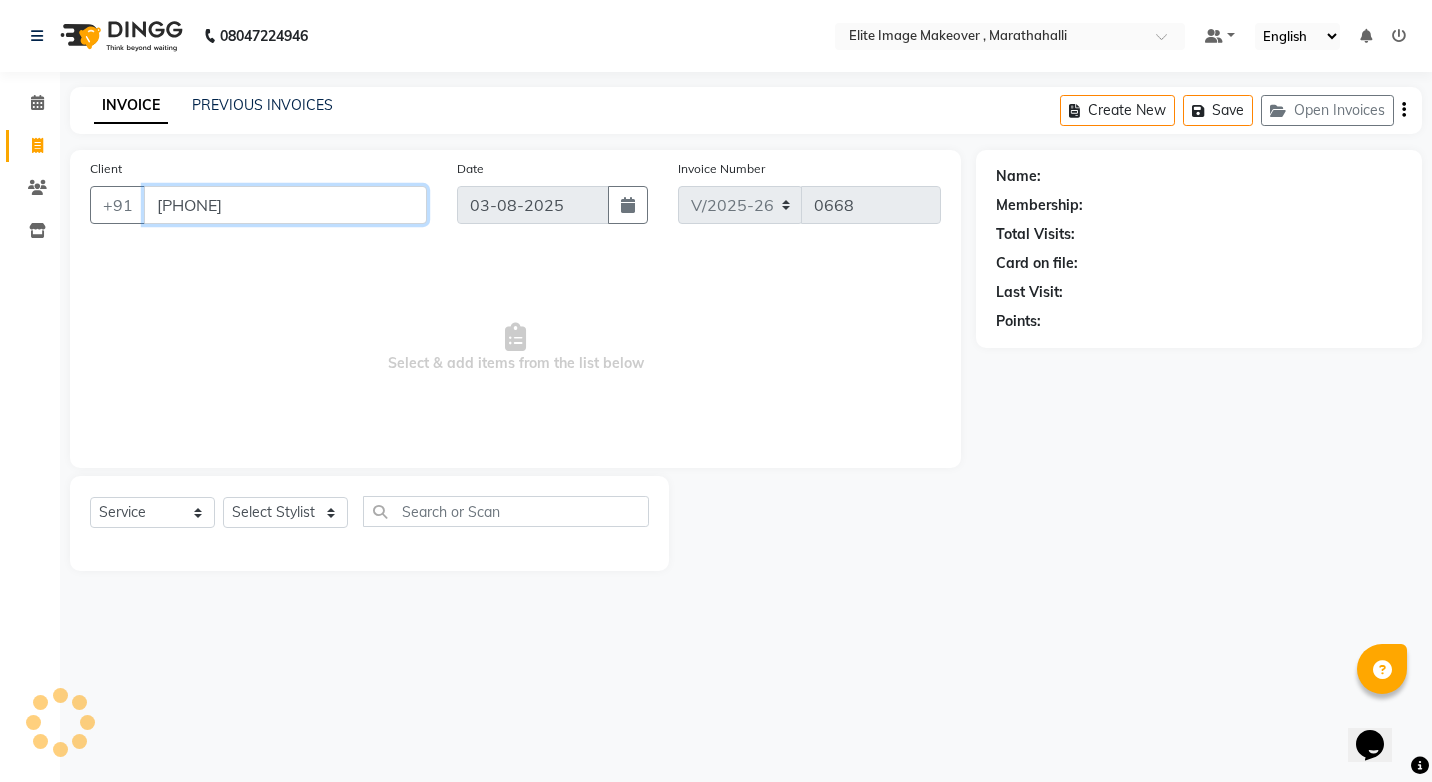 type on "[PHONE]" 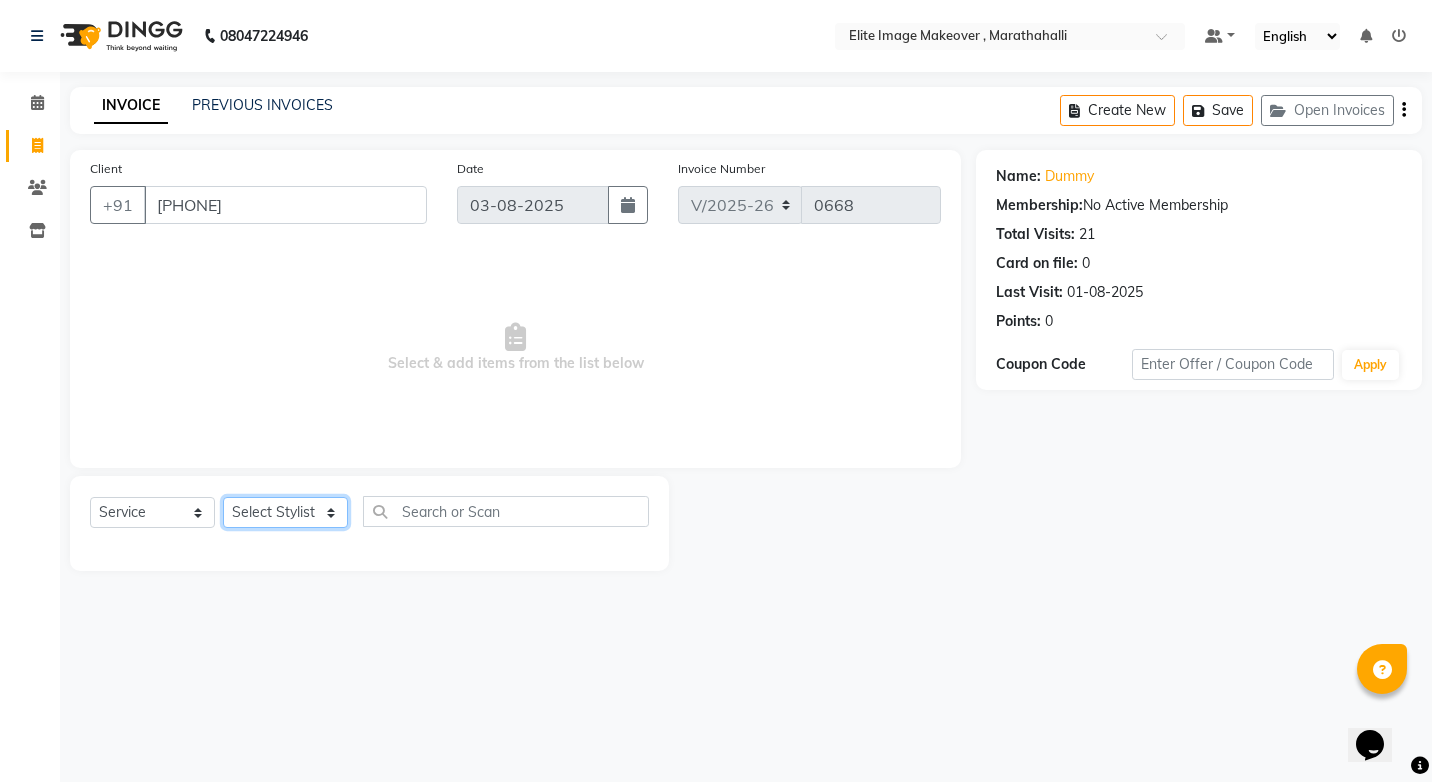 click on "Select Stylist [FIRST] [LAST] [FIRST] [FIRST] [FIRST] [FIRST] [FIRST] [FIRST]" 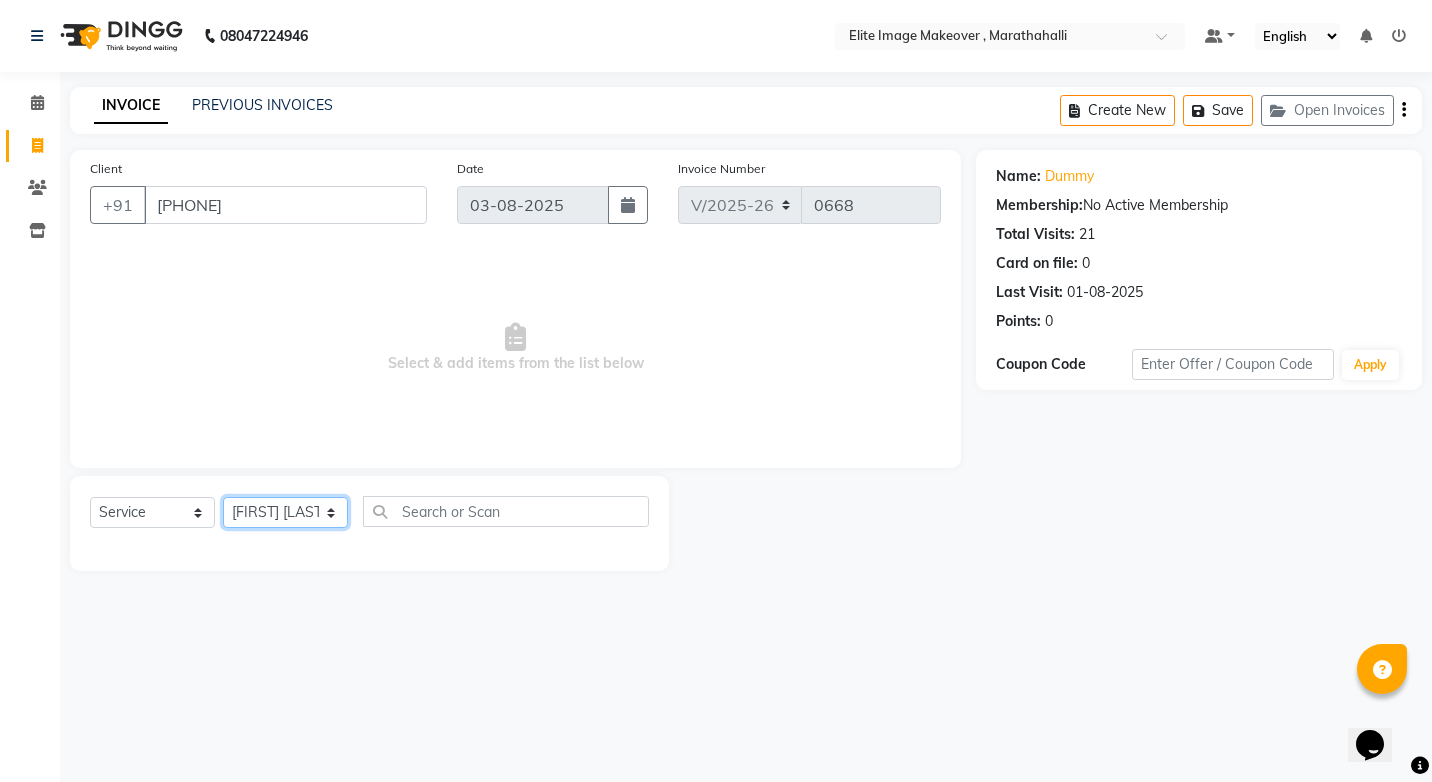 click on "Select Stylist [FIRST] [LAST] [FIRST] [FIRST] [FIRST] [FIRST] [FIRST] [FIRST]" 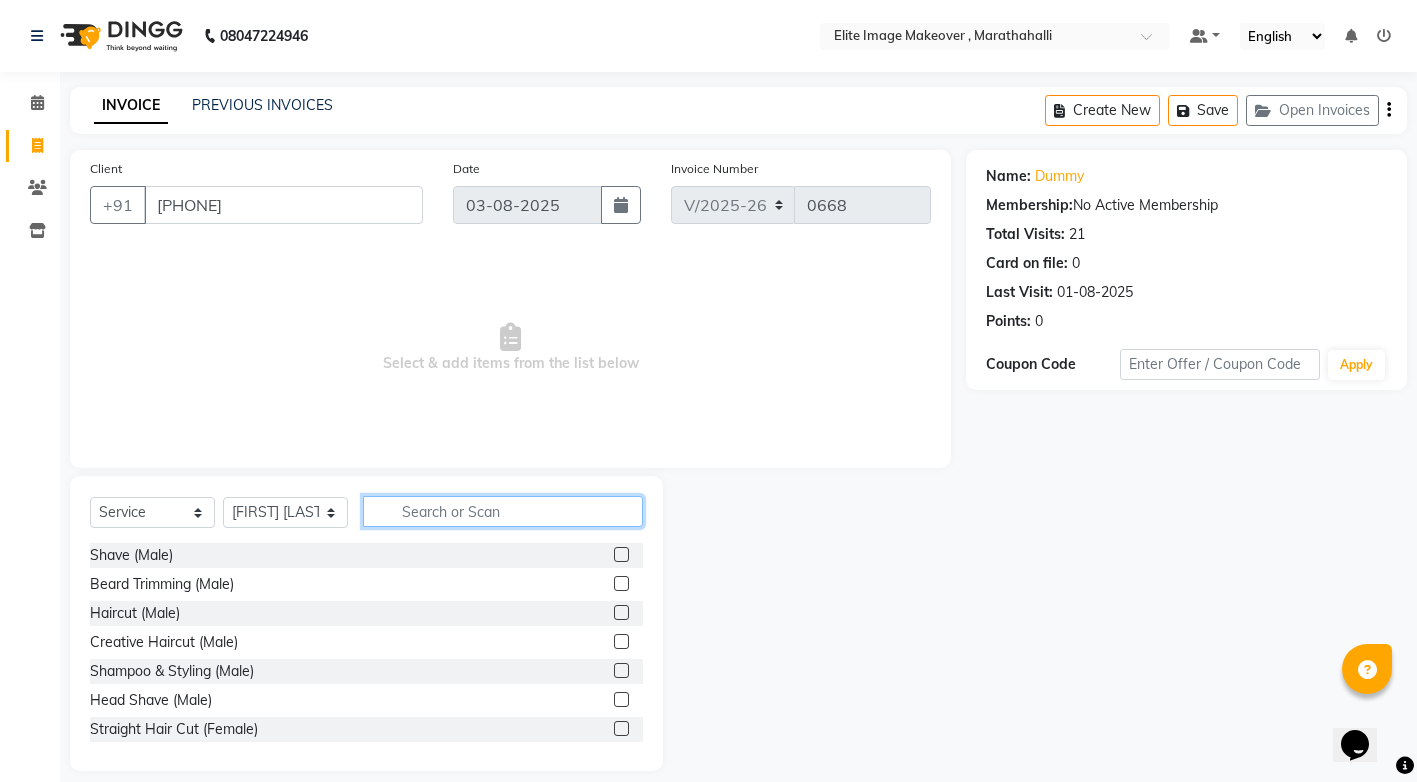 click 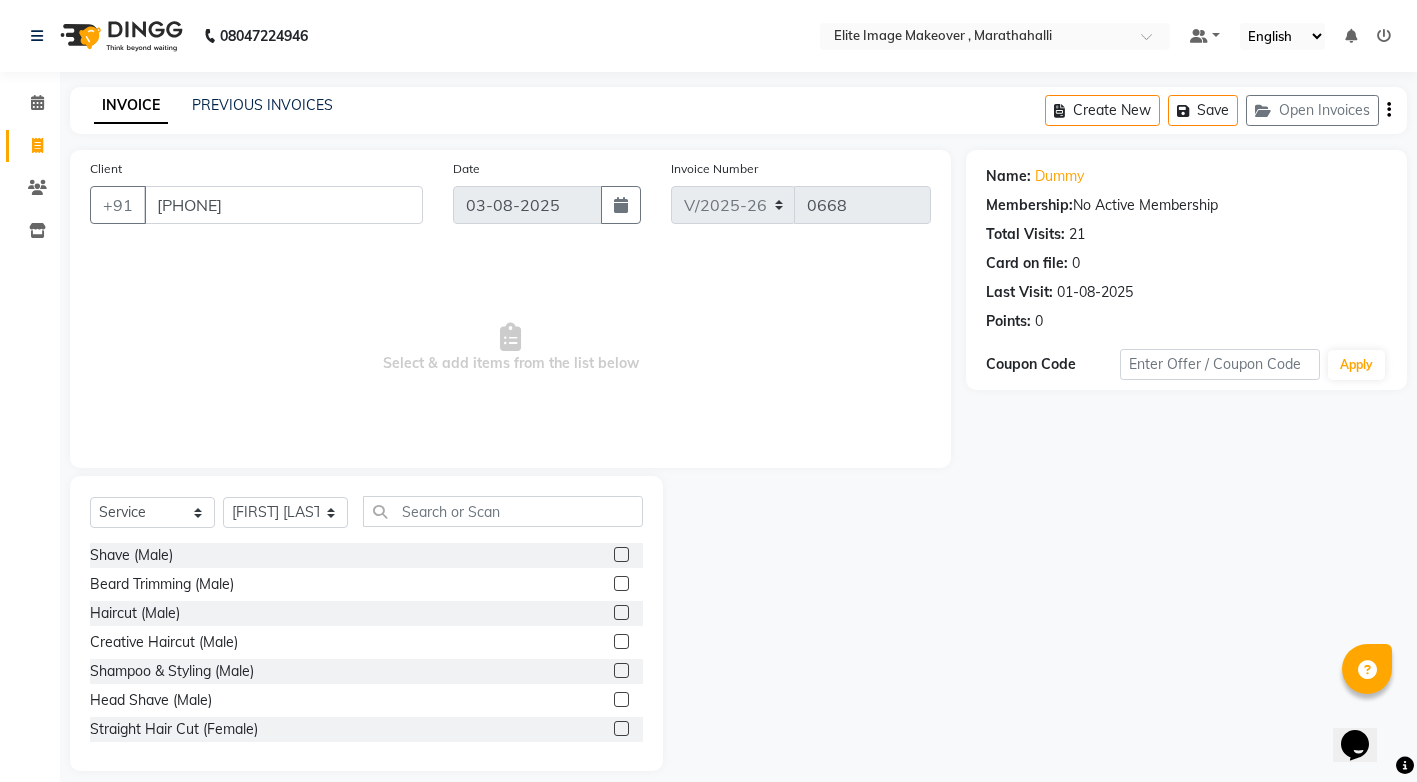 click on "Haircut (Male)" 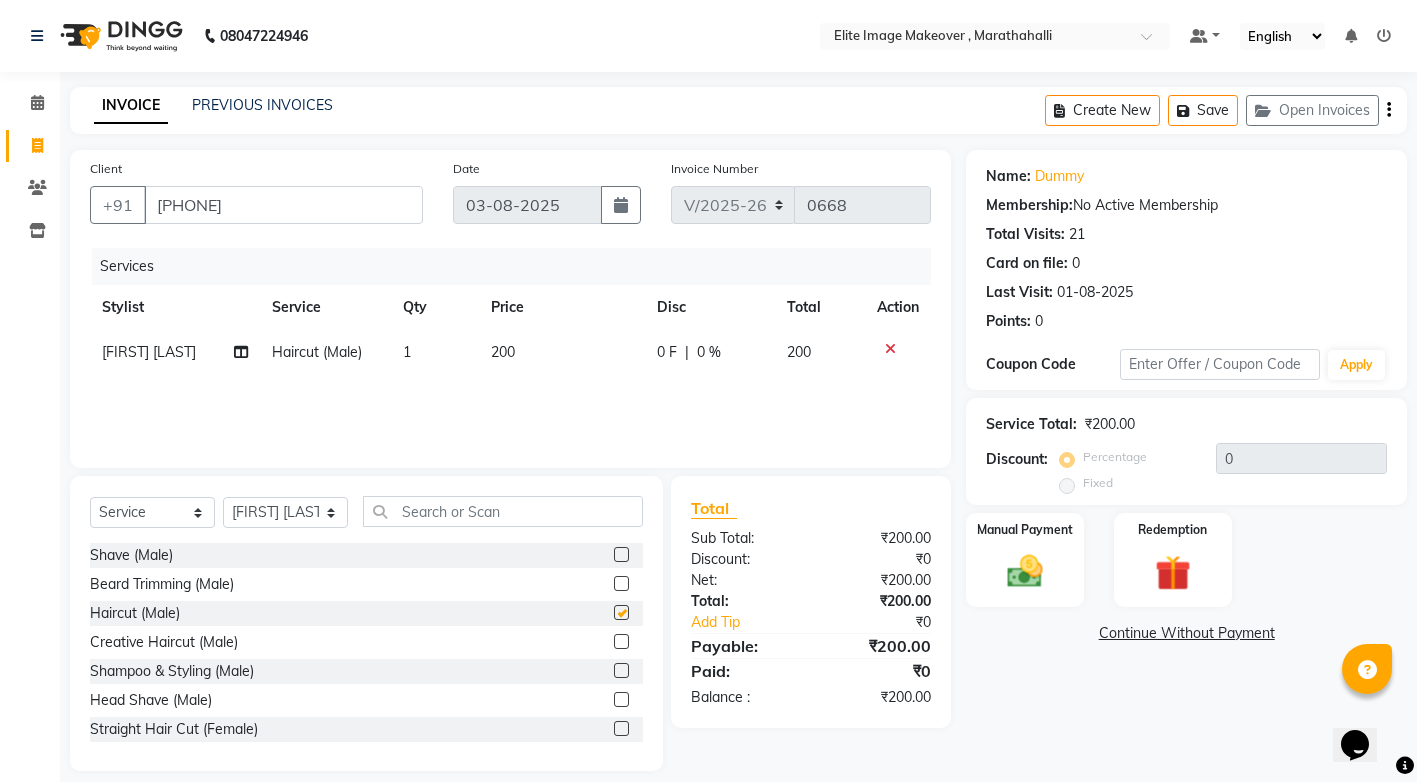 checkbox on "false" 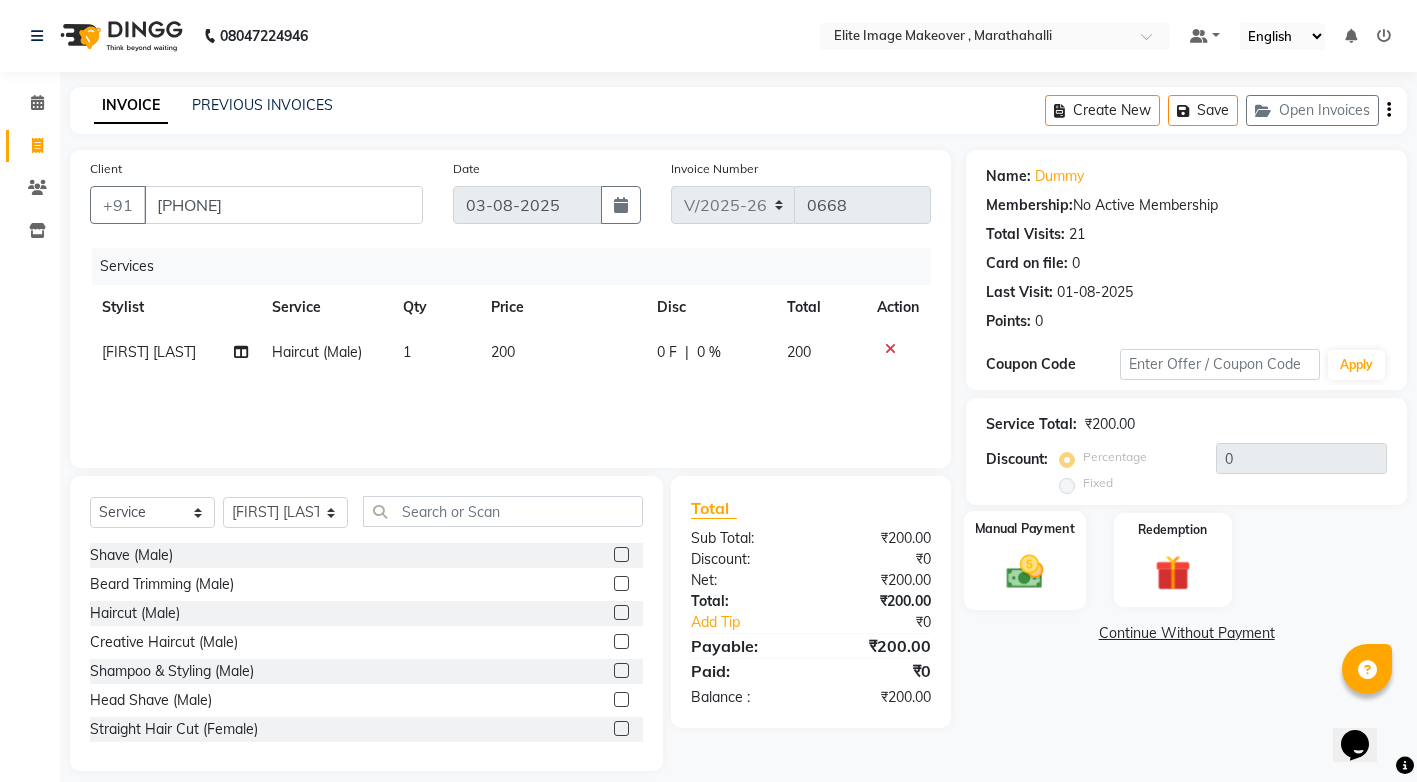click on "Manual Payment" 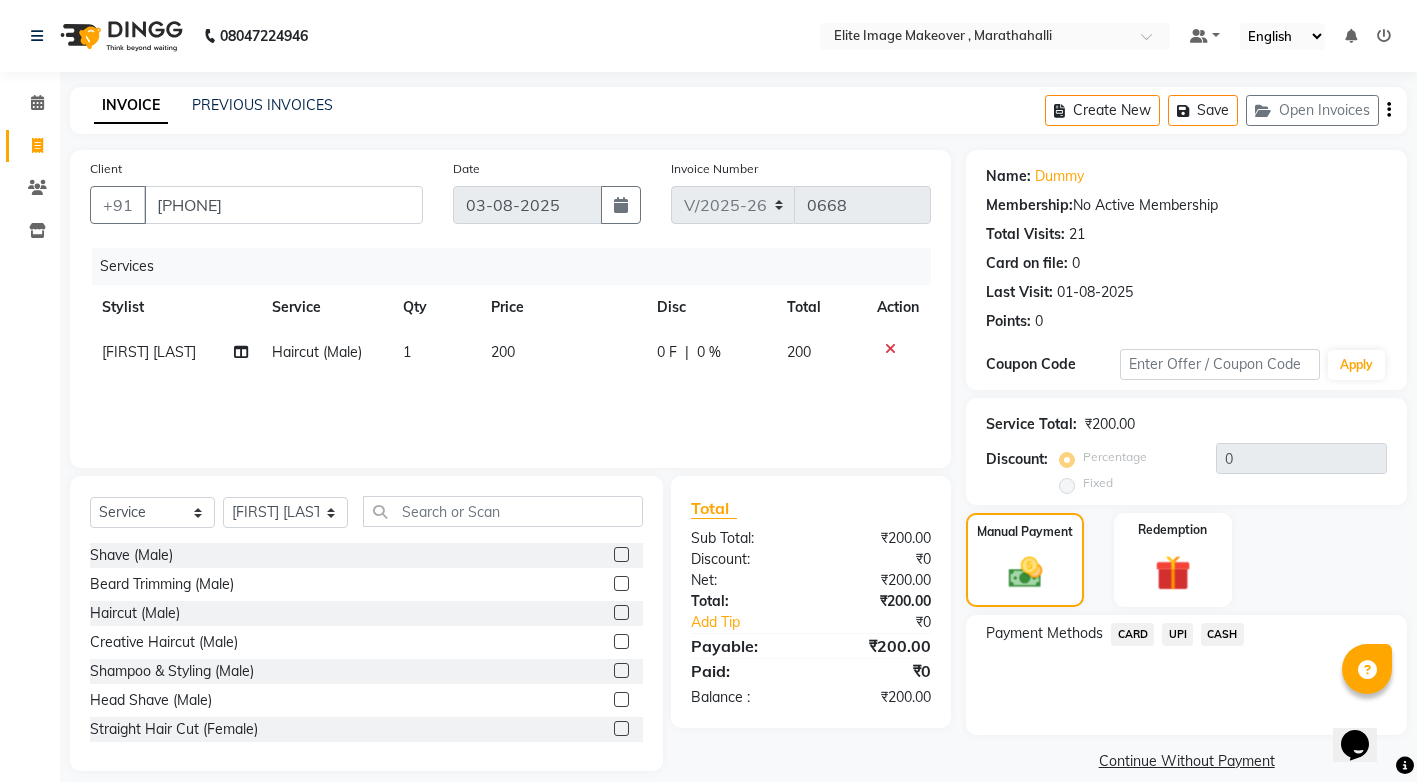 click on "UPI" 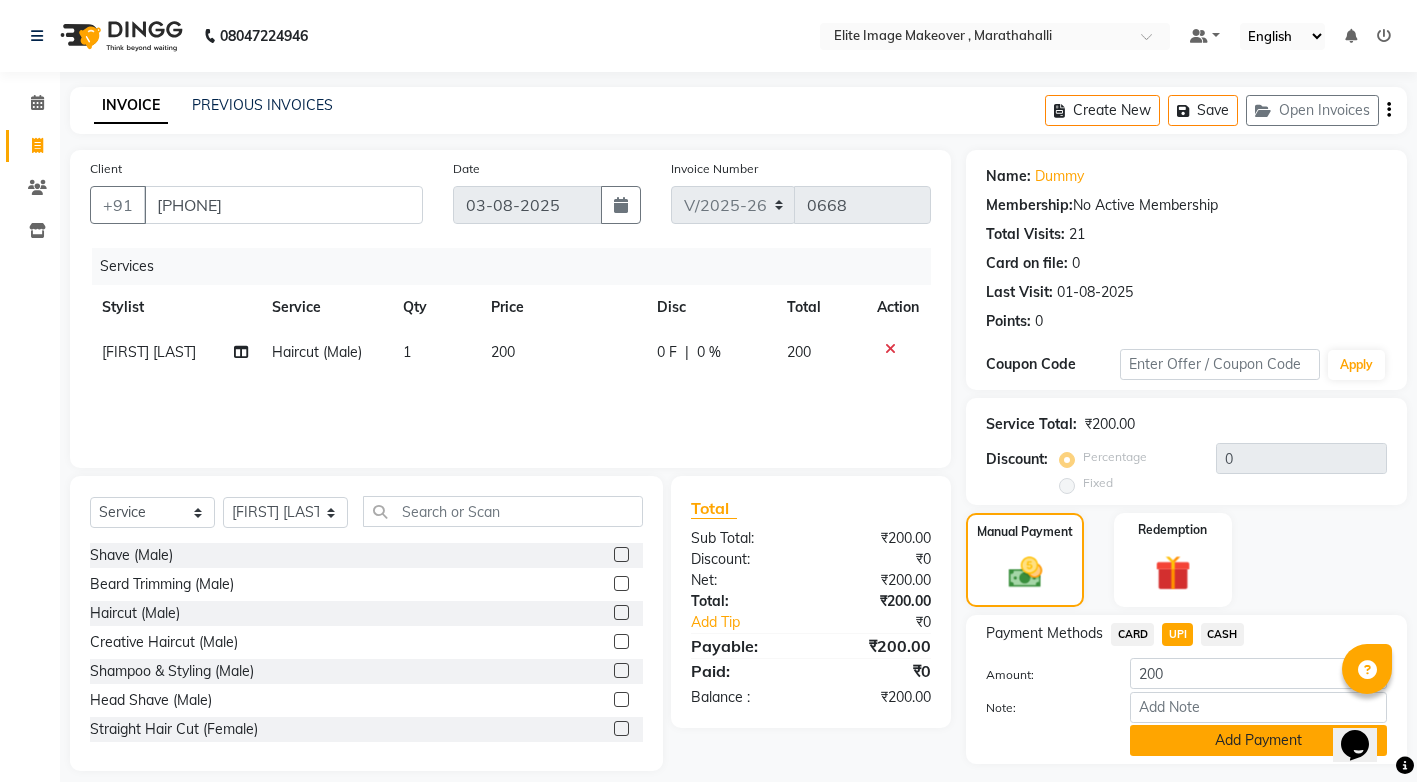 click on "Add Payment" 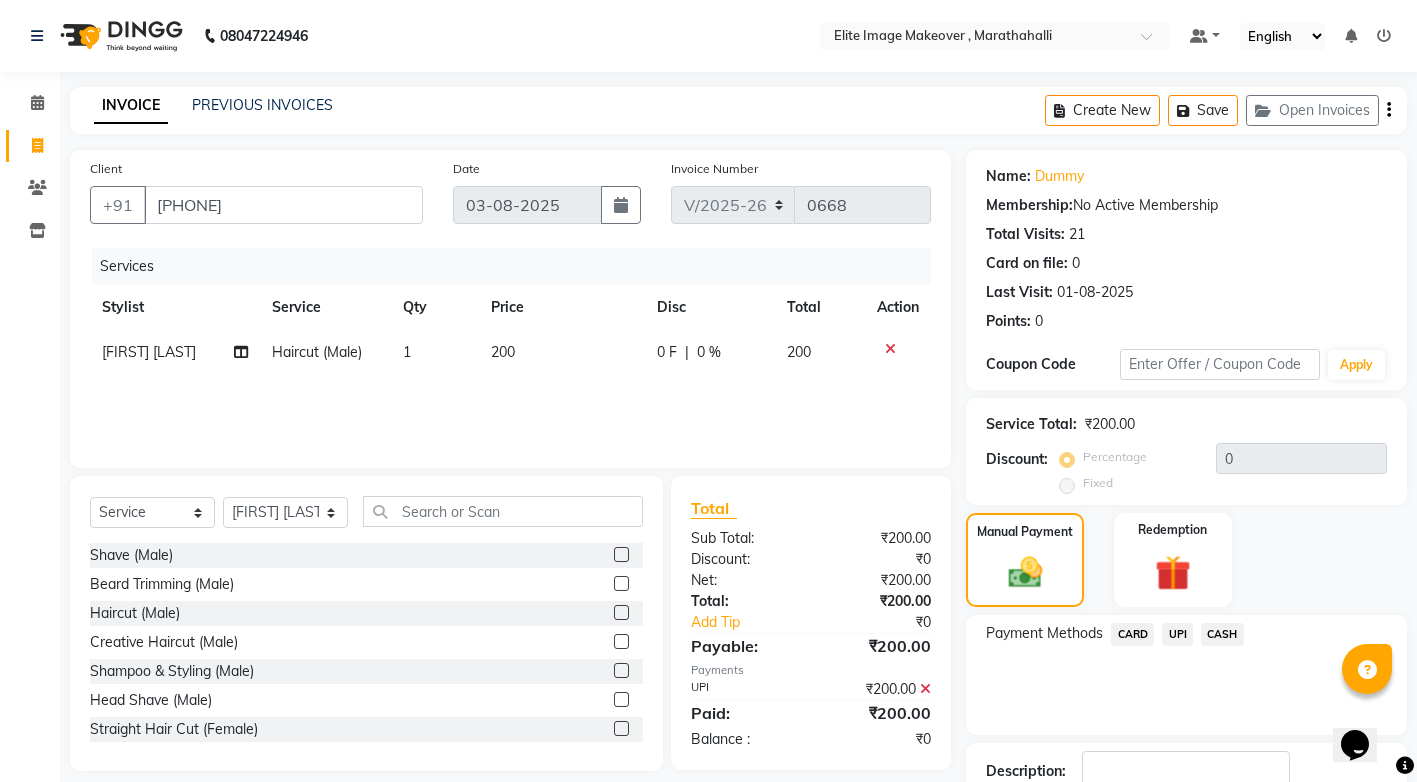 click on "Payment Methods  CARD   UPI   CASH" 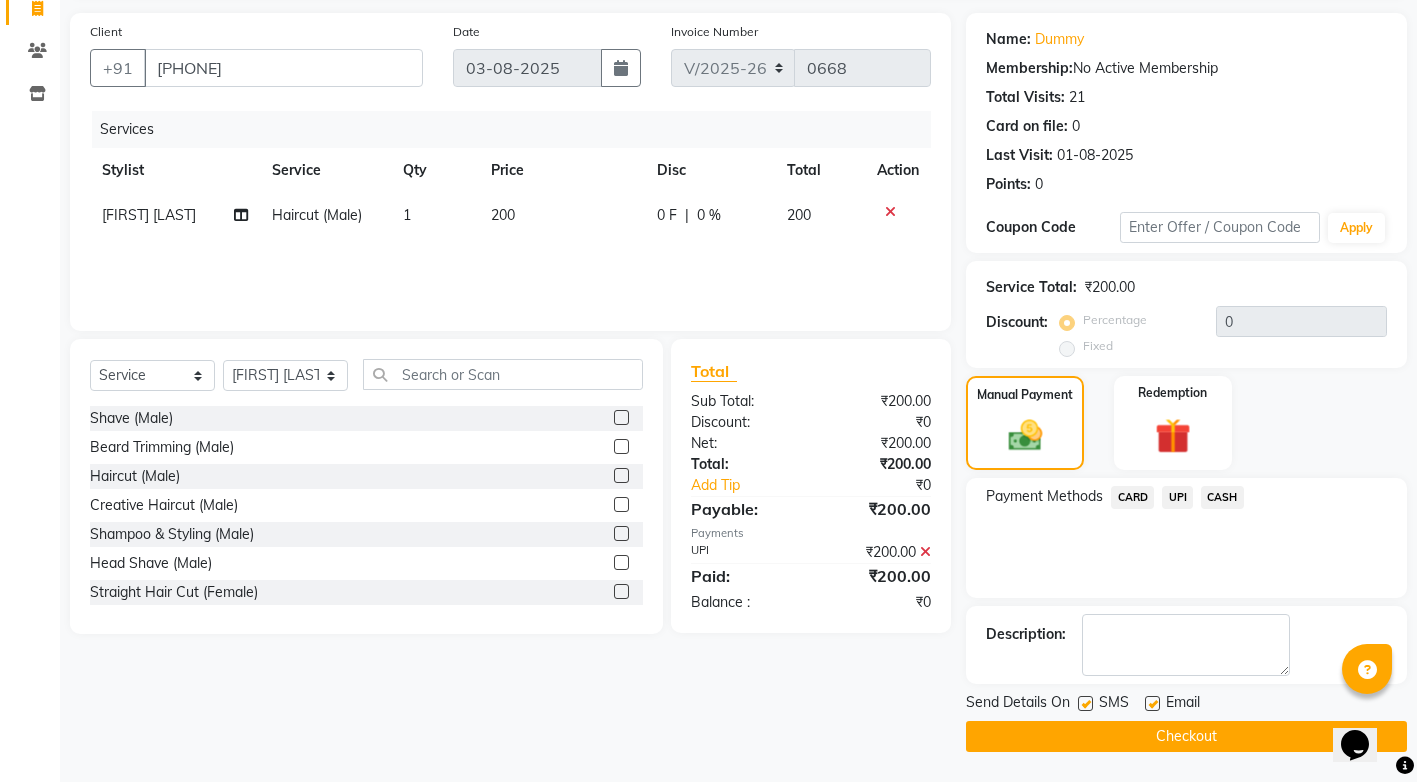 click on "Checkout" 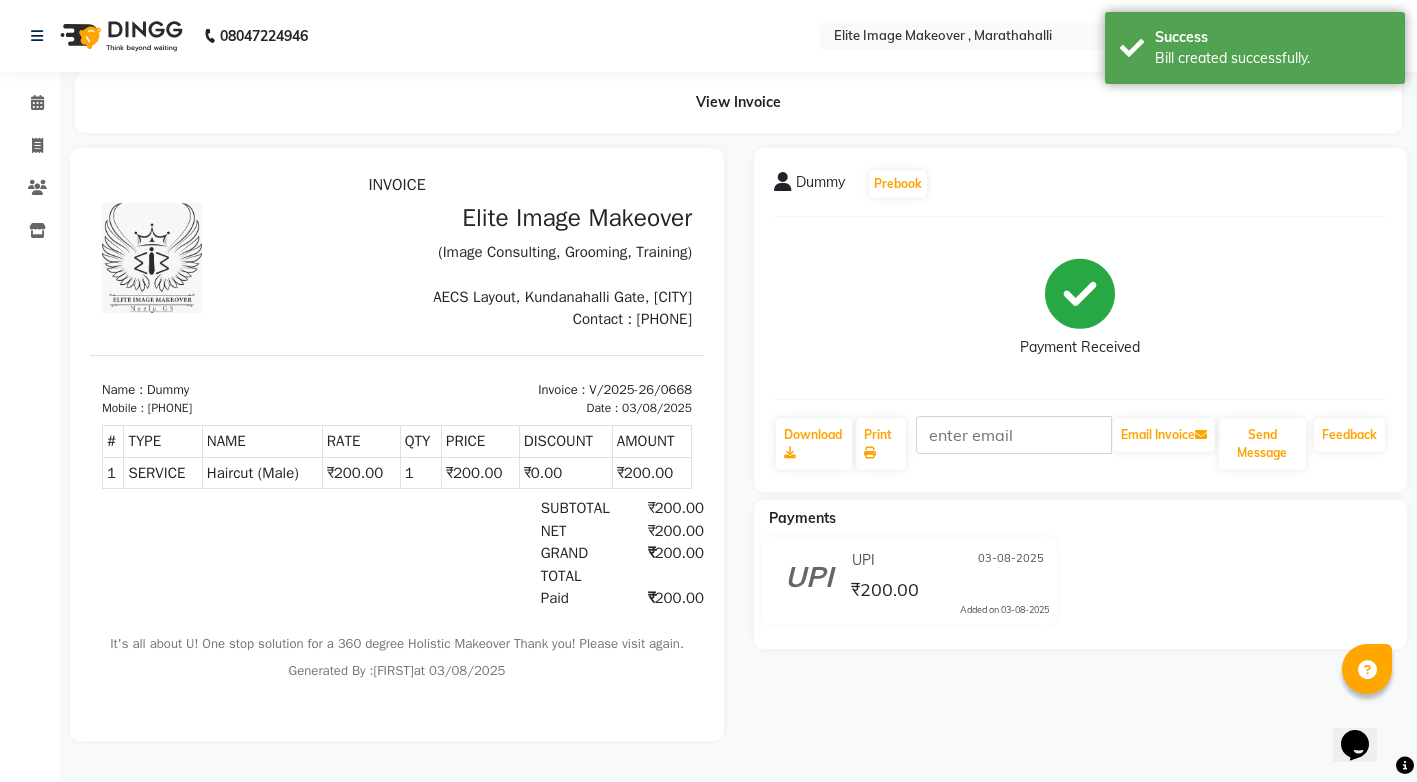 scroll, scrollTop: 0, scrollLeft: 0, axis: both 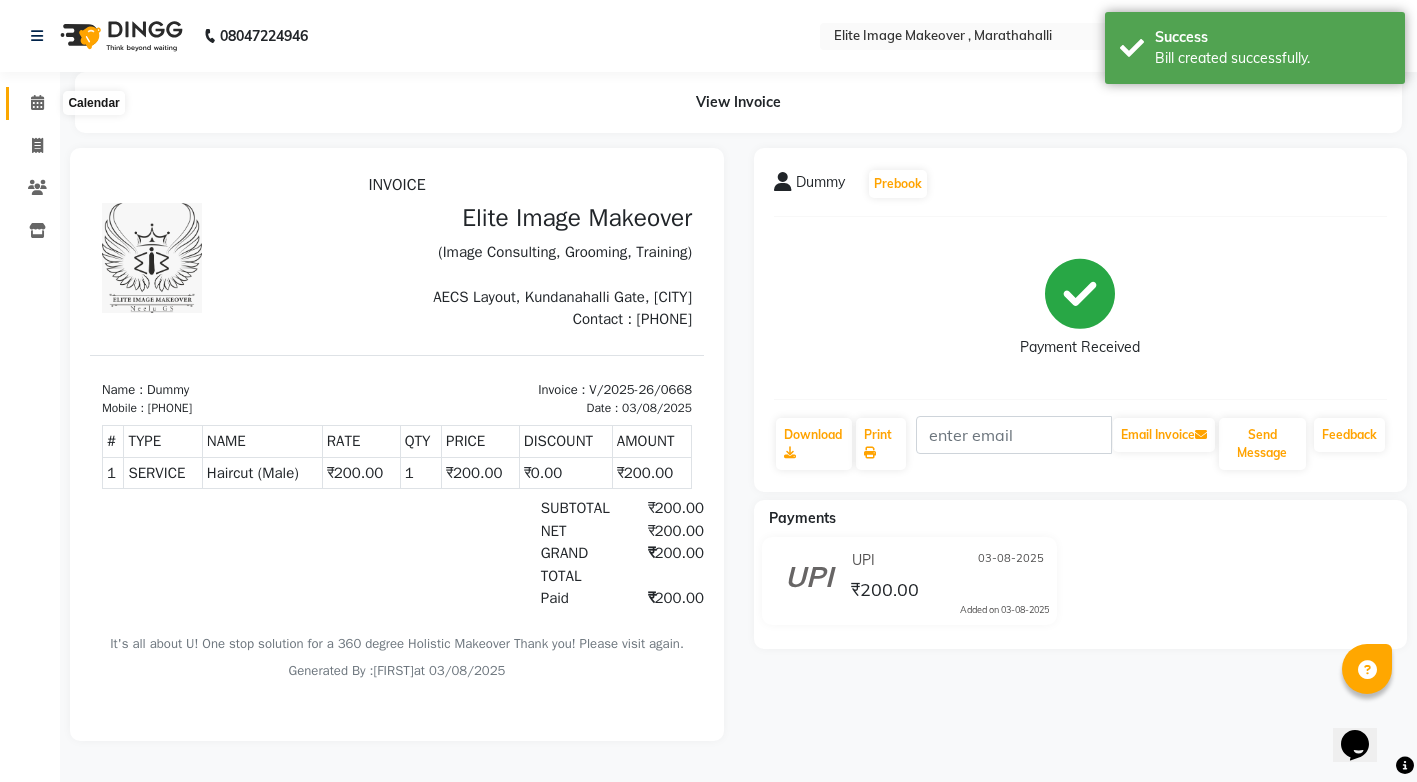 drag, startPoint x: 42, startPoint y: 108, endPoint x: 80, endPoint y: 117, distance: 39.051247 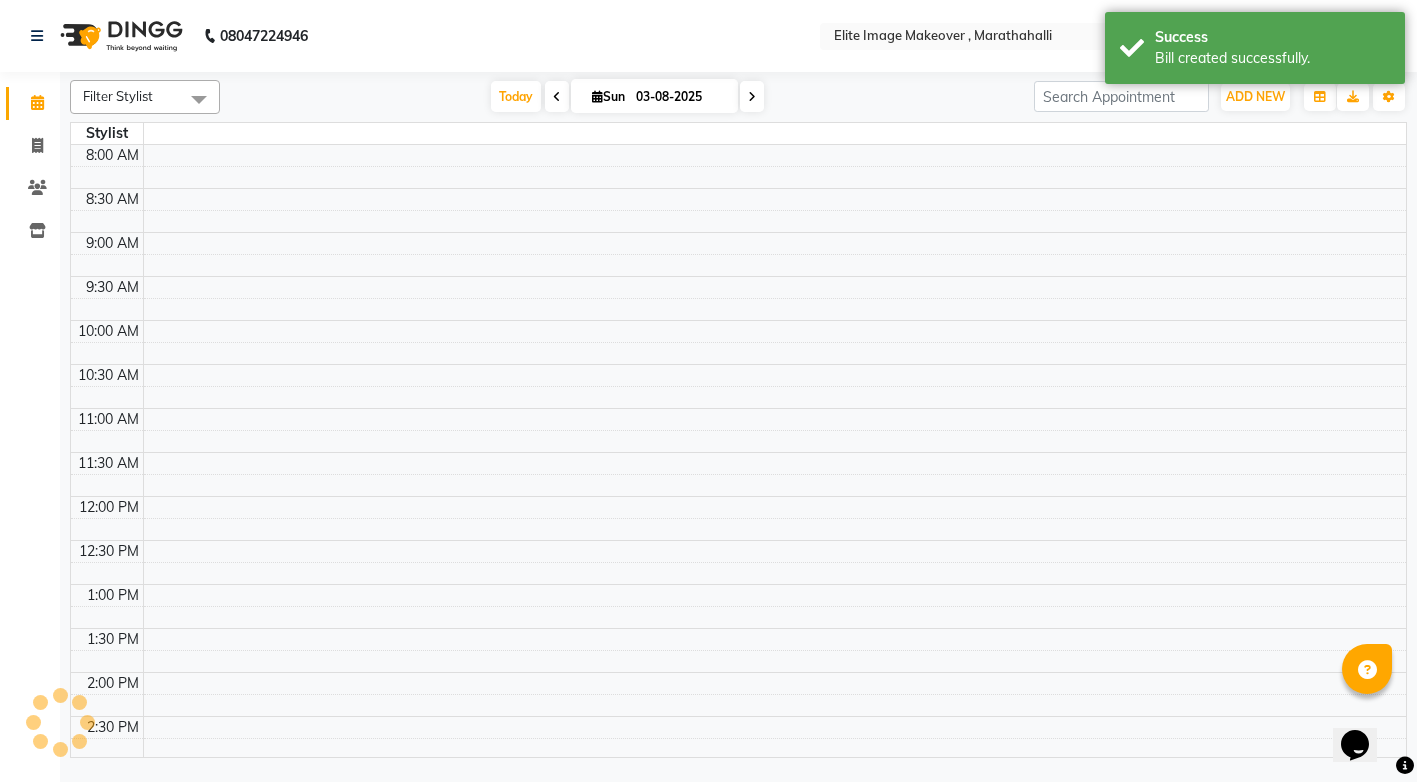 scroll, scrollTop: 0, scrollLeft: 0, axis: both 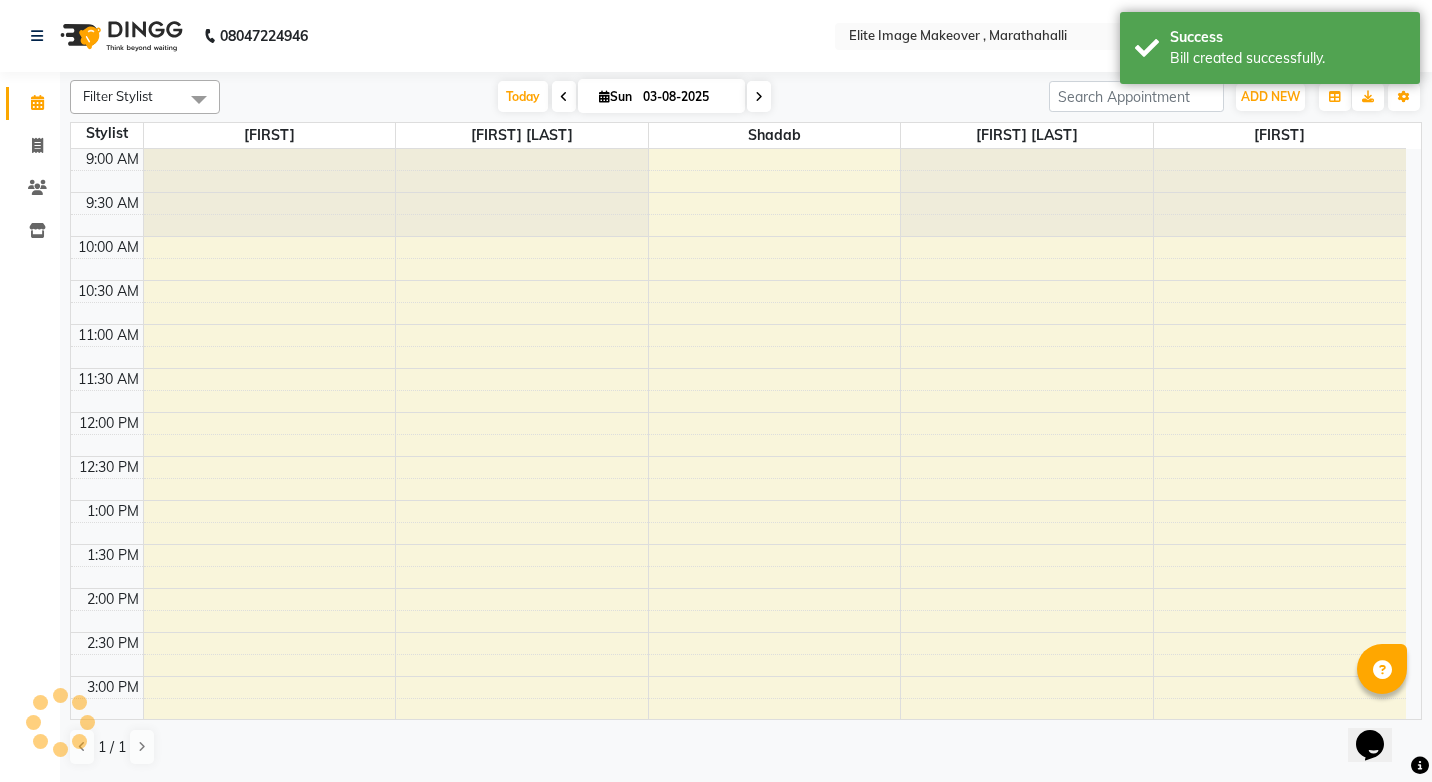 click on "ADD NEW Toggle Dropdown Add Appointment Add Invoice Add Client" at bounding box center [1270, 97] 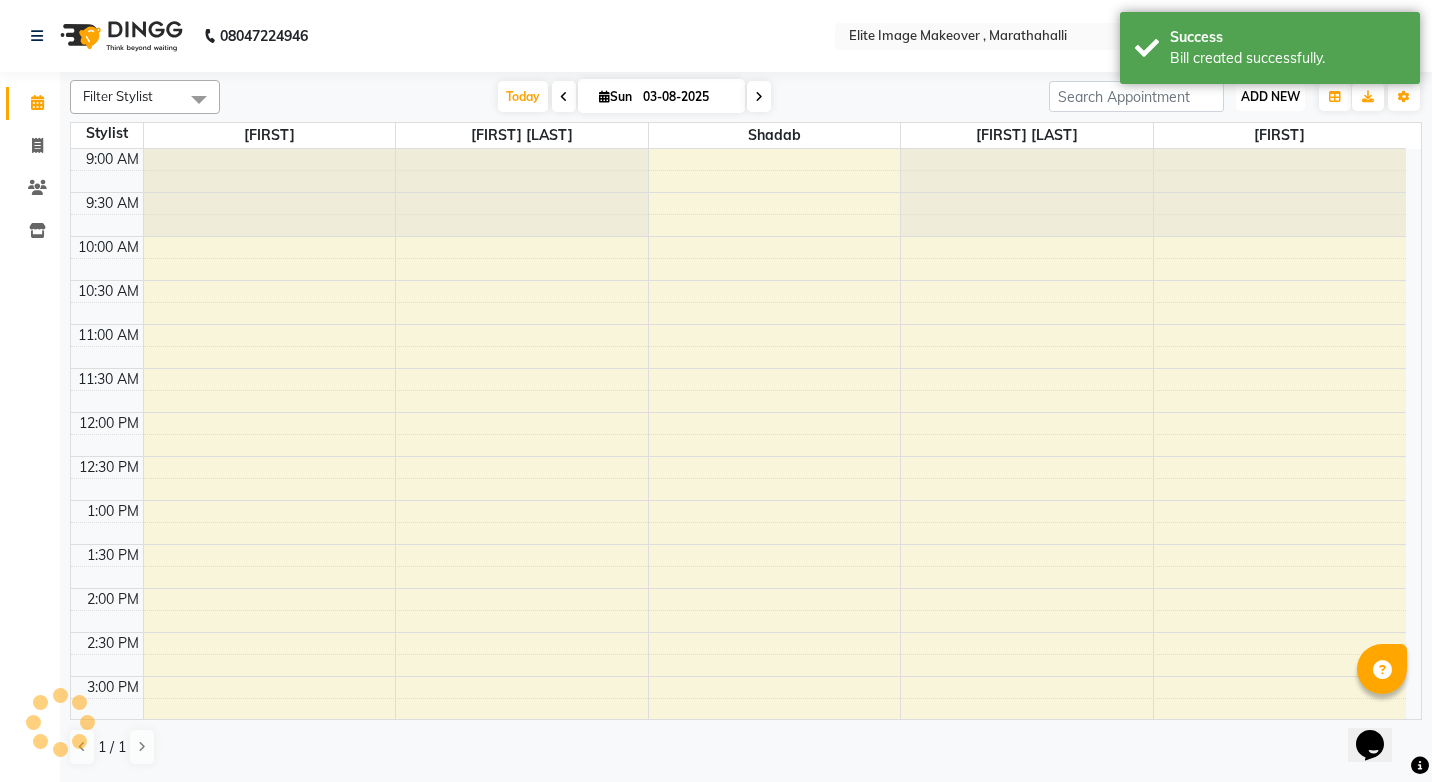 click on "ADD NEW" at bounding box center [1270, 96] 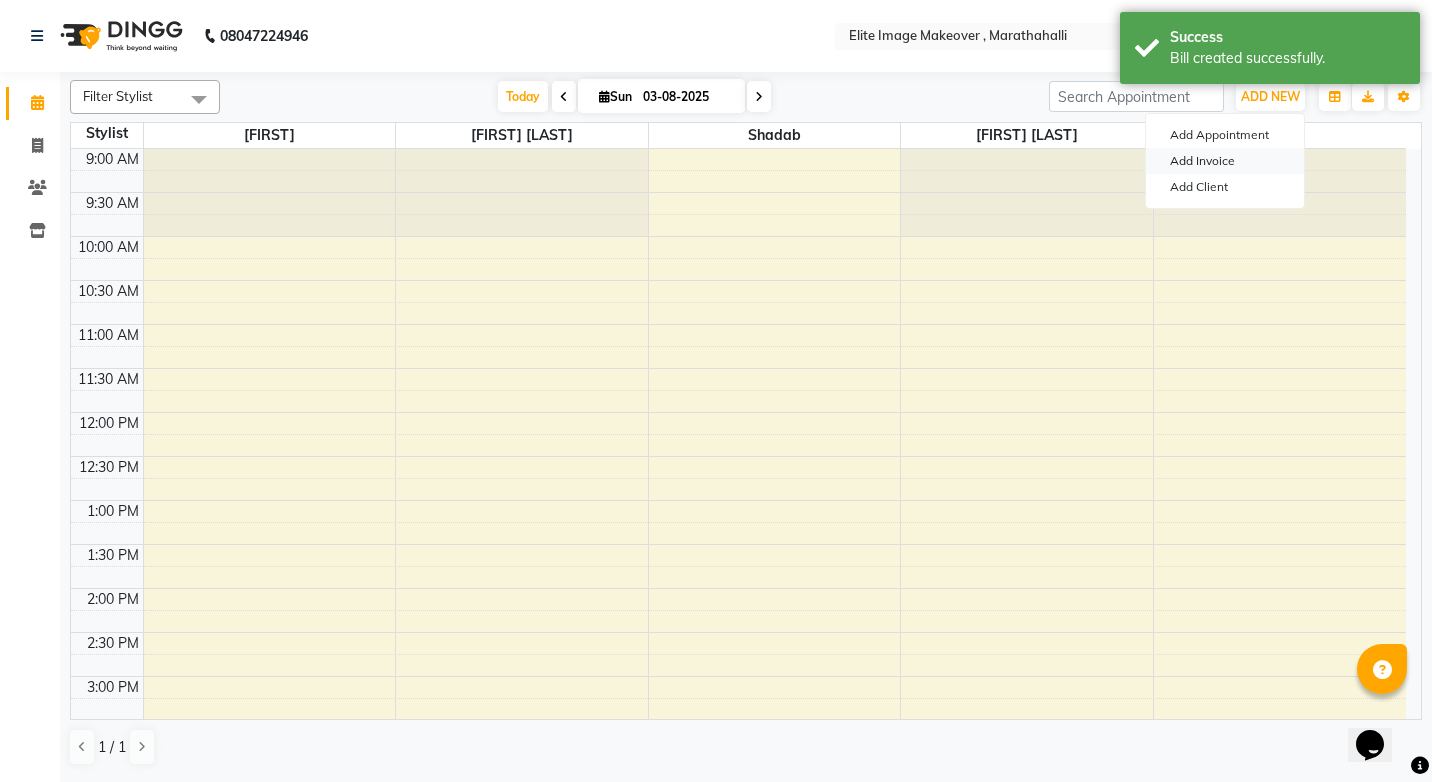 click on "Add Invoice" at bounding box center [1225, 161] 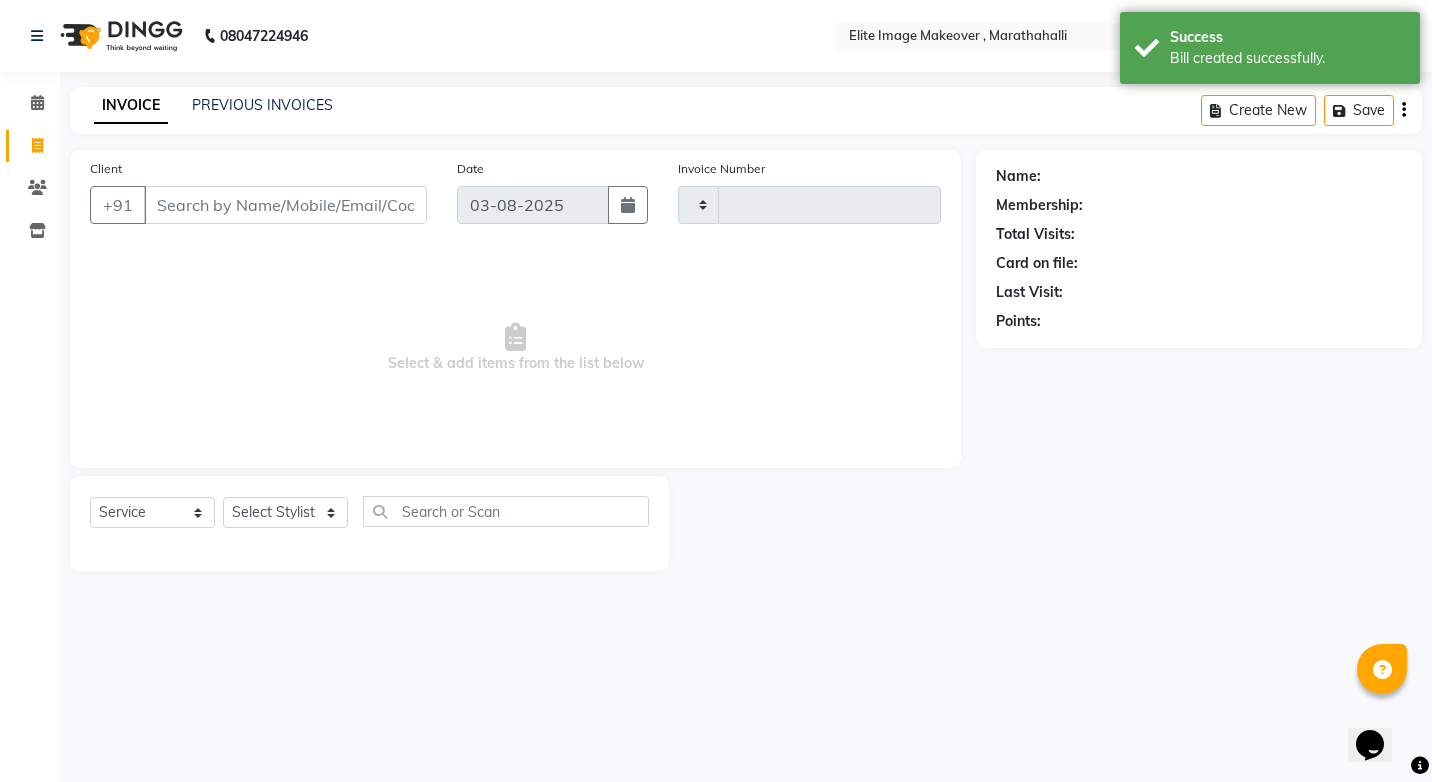 type on "0669" 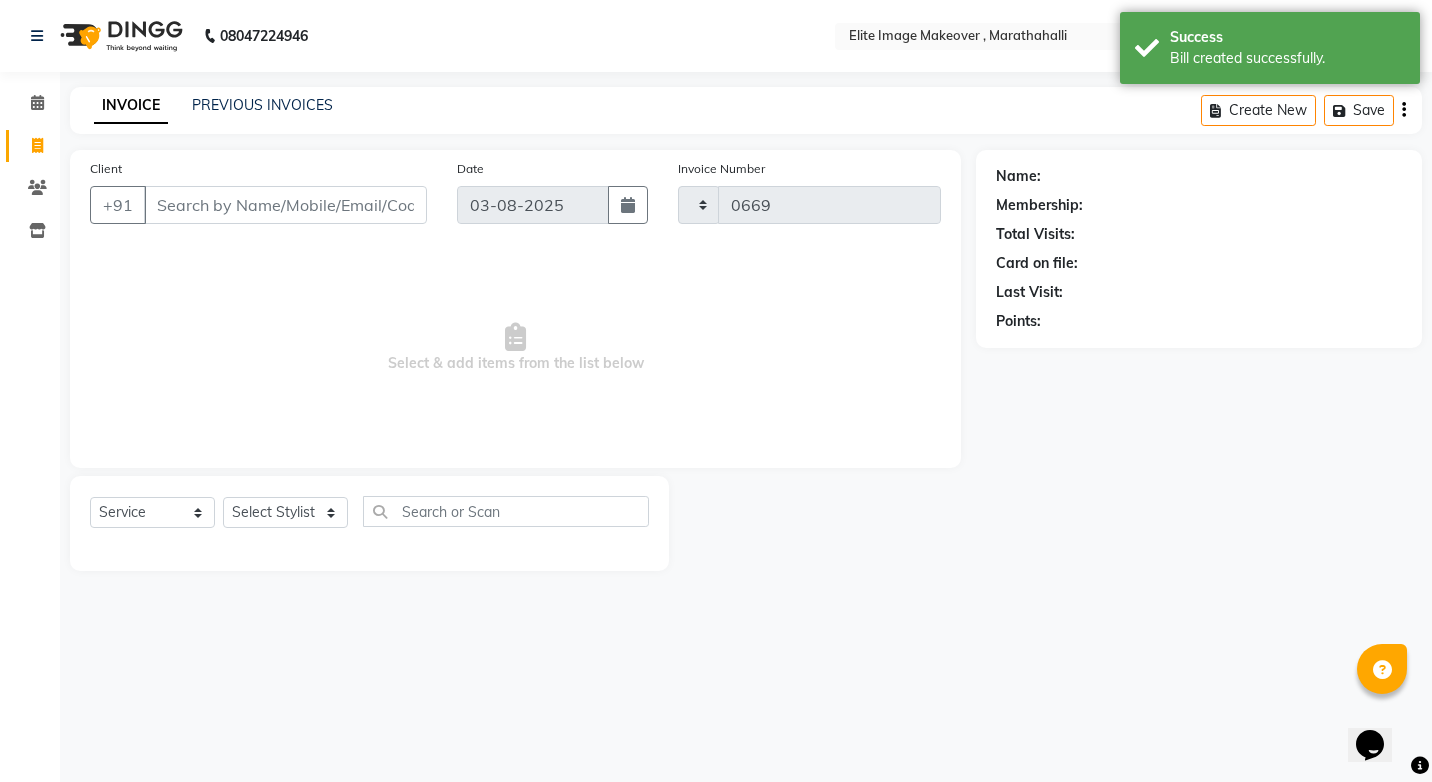 select on "8005" 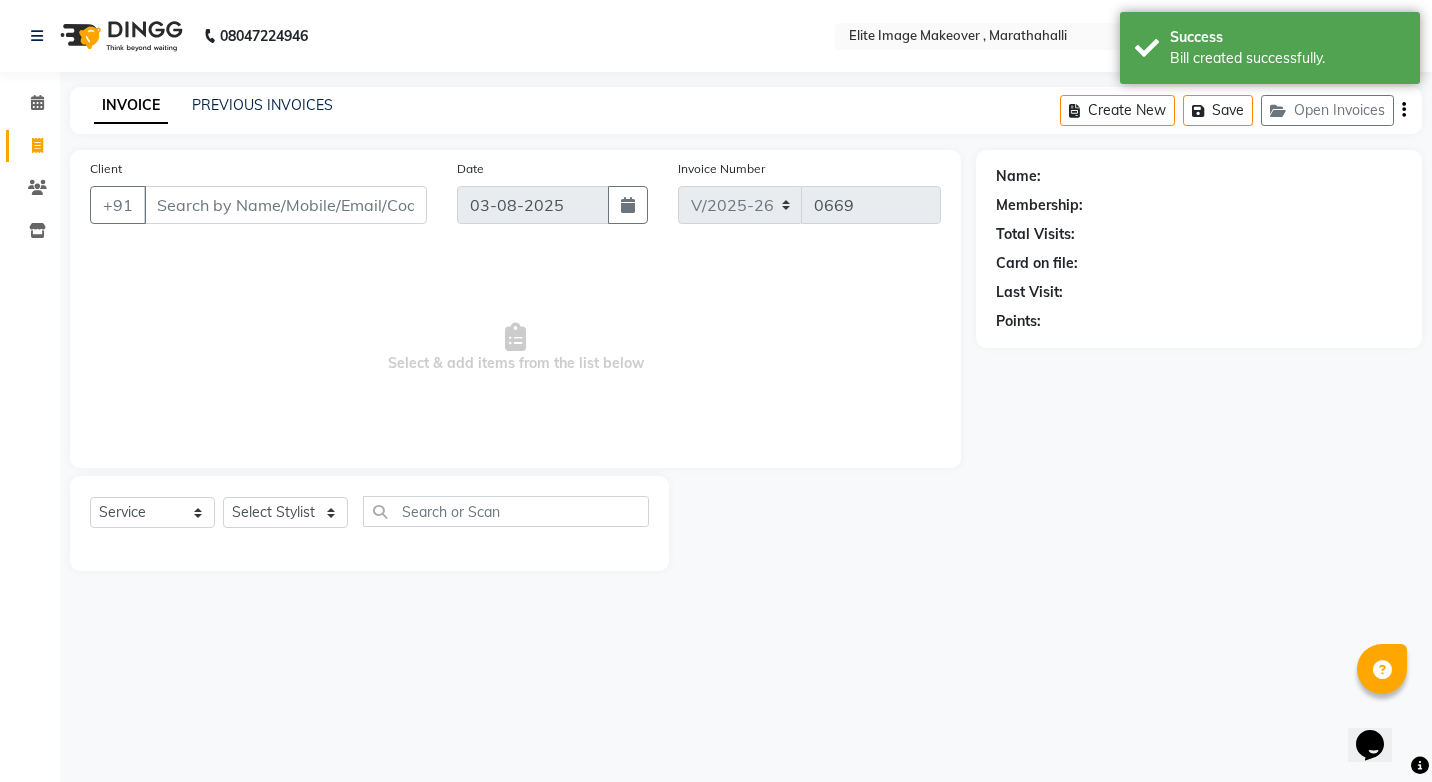click on "Client" at bounding box center (285, 205) 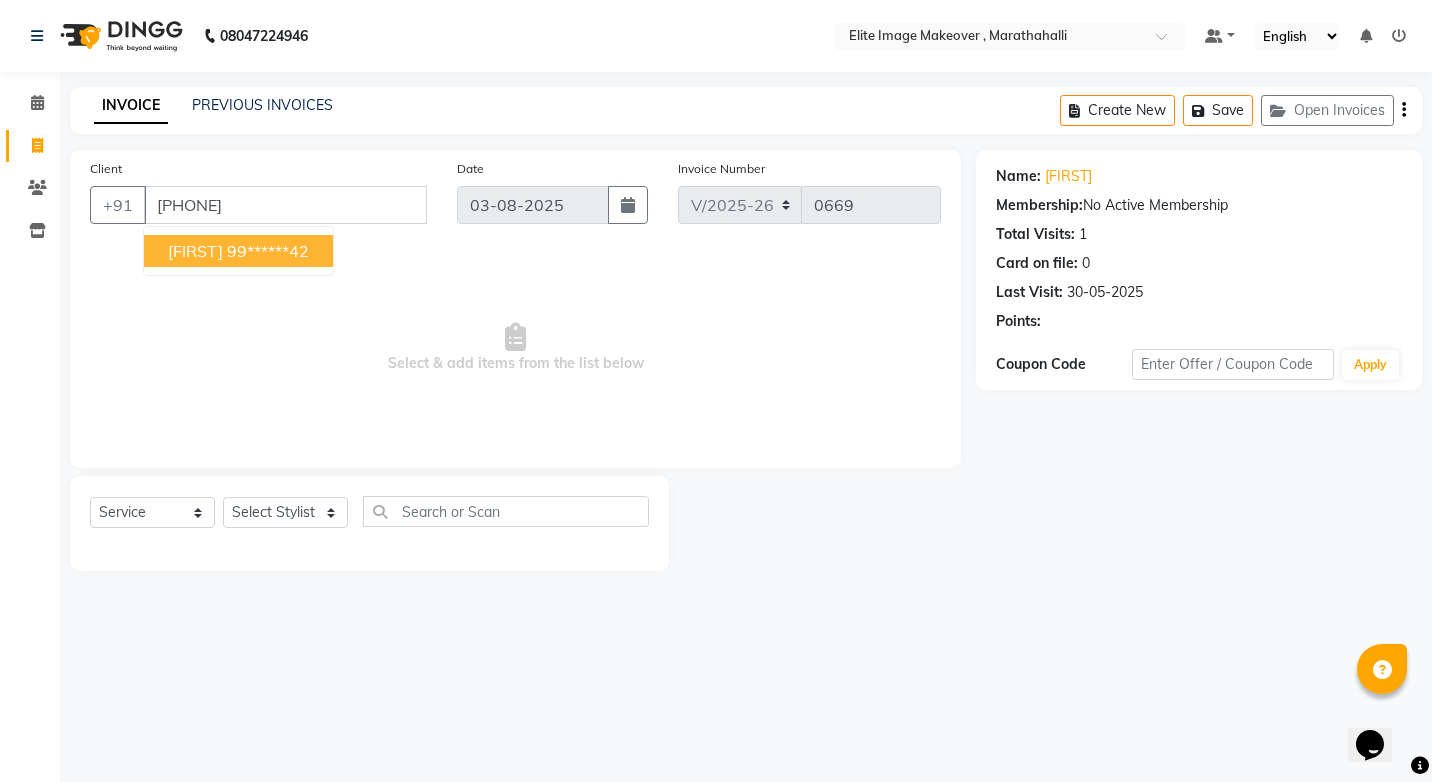 click on "[FIRST]" at bounding box center [195, 251] 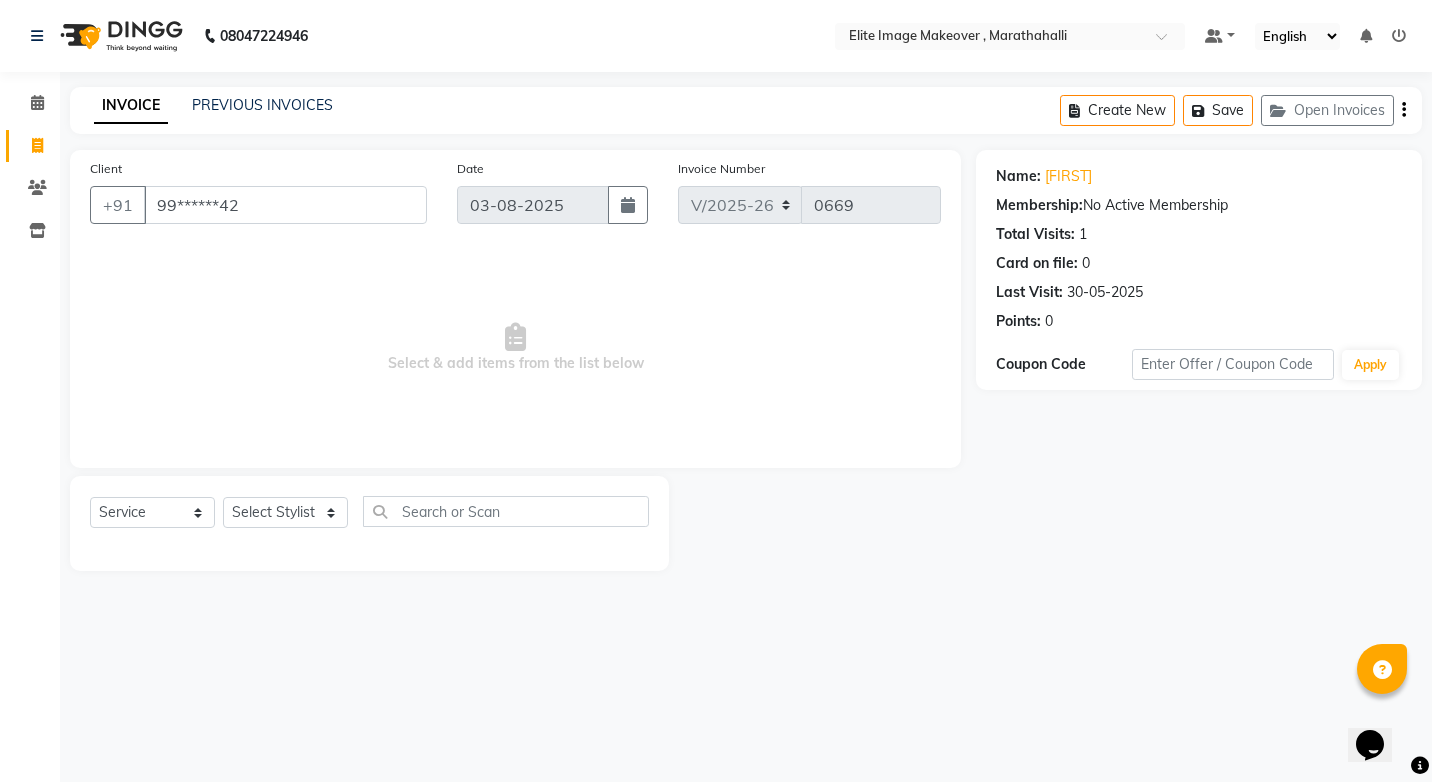click on "Select Service Product Membership Package Voucher Prepaid Gift Card Select Stylist [FIRST] [LAST] [FIRST] [FIRST] [FIRST] [FIRST] [FIRST] [FIRST]" 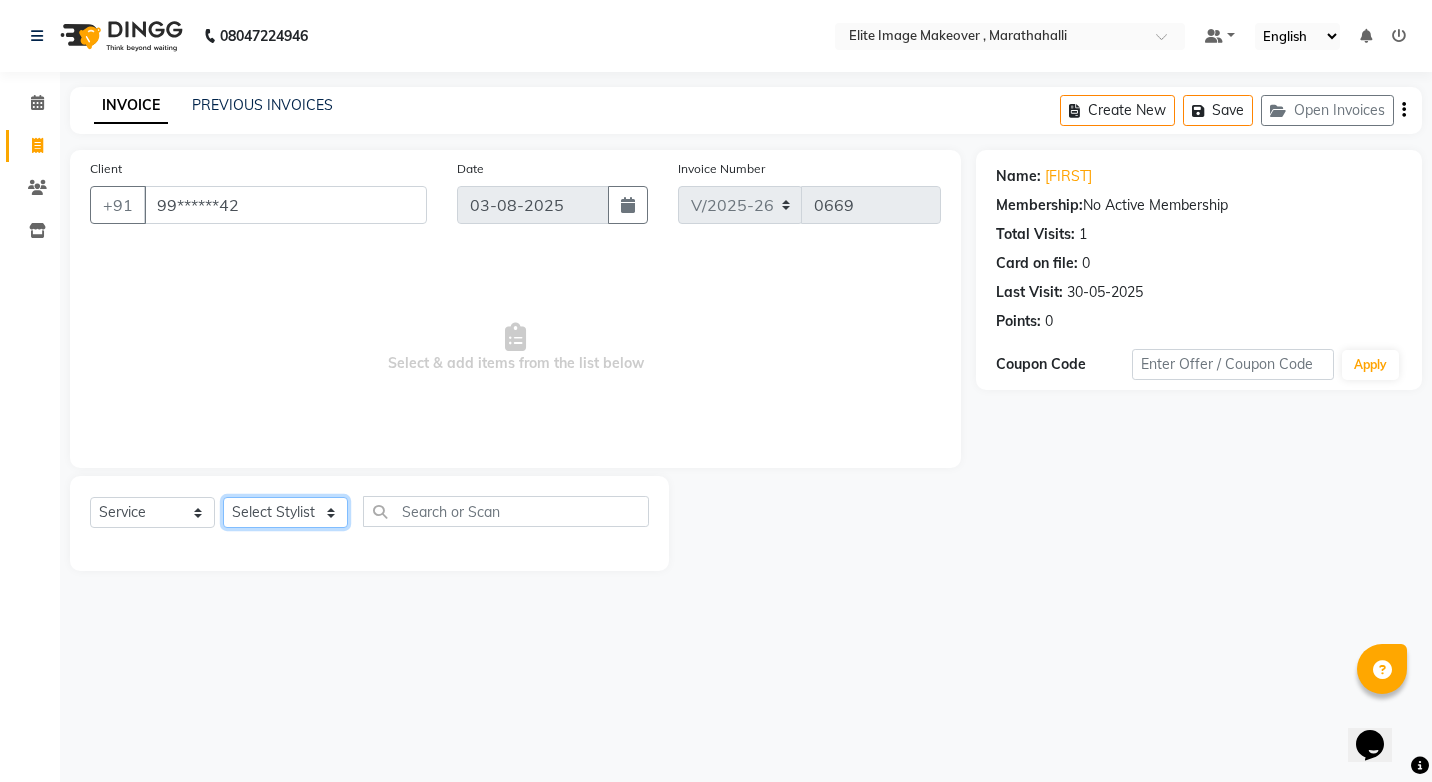 click on "Select Stylist [FIRST] [LAST] [FIRST] [FIRST] [FIRST] [FIRST] [FIRST] [FIRST]" 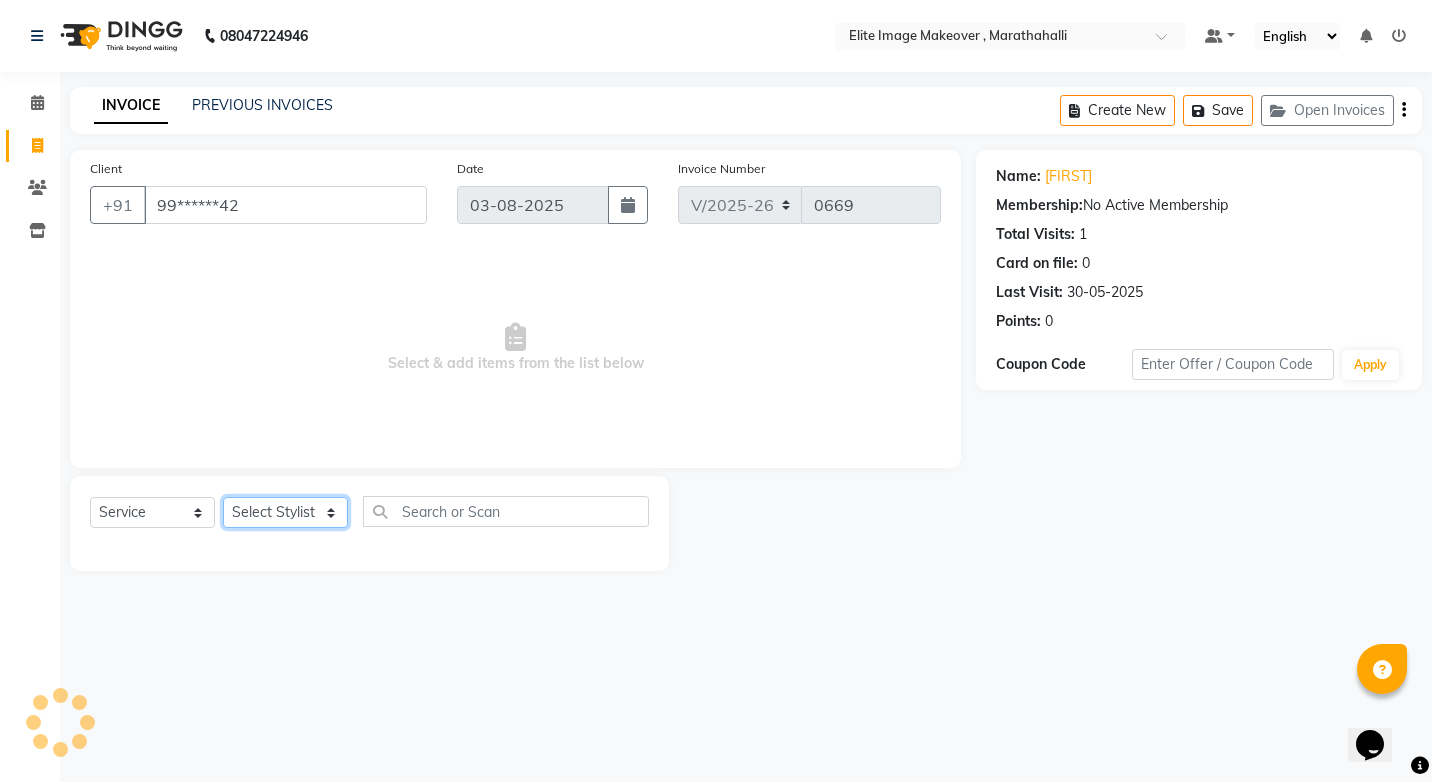 select on "77675" 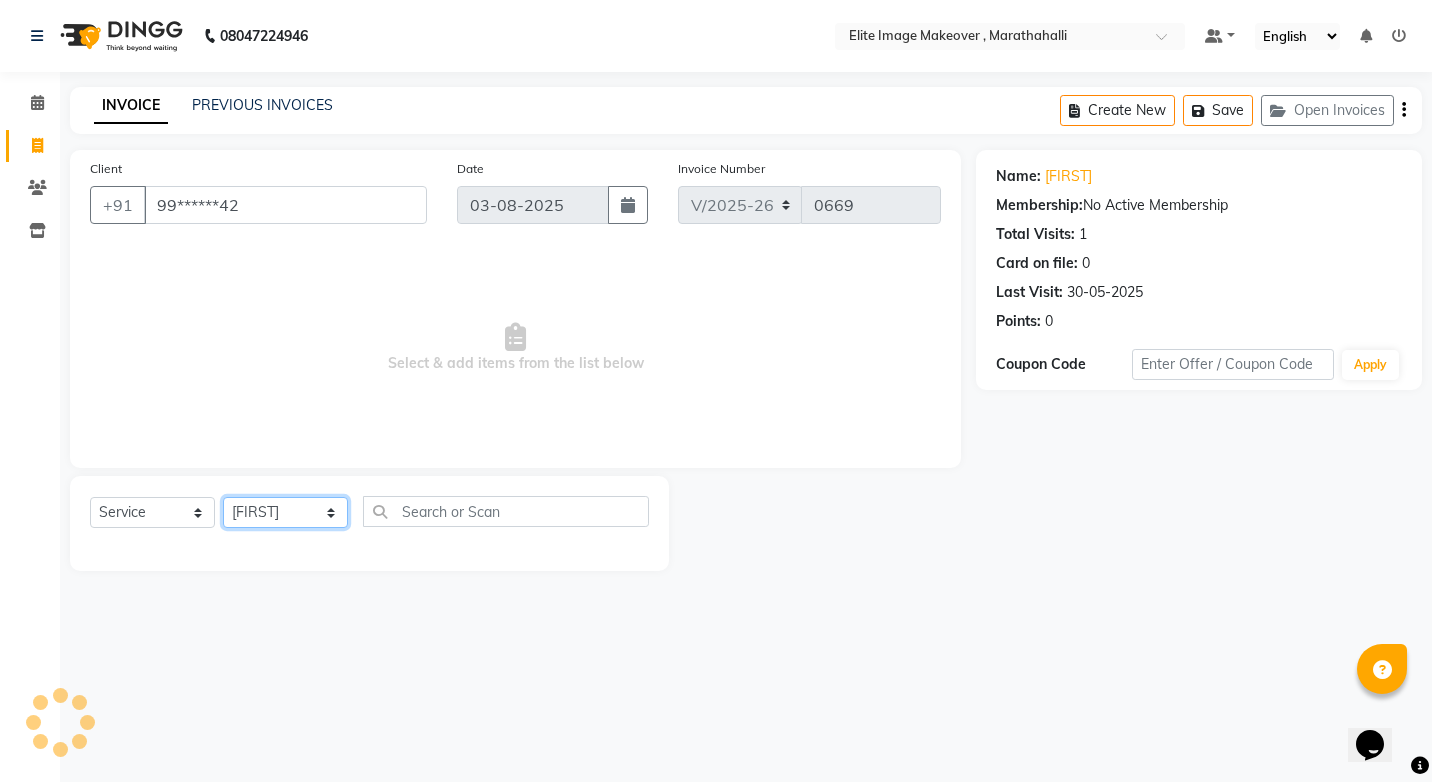 click on "Select Stylist [FIRST] [LAST] [FIRST] [FIRST] [FIRST] [FIRST] [FIRST] [FIRST]" 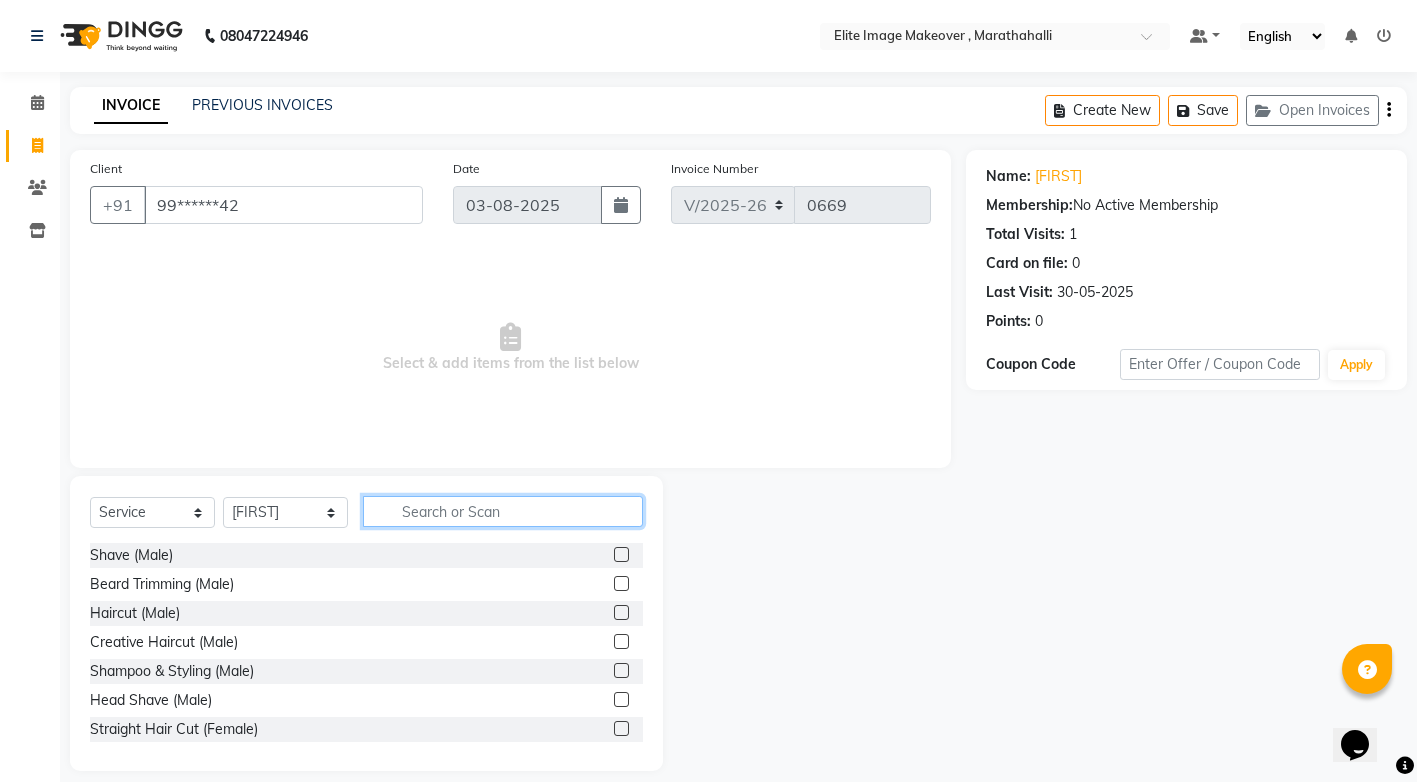 click 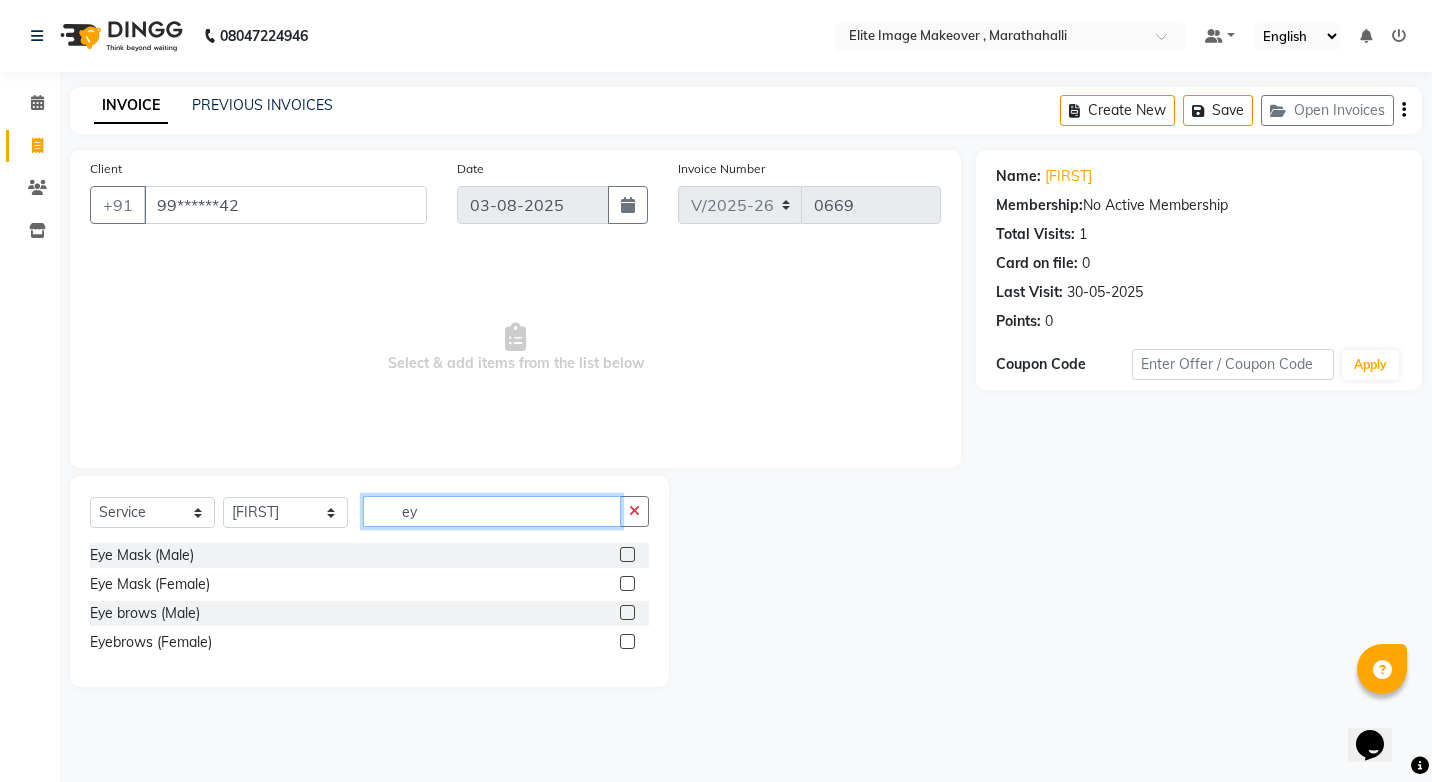 type on "ey" 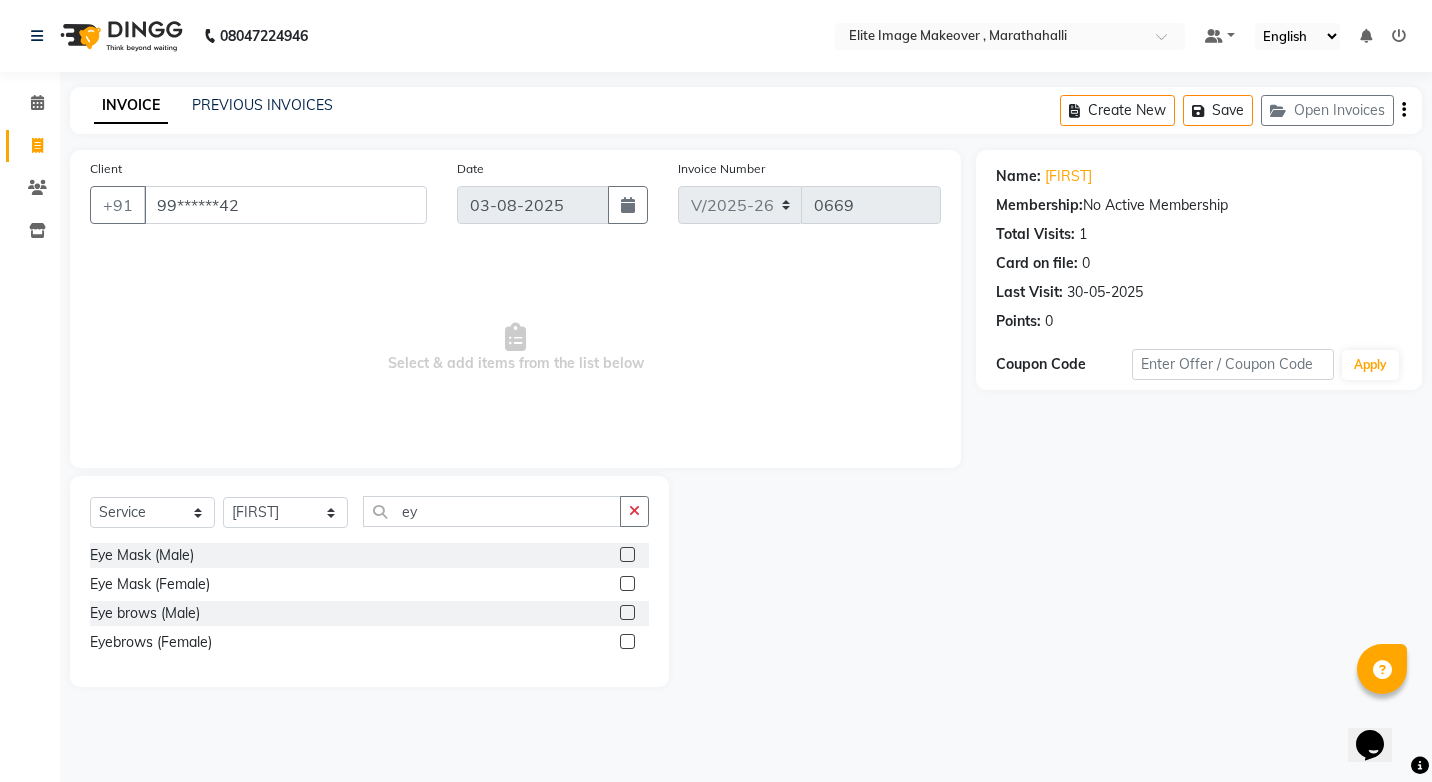 click 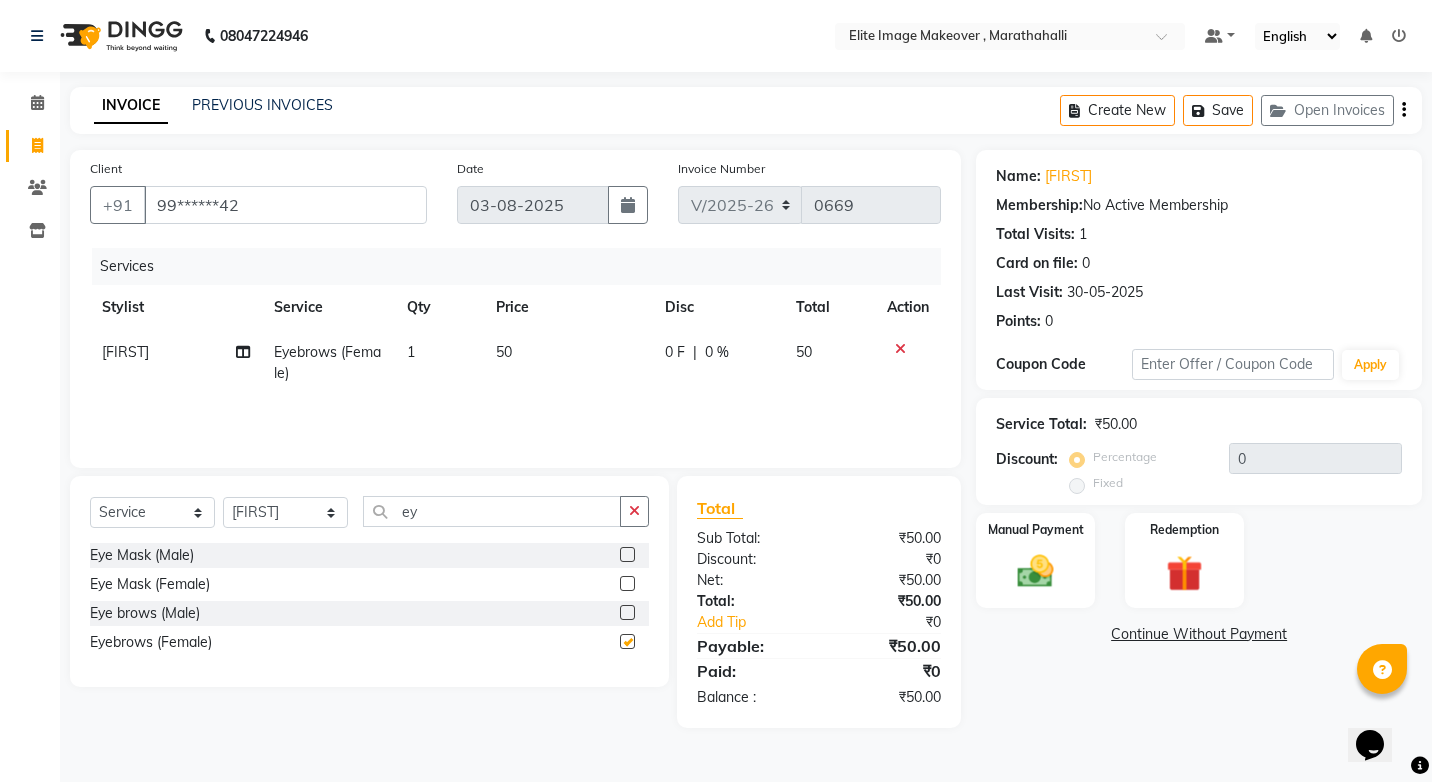checkbox on "false" 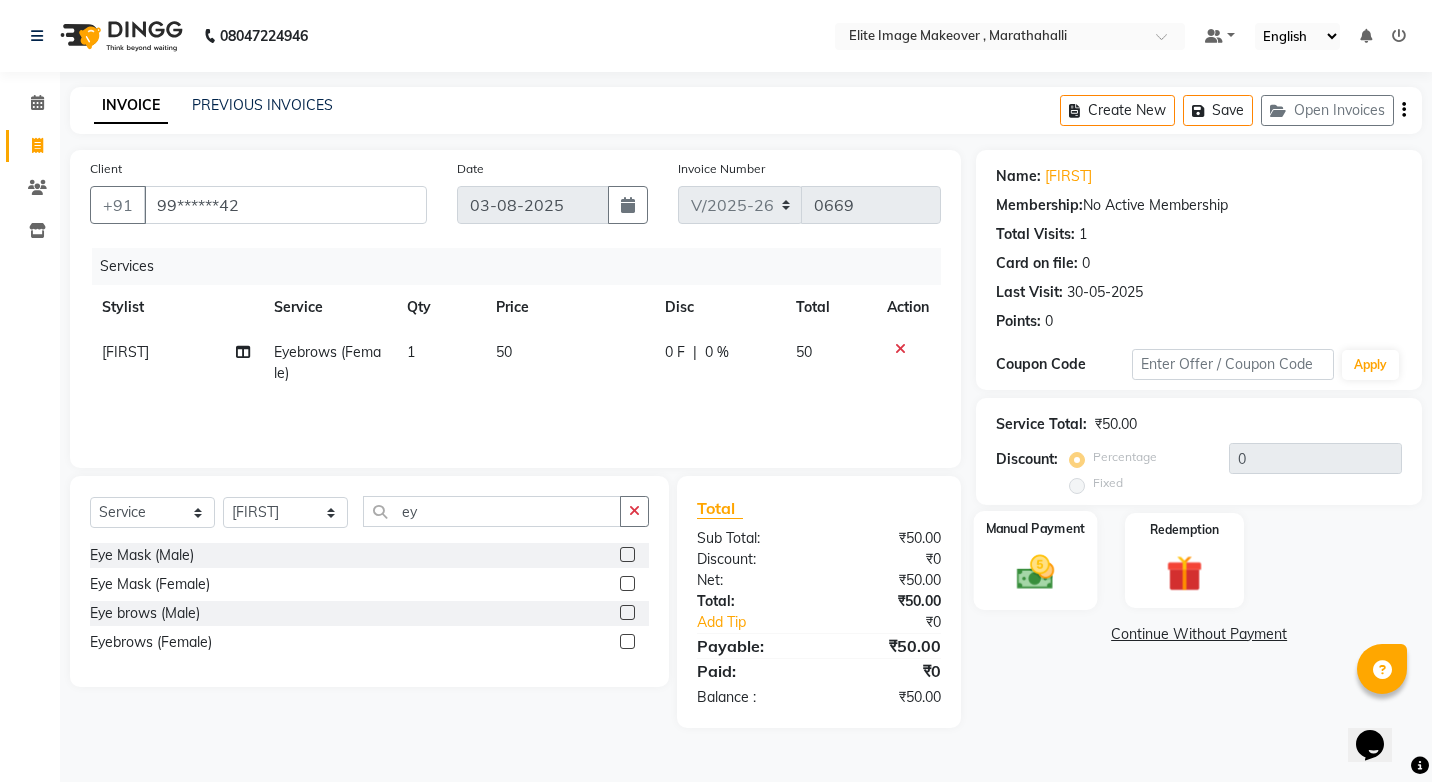 click 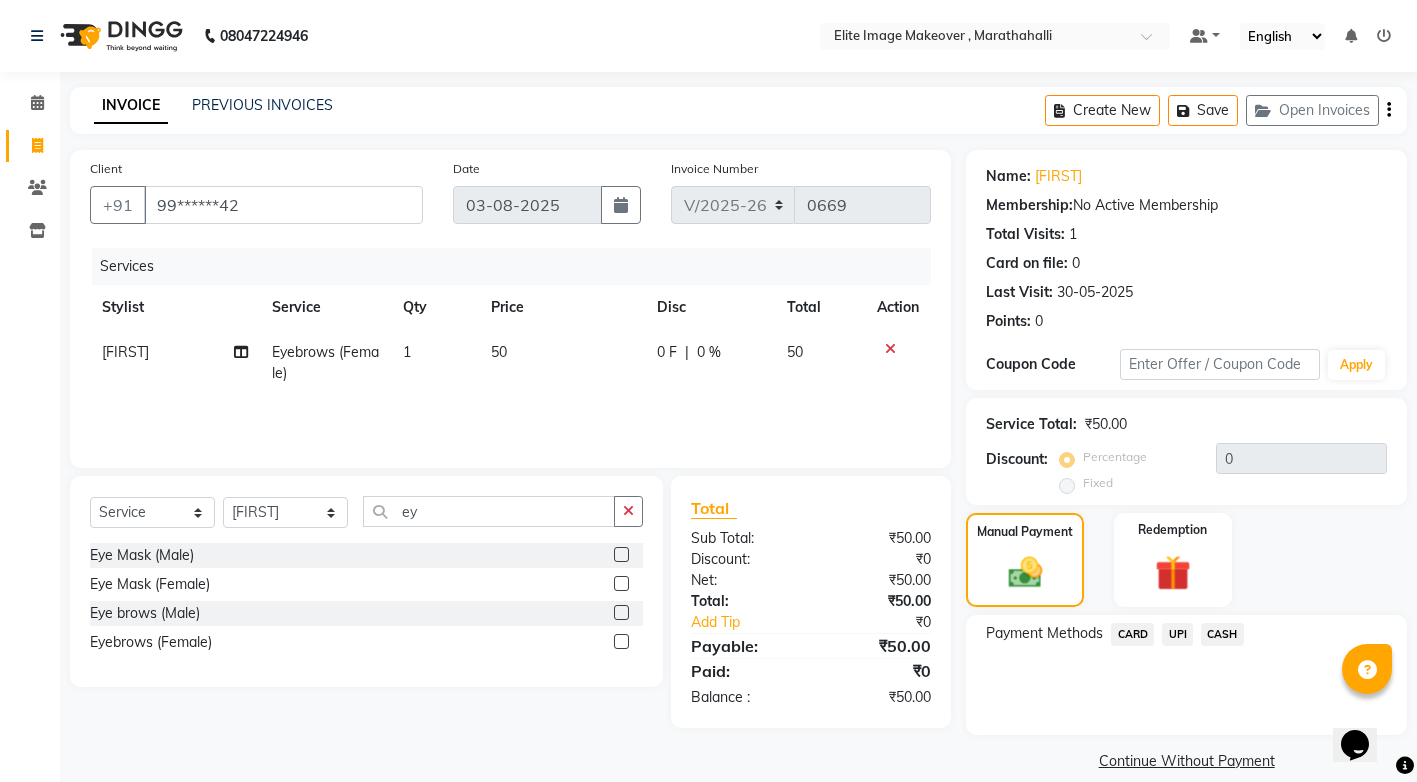 click on "UPI" 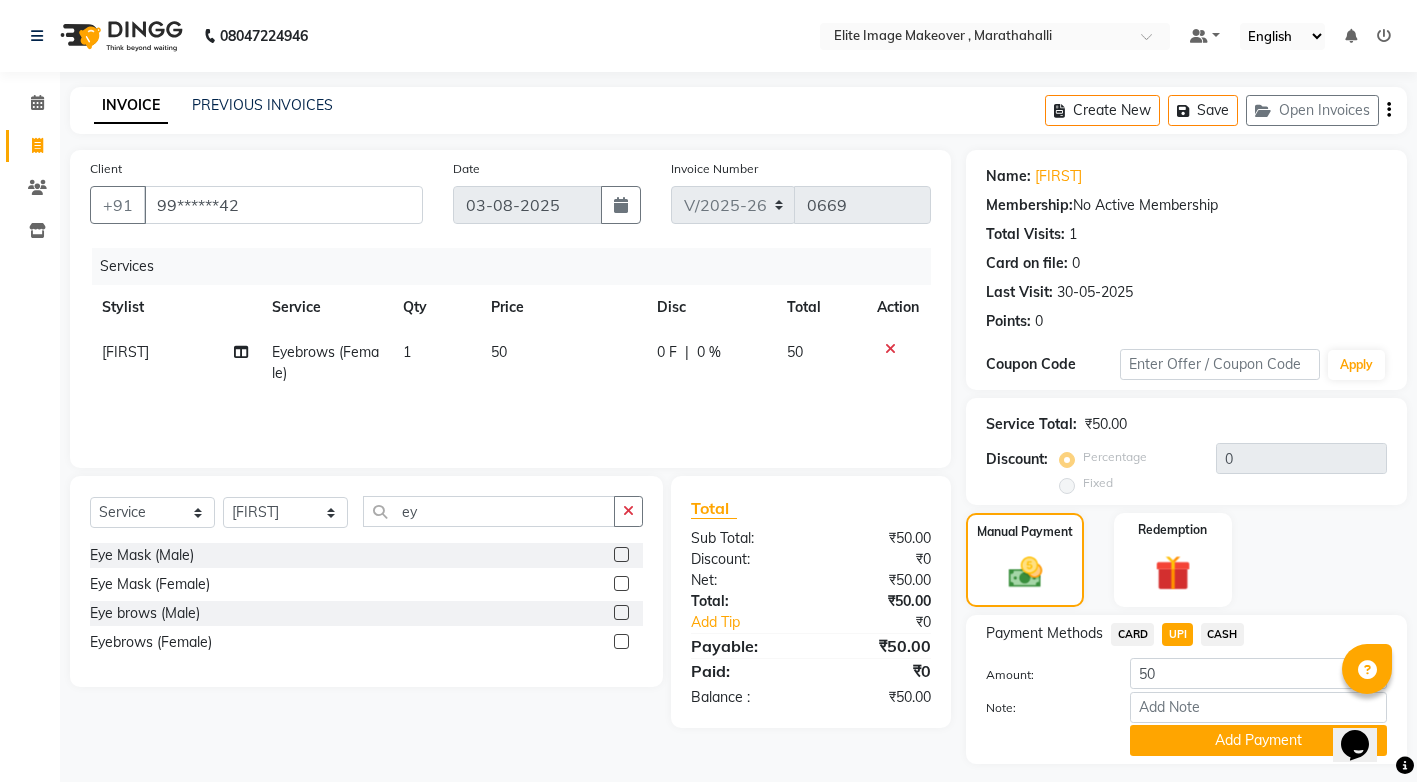 scroll, scrollTop: 53, scrollLeft: 0, axis: vertical 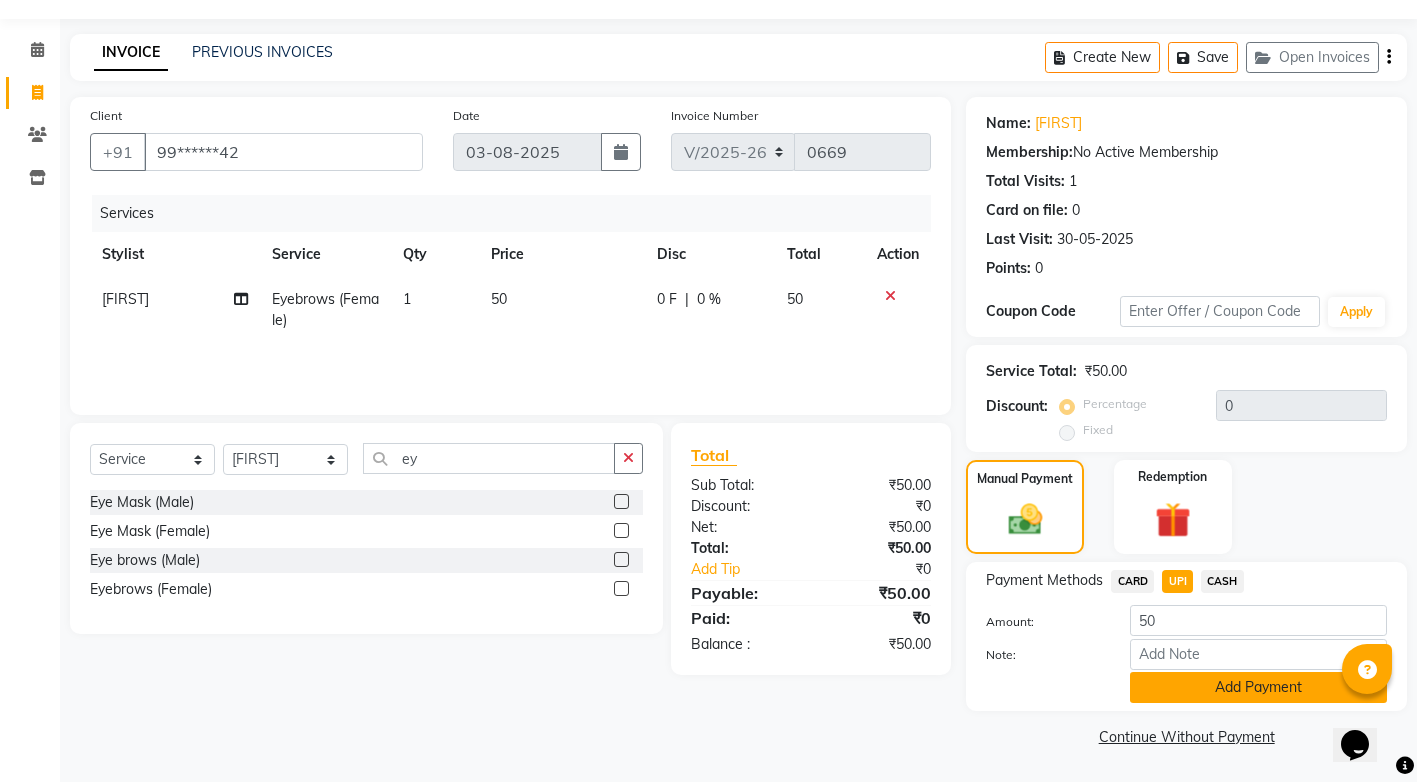 click on "Add Payment" 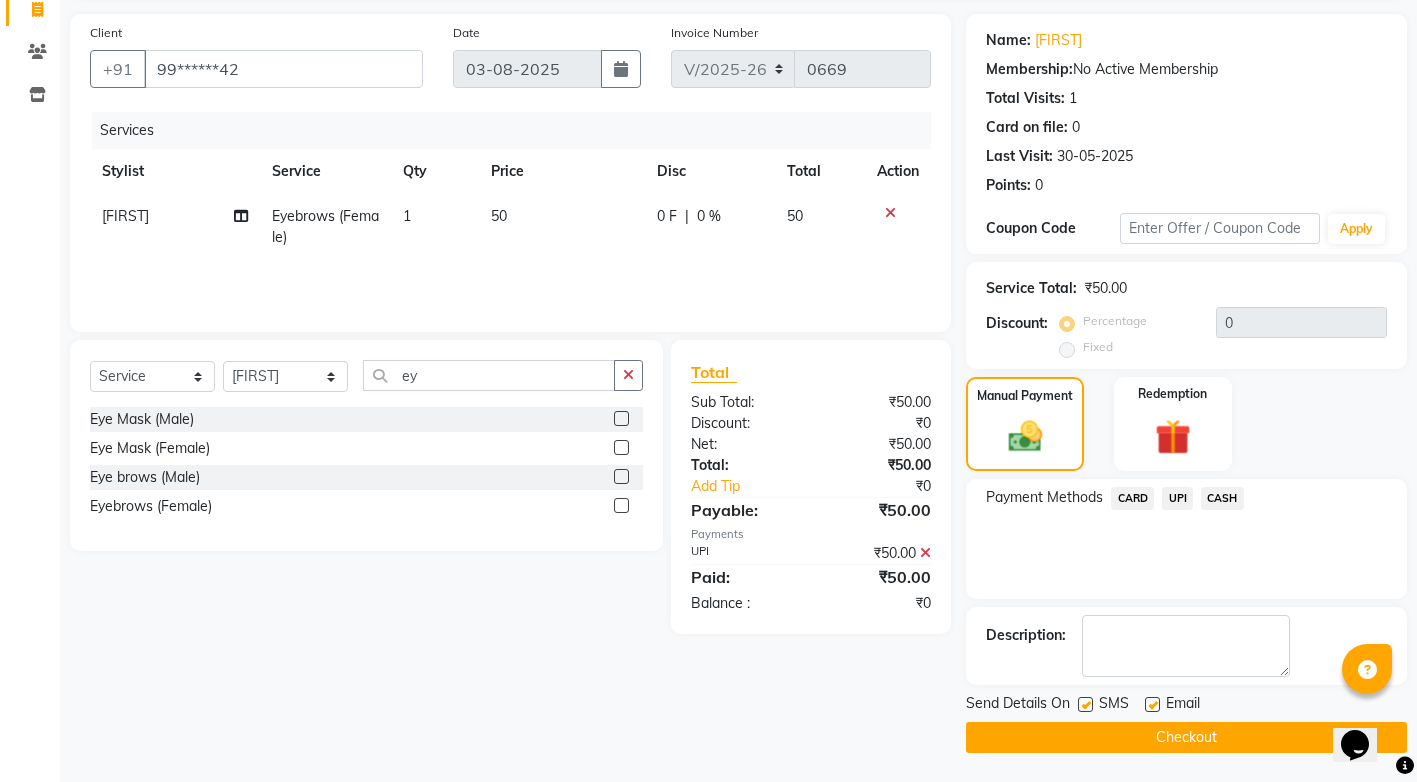 scroll, scrollTop: 137, scrollLeft: 0, axis: vertical 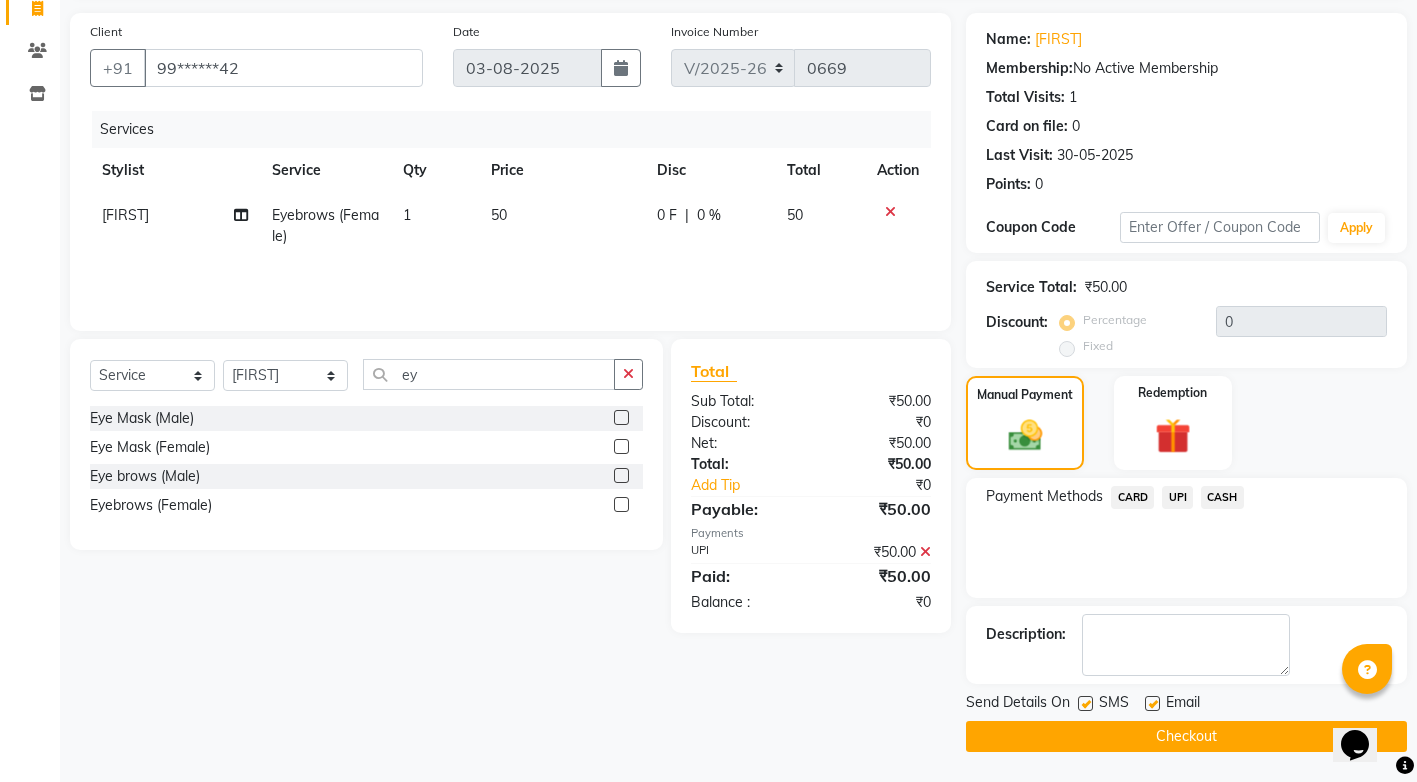 click on "Description:" 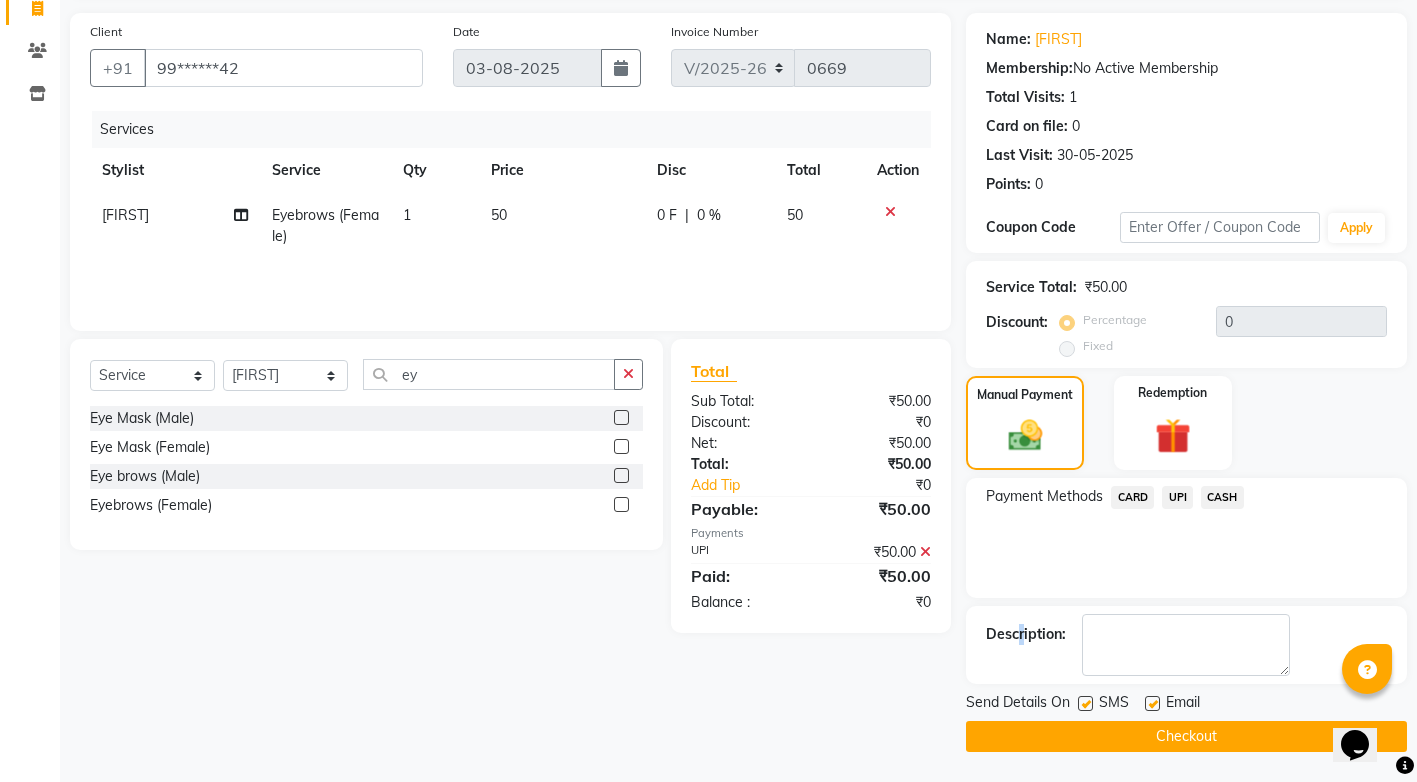drag, startPoint x: 1021, startPoint y: 616, endPoint x: 1073, endPoint y: 733, distance: 128.03516 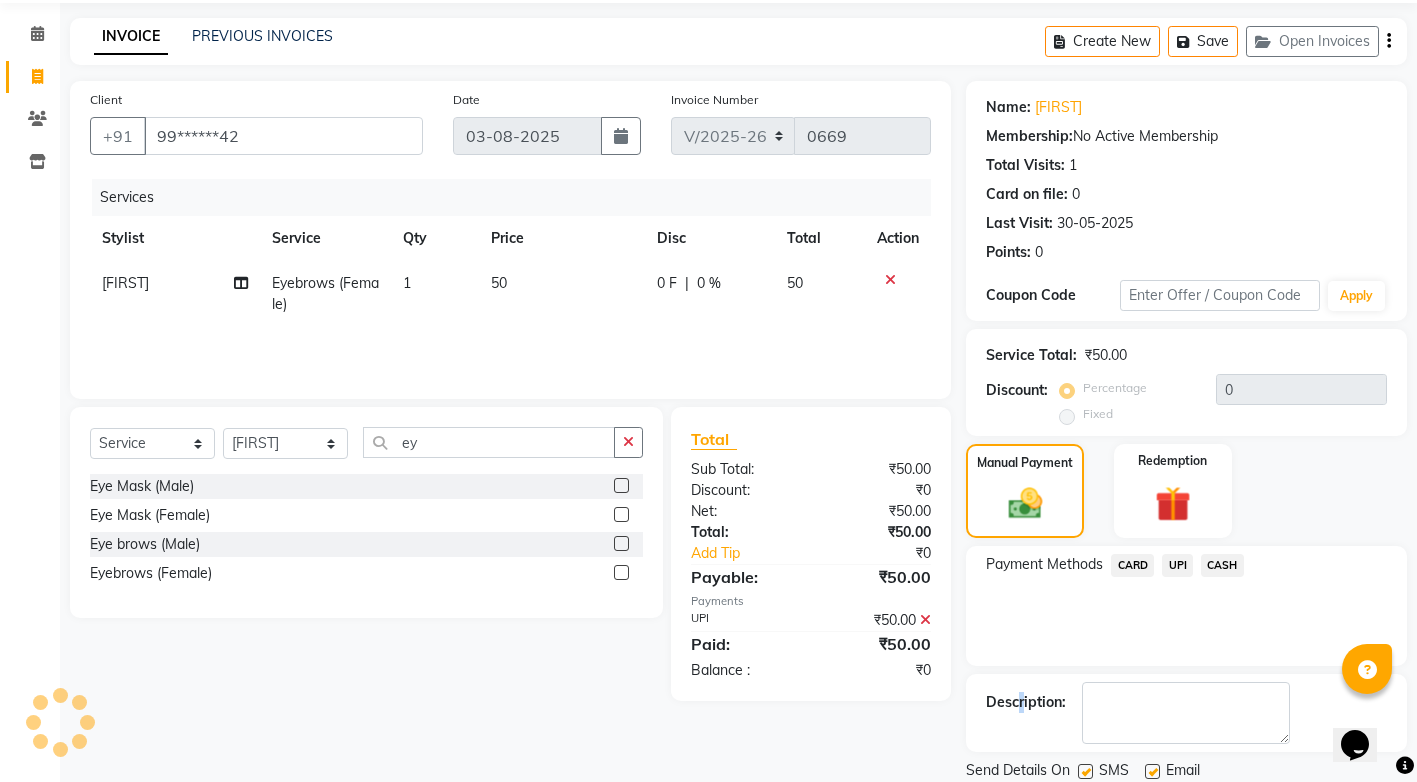 scroll, scrollTop: 37, scrollLeft: 0, axis: vertical 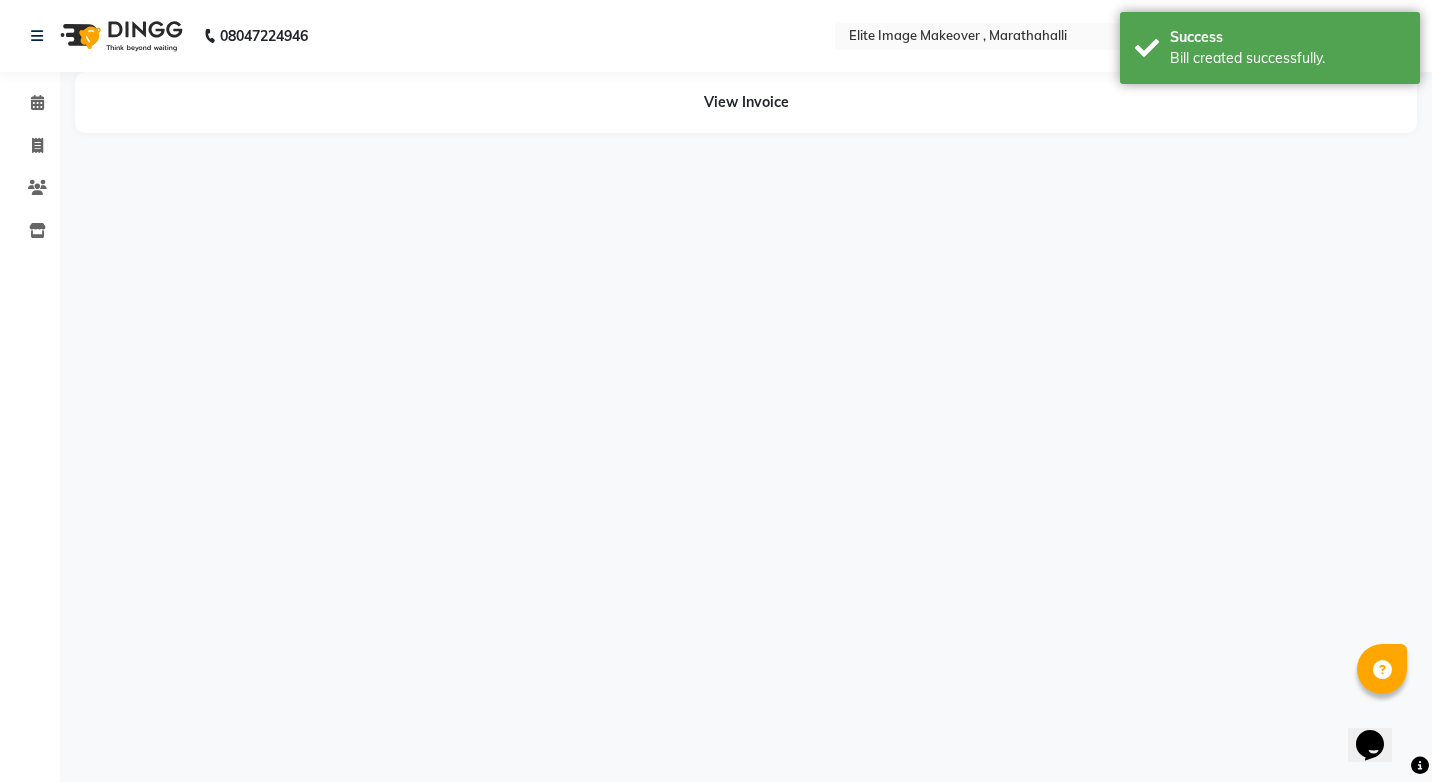 click on "08047224946 Select Location × Elite Image Makeover , Marathahalli Default Panel My Panel English ENGLISH Español العربية मराठी हिंदी ગુજરાતી தமிழ் 中文 Notifications nothing to show ☀ Elite Image Makeover , Marathahalli Calendar Invoice Clients Inventory Completed InProgress Upcoming Dropped Tentative Check-In Confirm Bookings Segments Page Builder View Invoice" at bounding box center (716, 391) 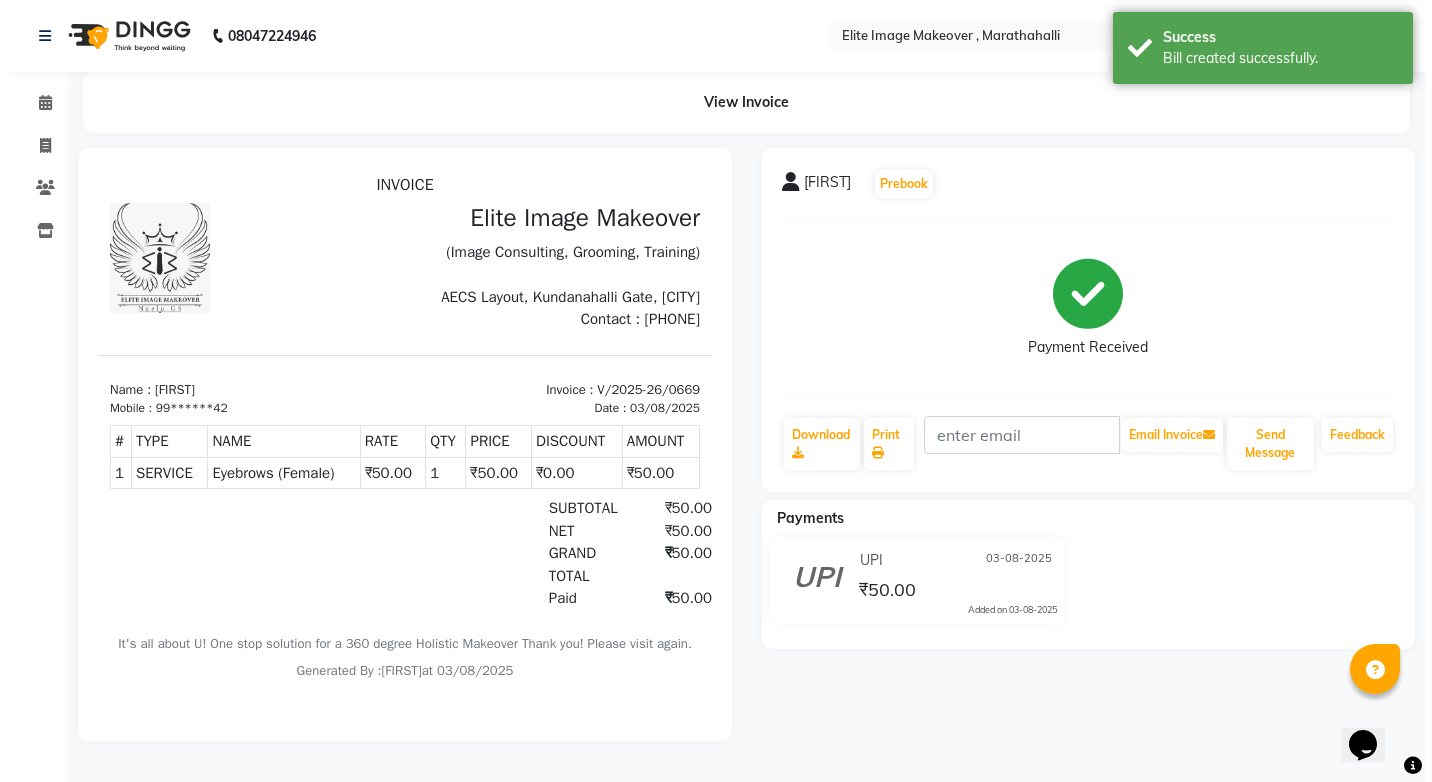 scroll, scrollTop: 0, scrollLeft: 0, axis: both 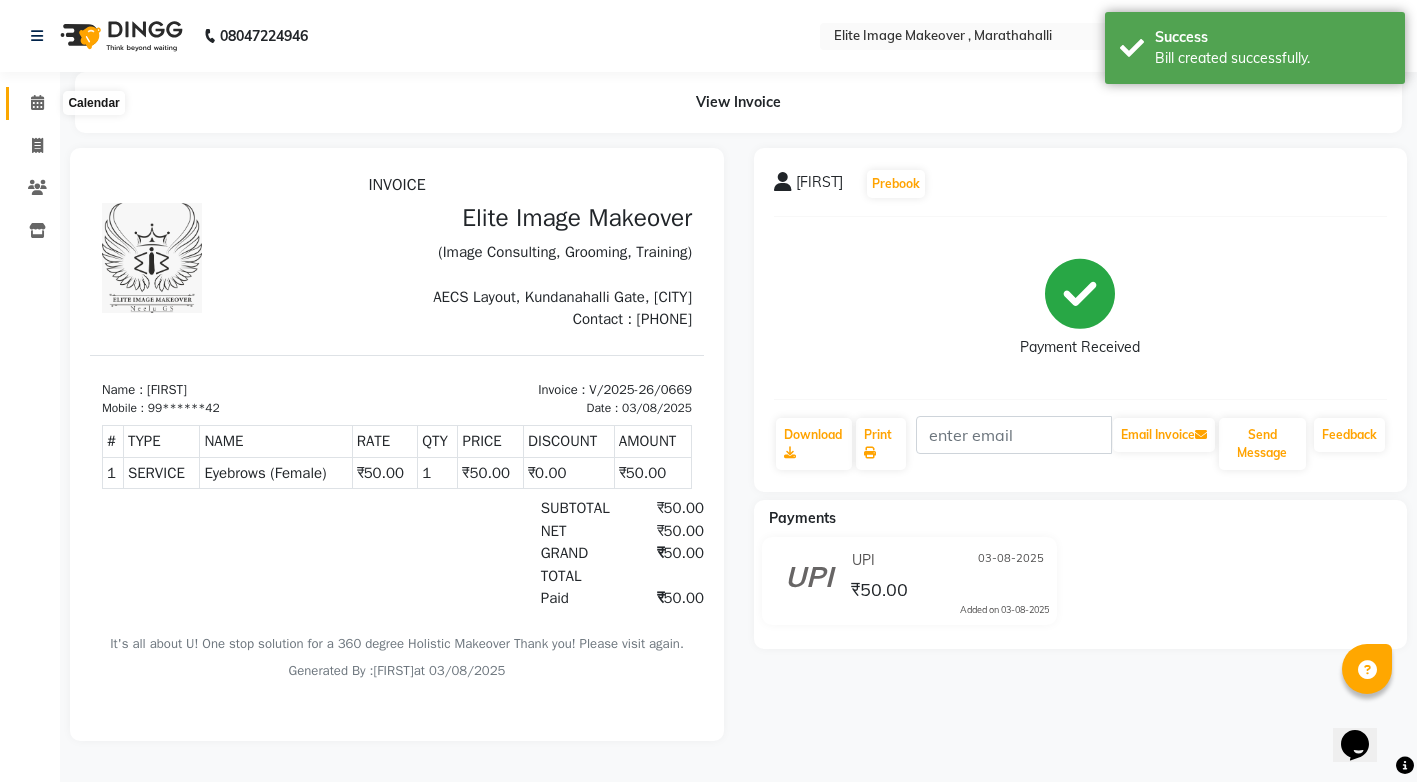 click 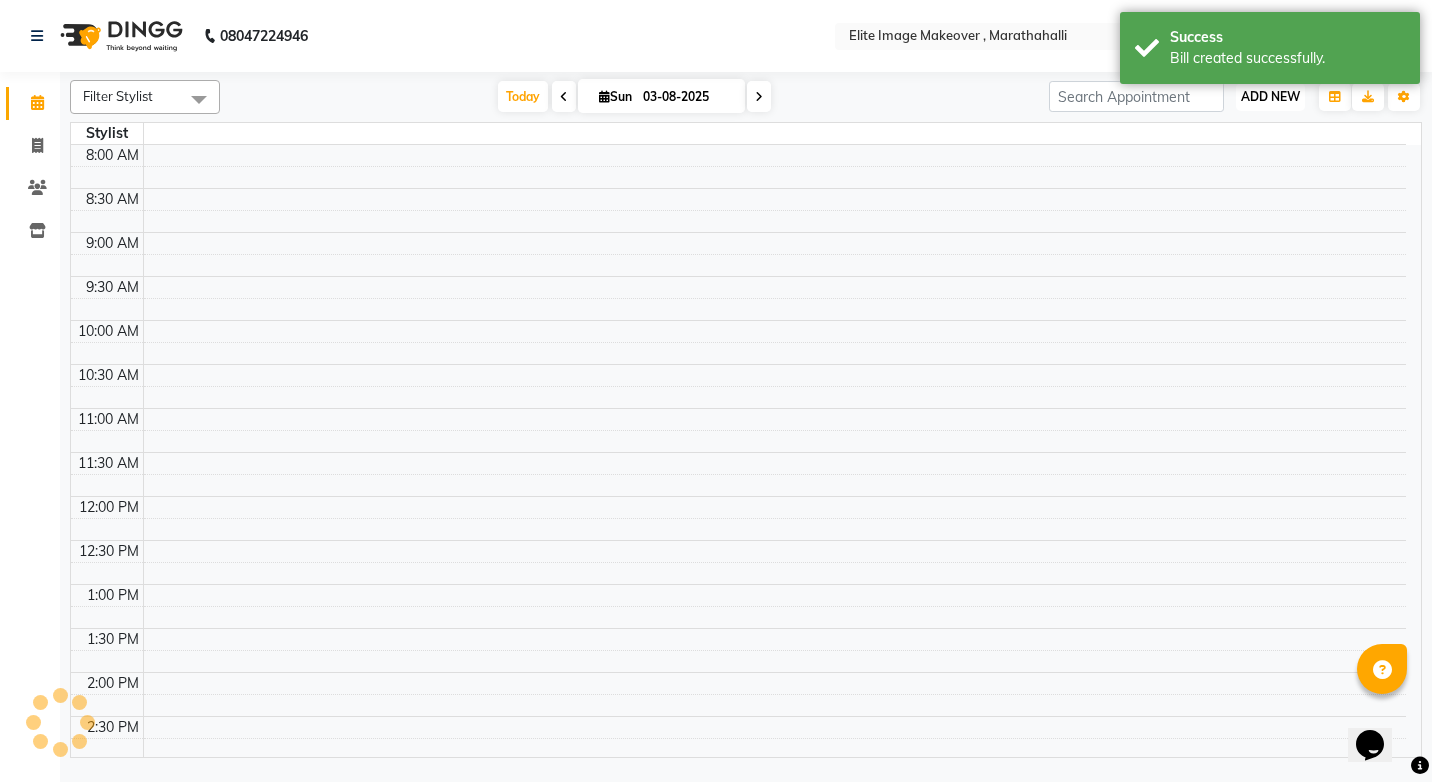 click on "ADD NEW" at bounding box center [1270, 96] 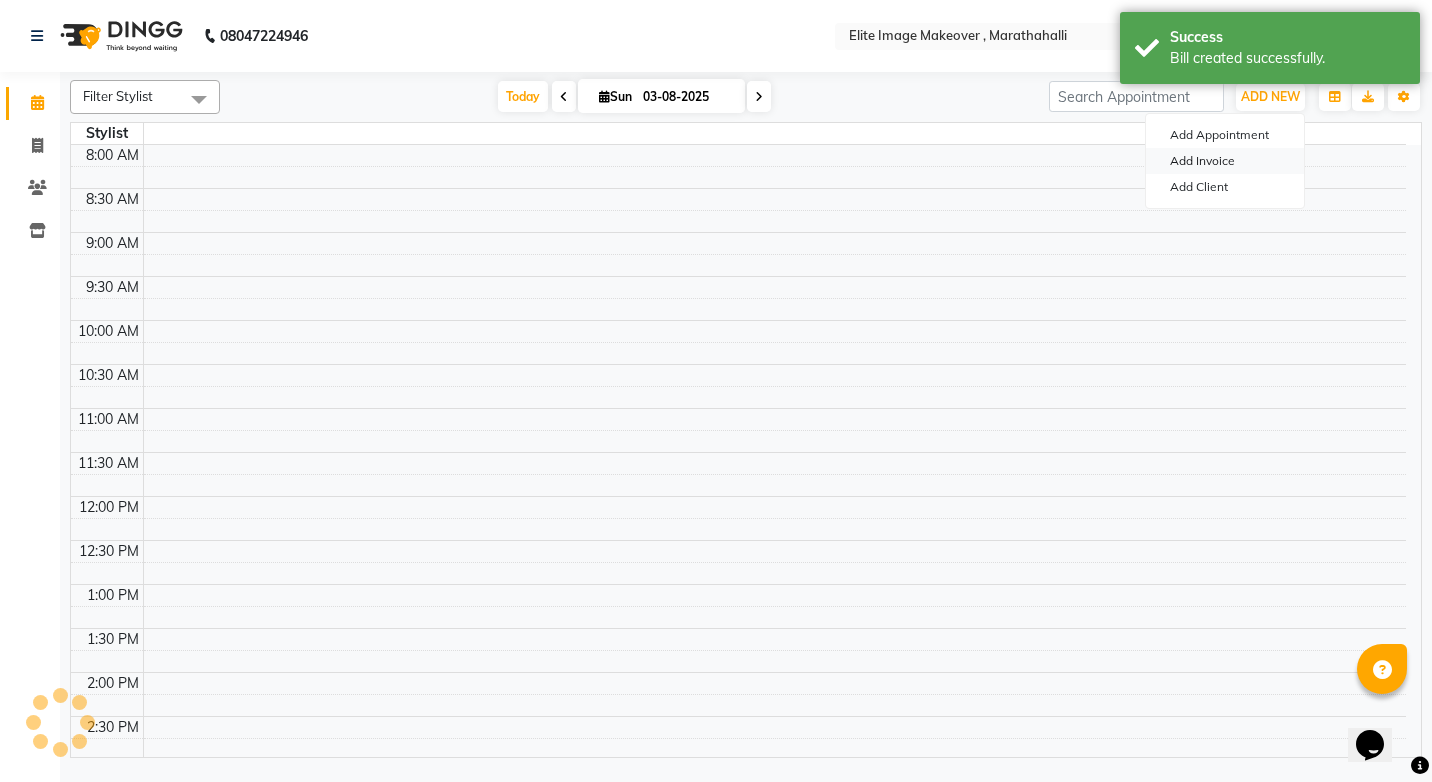 click on "Add Invoice" at bounding box center (1225, 161) 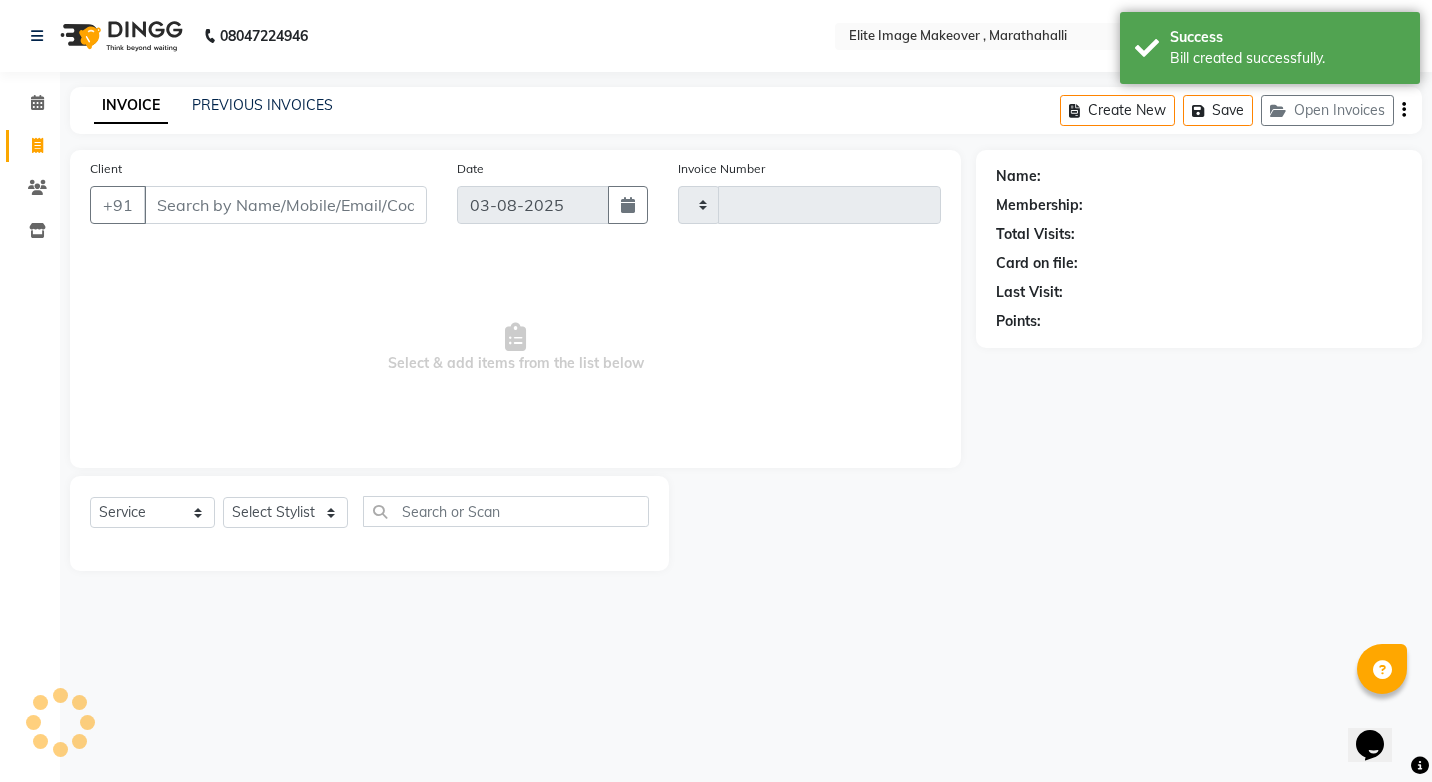 type on "0670" 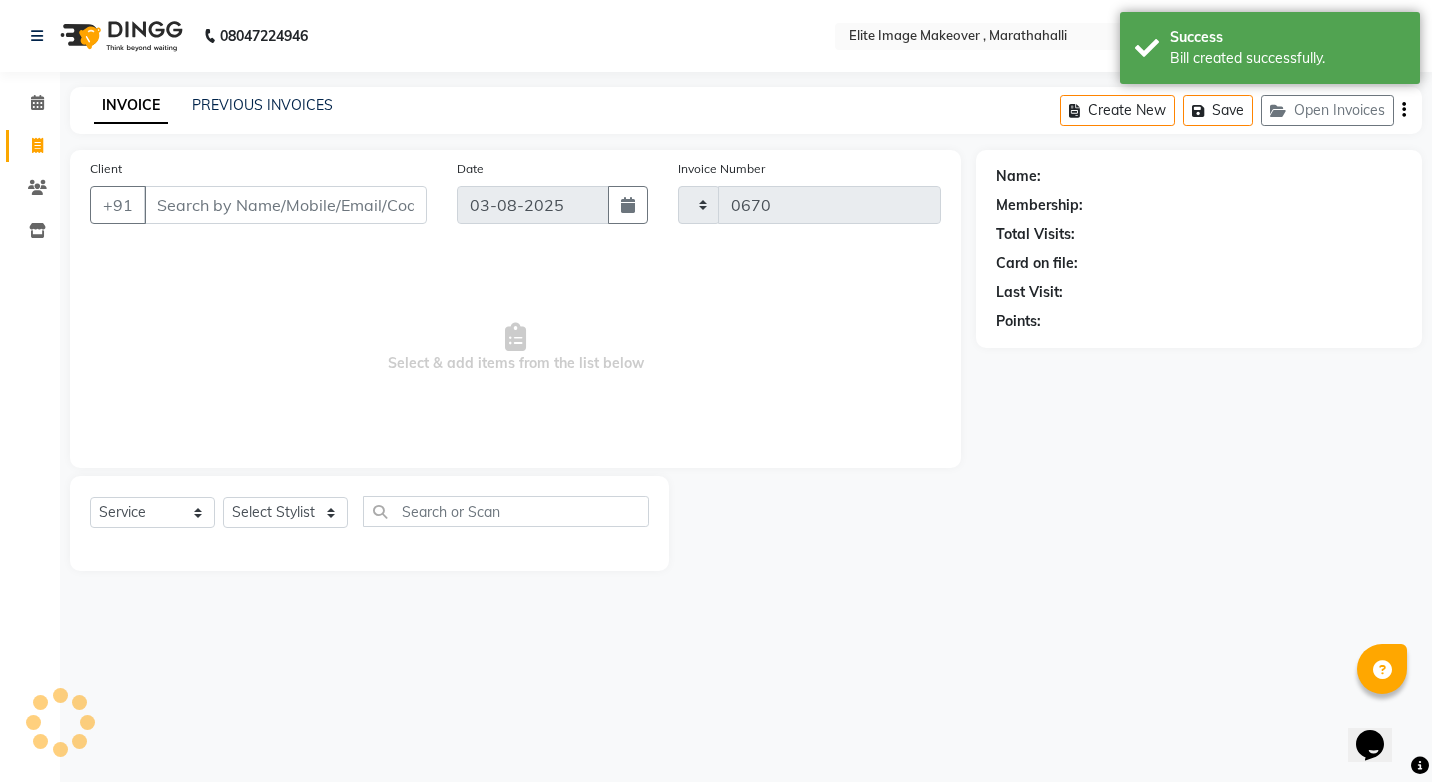 select on "8005" 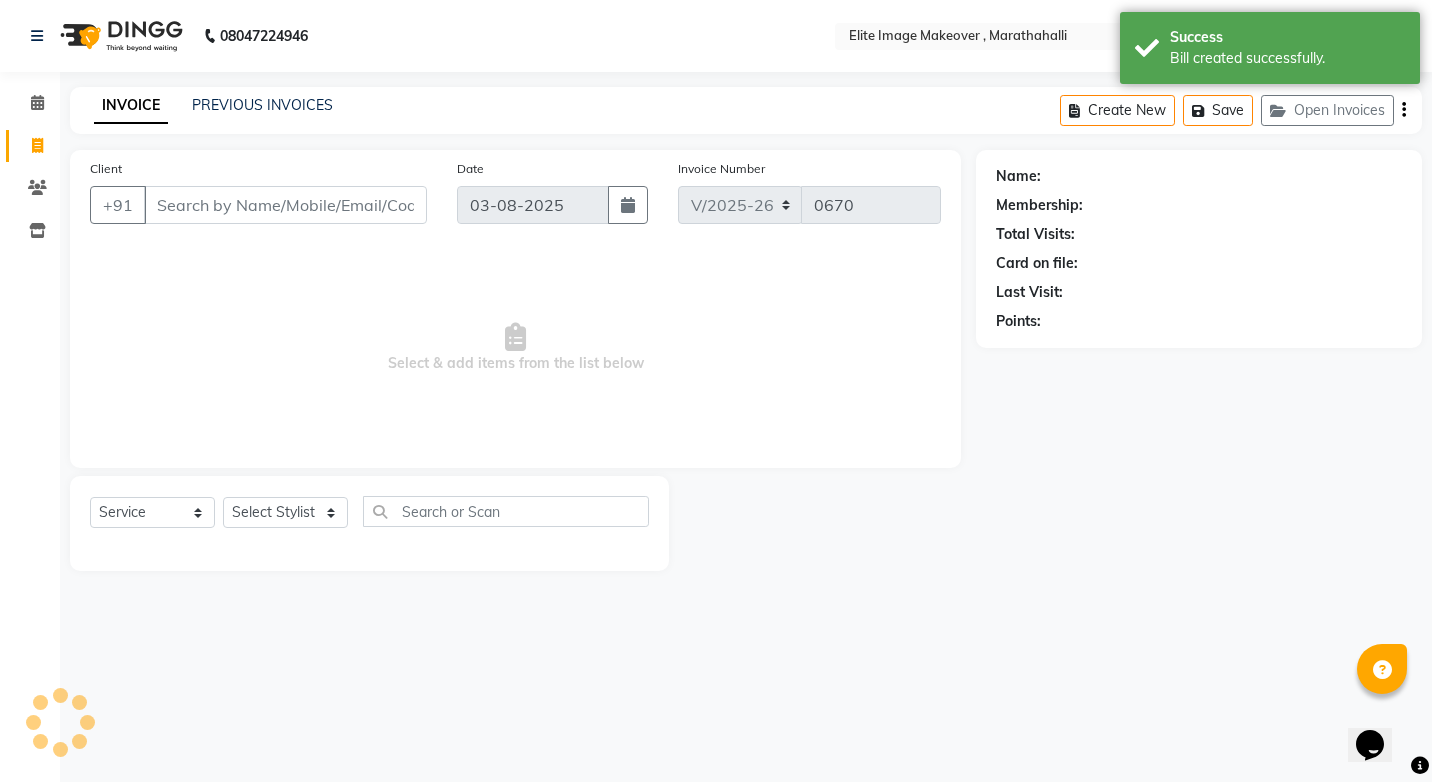 click on "Client" at bounding box center [285, 205] 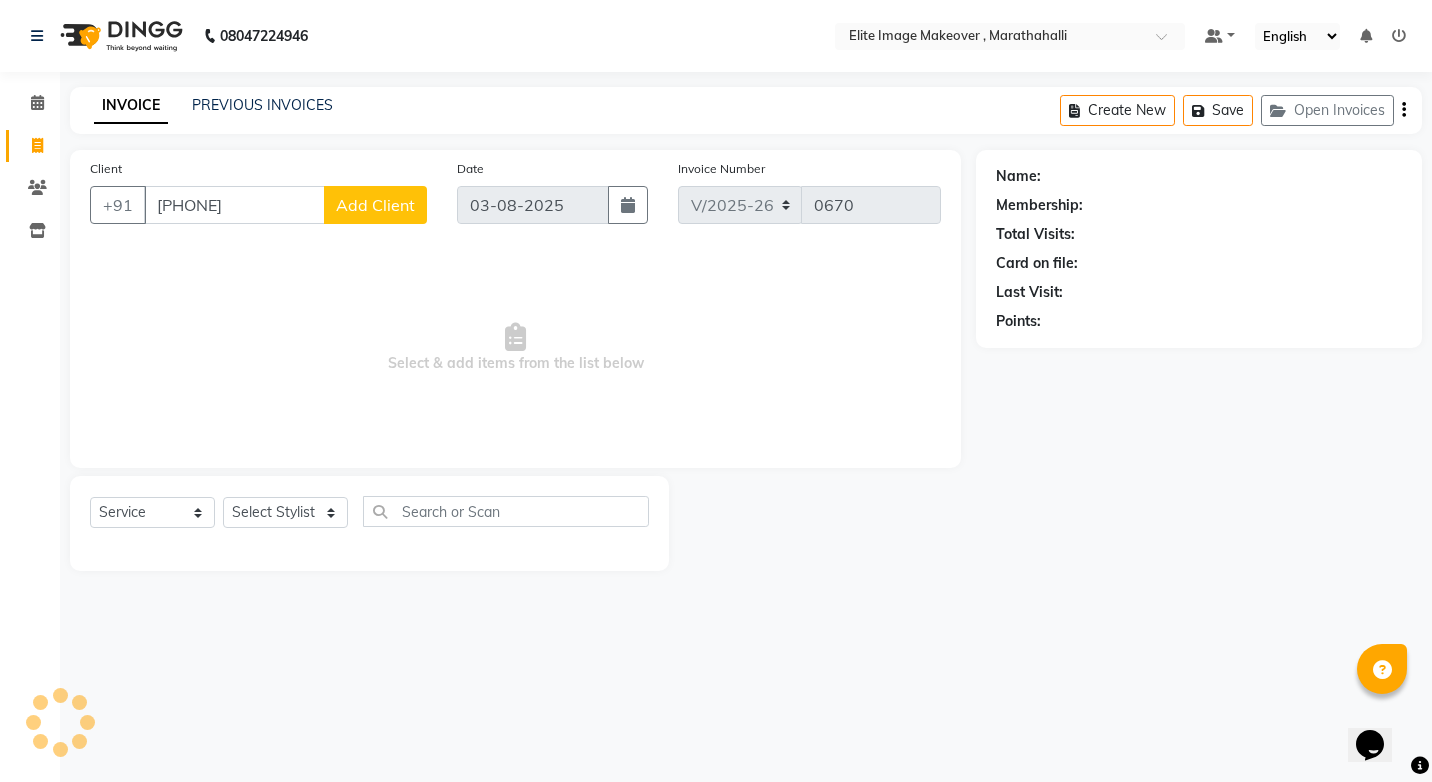 type on "[PHONE]" 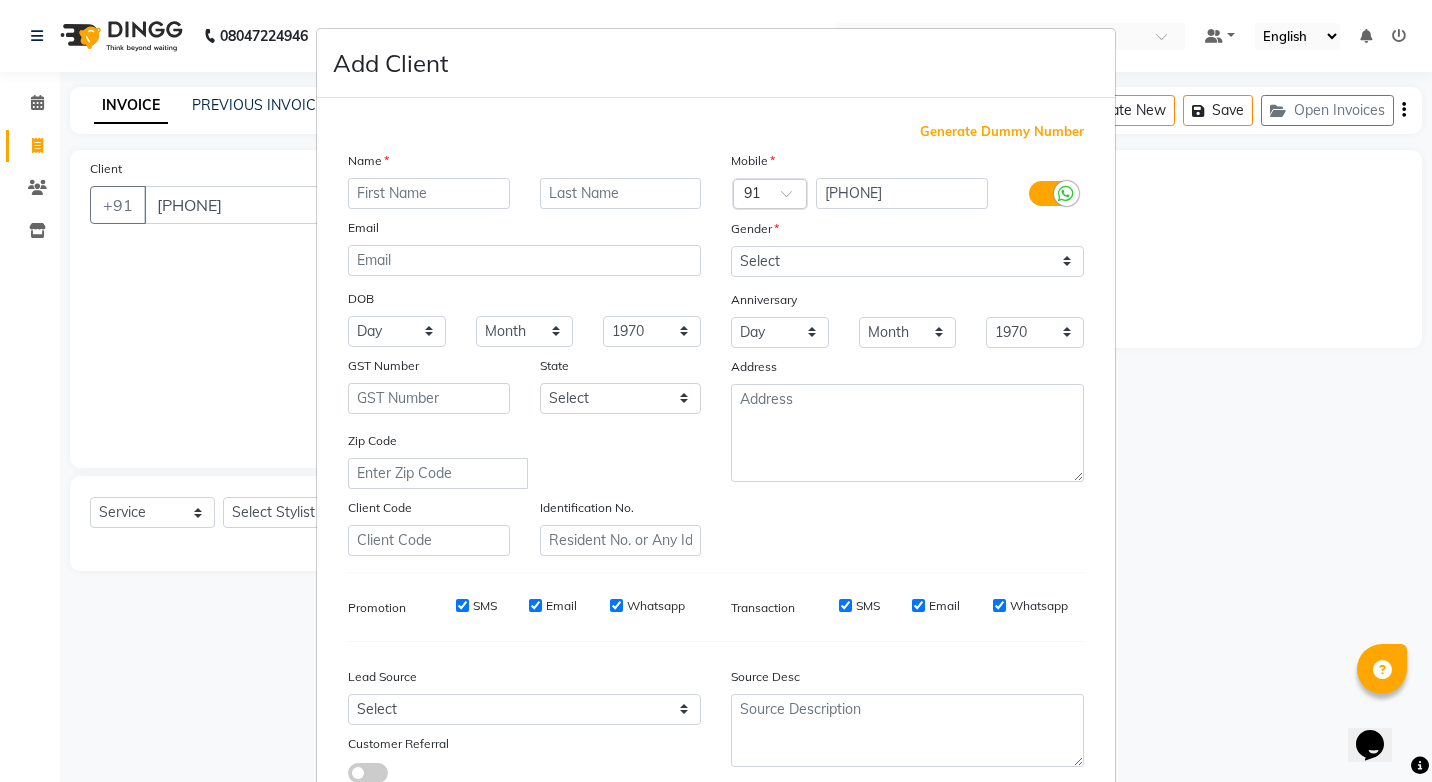click at bounding box center [429, 193] 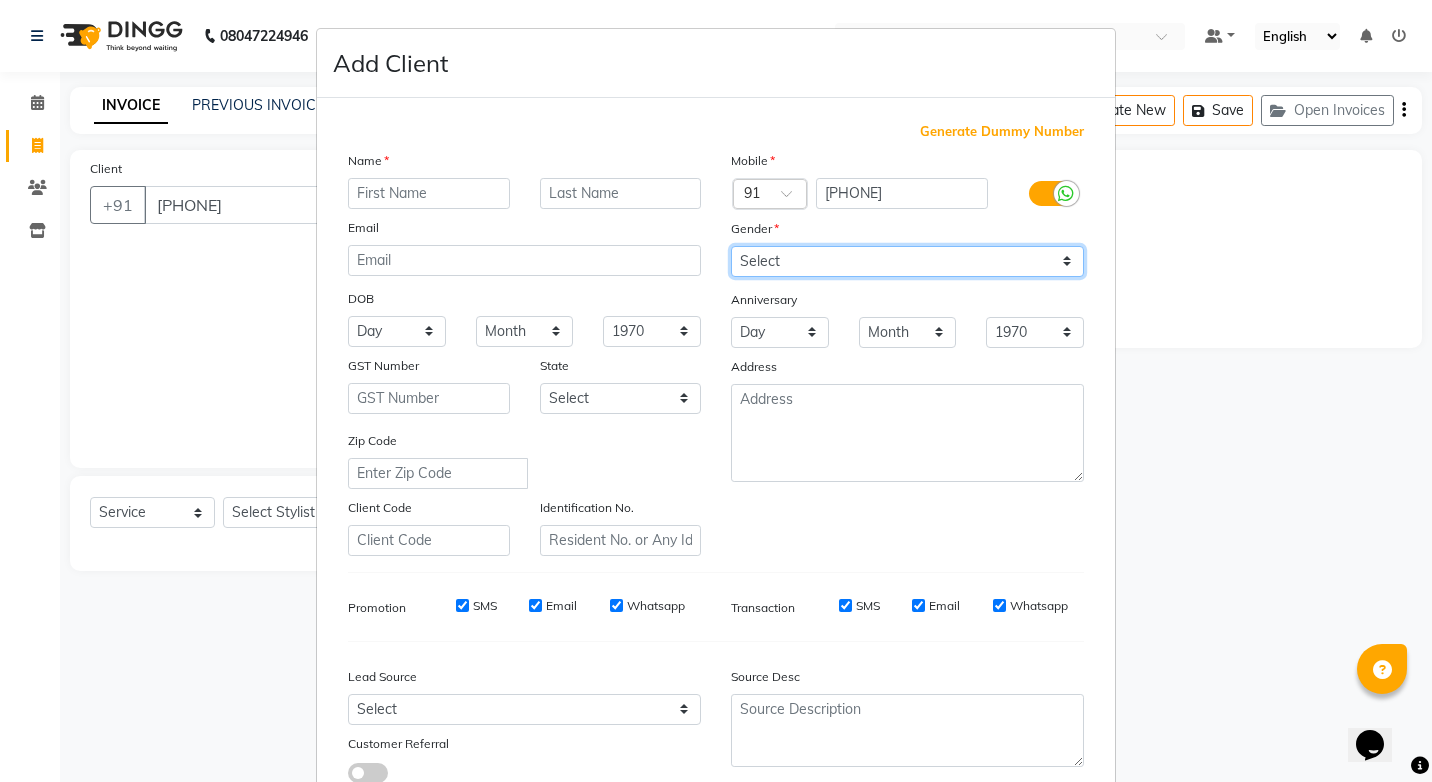 click on "Select Male Female Other Prefer Not To Say" at bounding box center (907, 261) 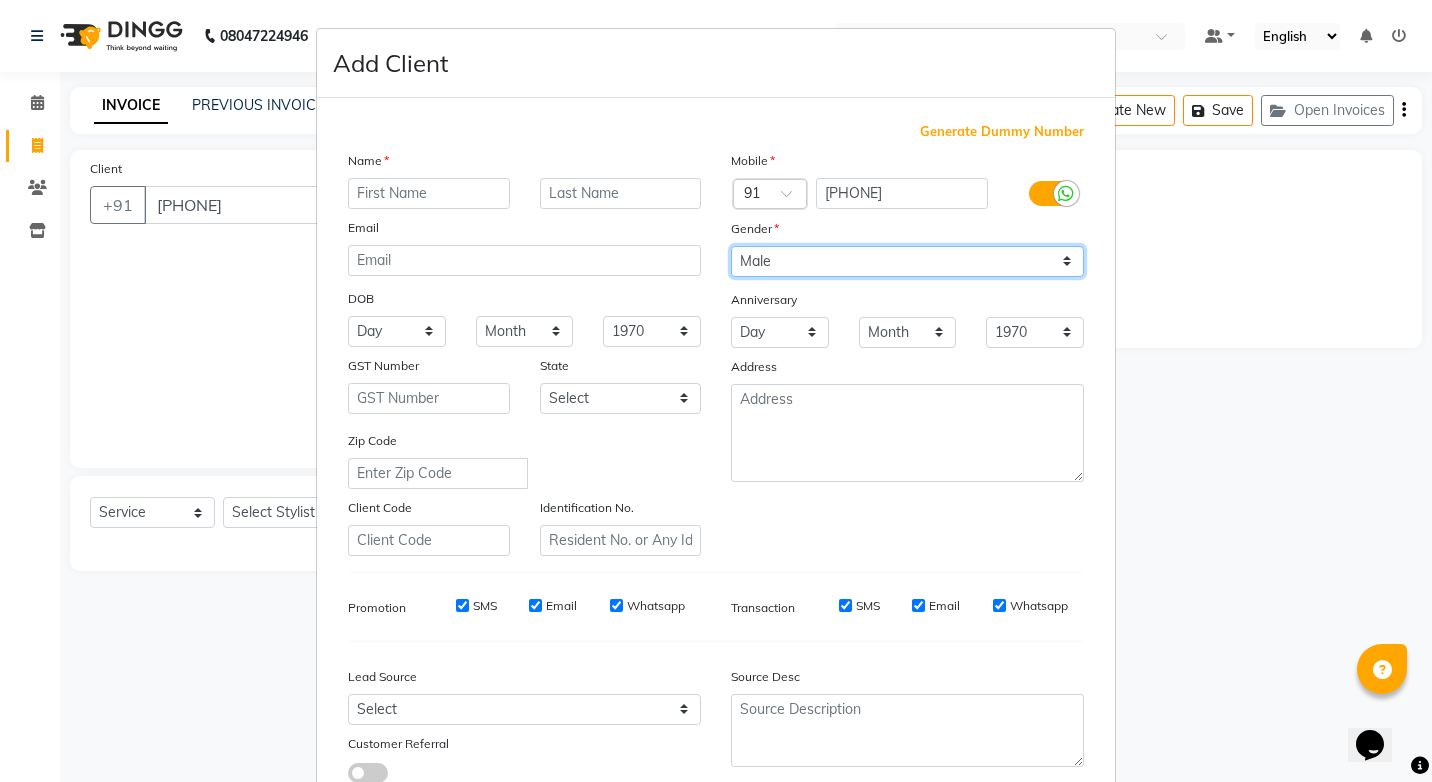 click on "Select Male Female Other Prefer Not To Say" at bounding box center (907, 261) 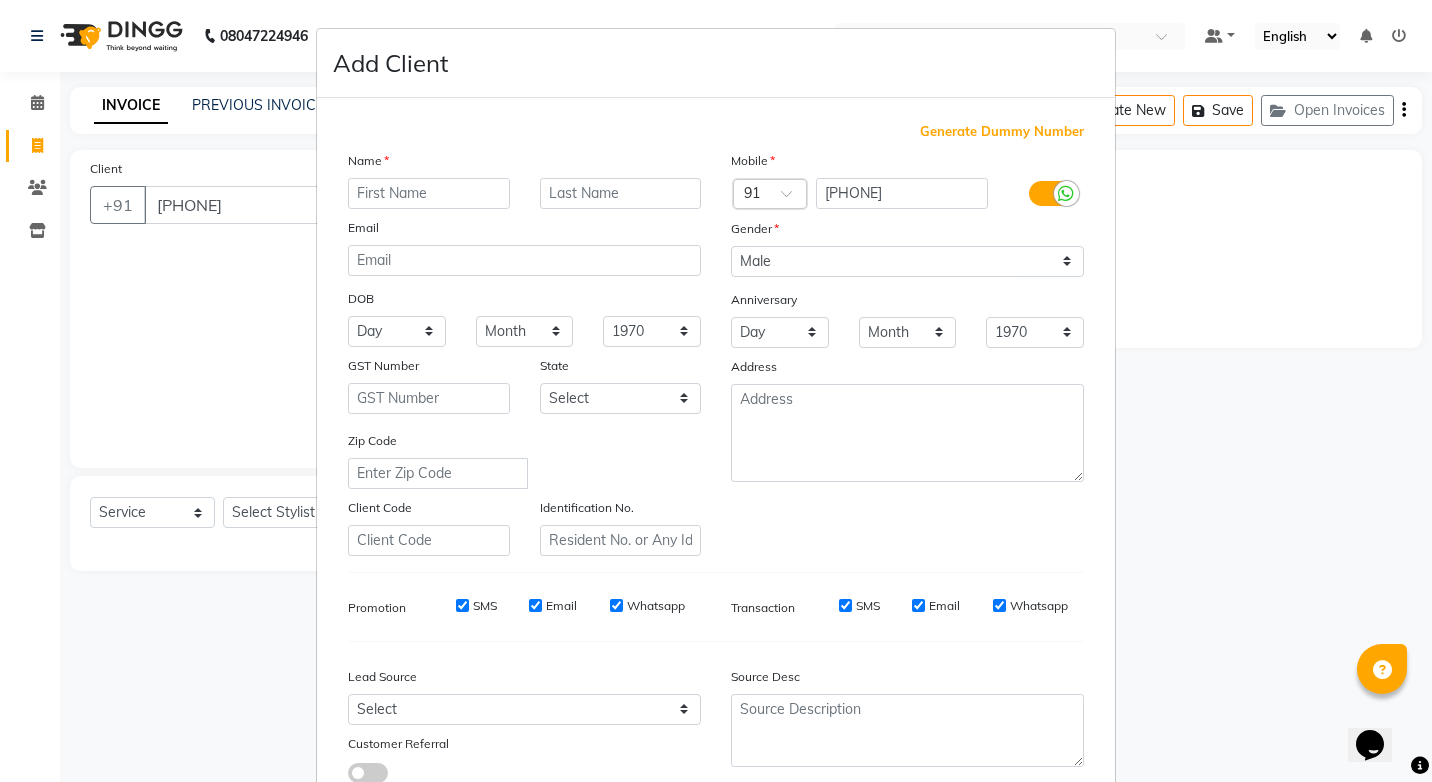click on "Zip Code" at bounding box center [524, 459] 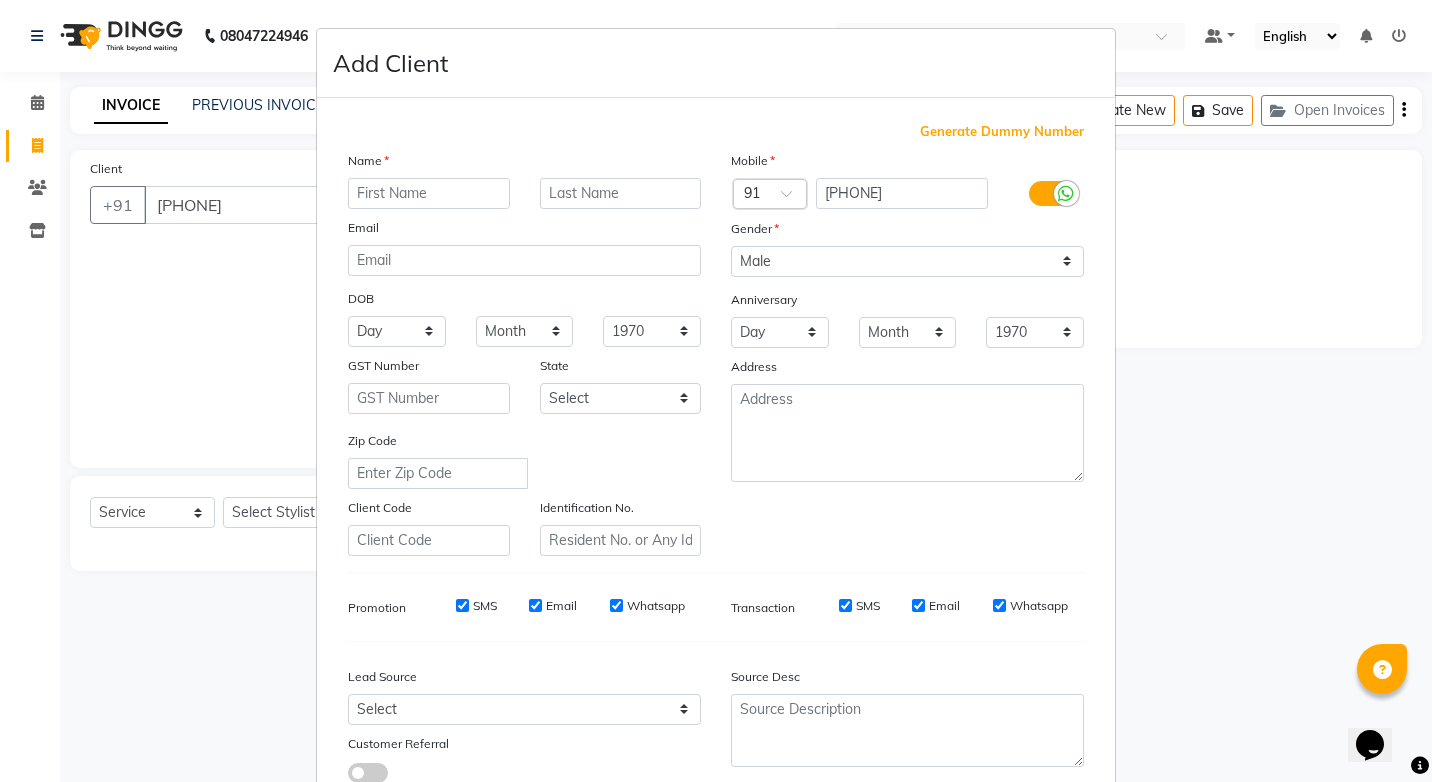 click on "SMS" at bounding box center [462, 605] 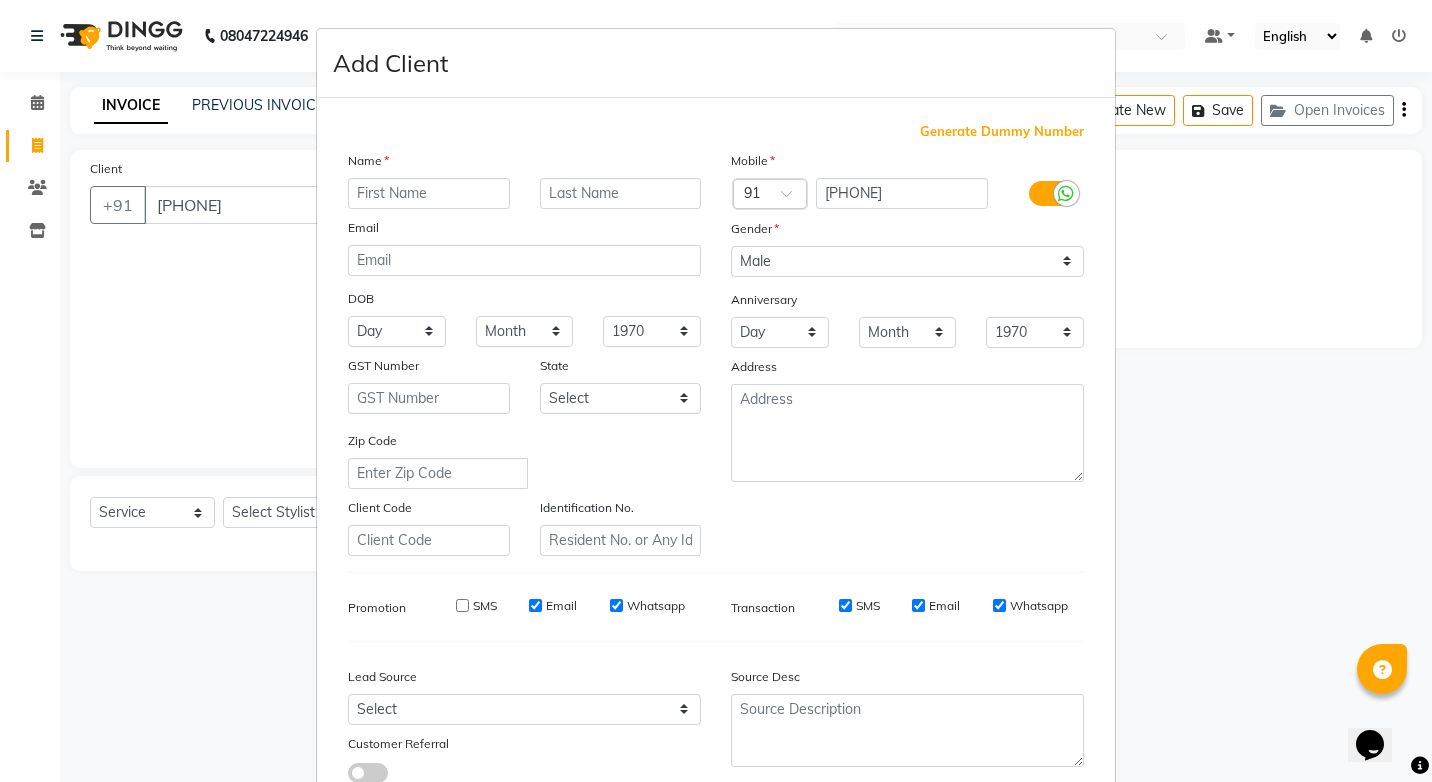 click on "Email" at bounding box center [535, 605] 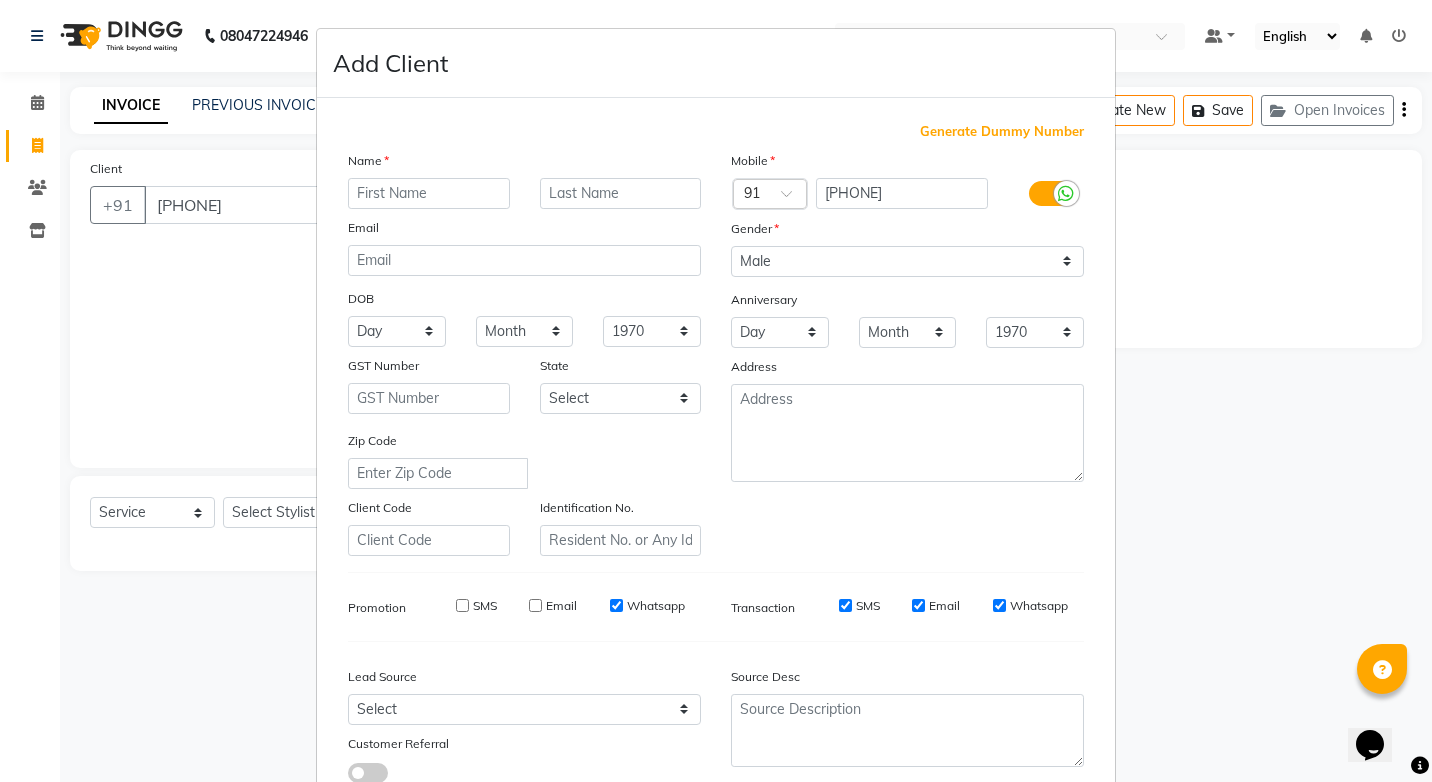 click on "SMS" at bounding box center (845, 605) 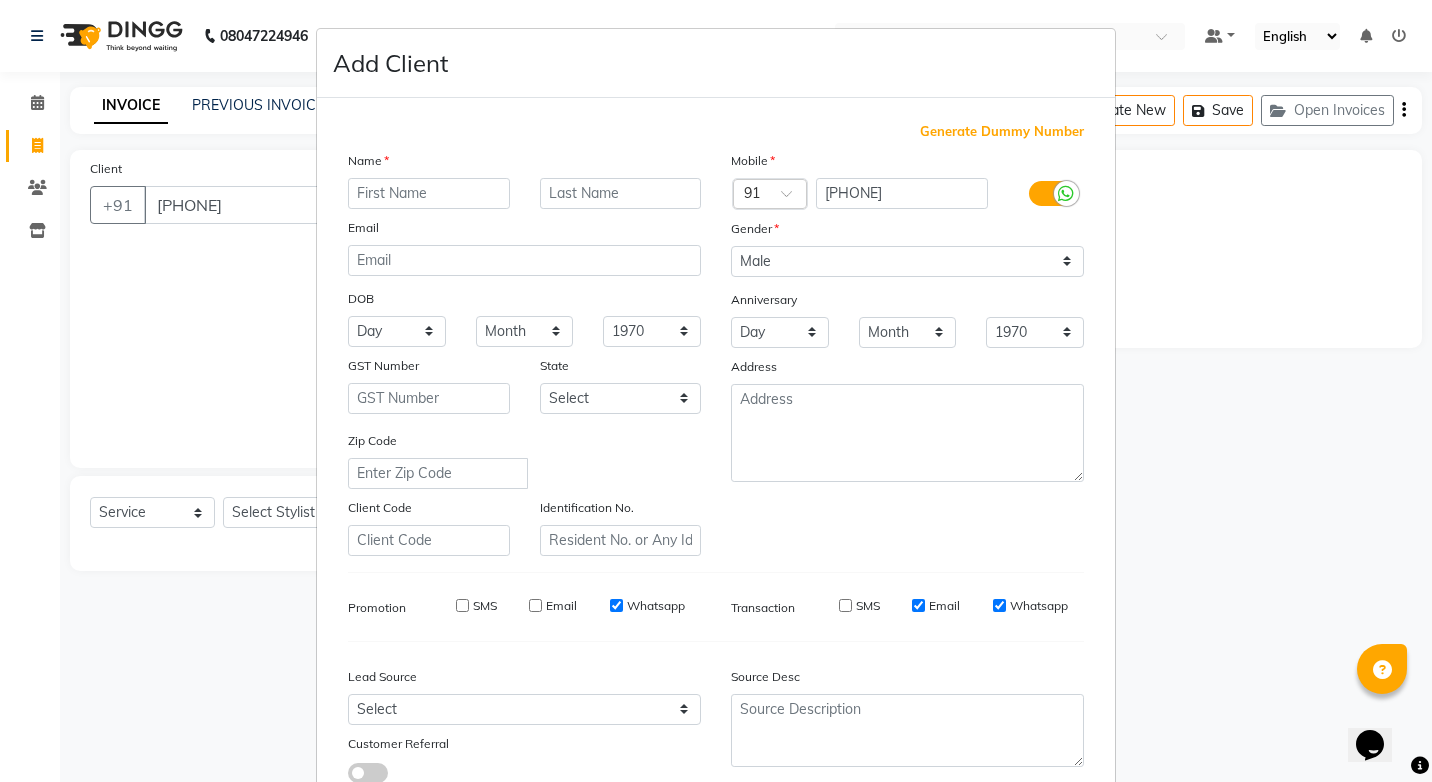 click on "Email" at bounding box center [918, 605] 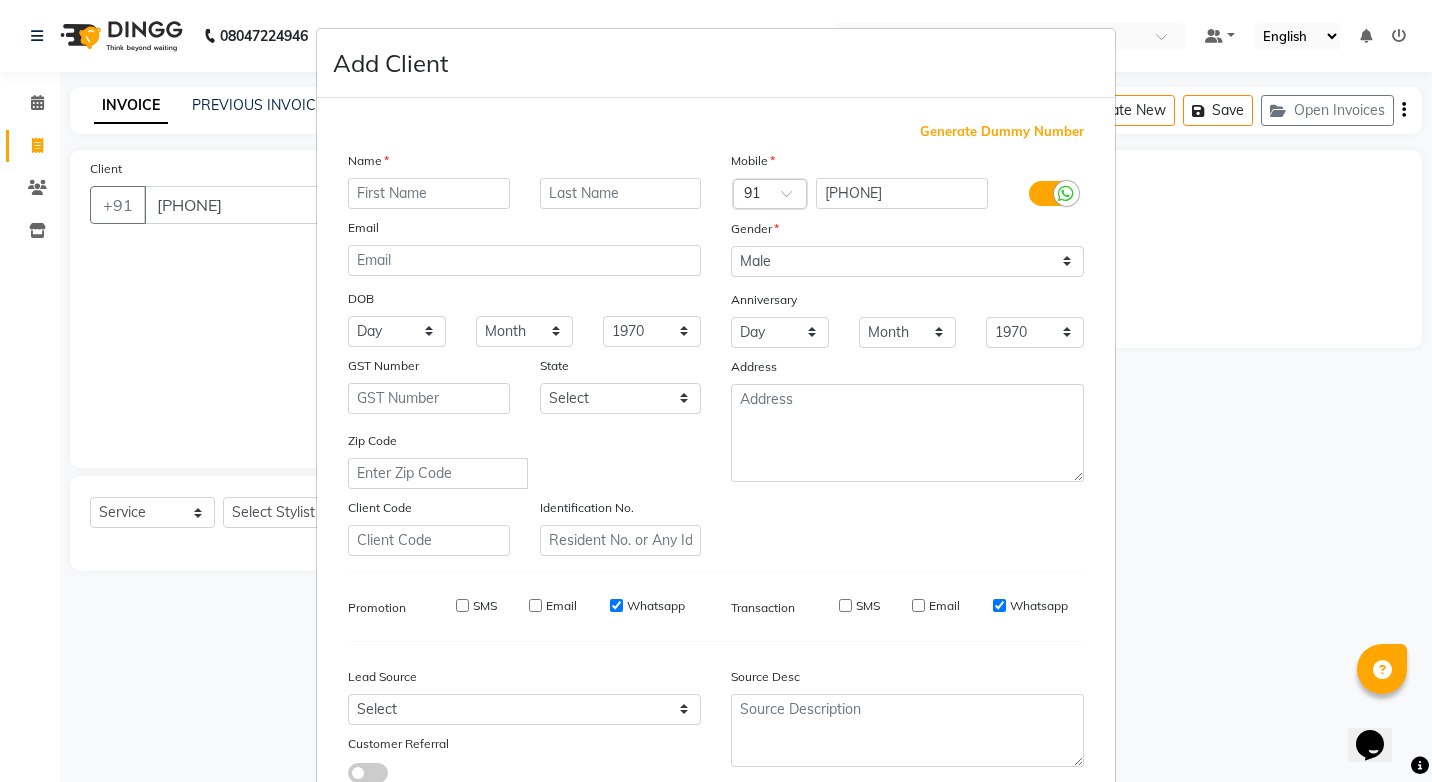 click on "Generate Dummy Number Name Email DOB Day 01 02 03 04 05 06 07 08 09 10 11 12 13 14 15 16 17 18 19 20 21 22 23 24 25 26 27 28 29 30 31 Month January February March April May June July August September October November December 1940 1941 1942 1943 1944 1945 1946 1947 1948 1949 1950 1951 1952 1953 1954 1955 1956 1957 1958 1959 1960 1961 1962 1963 1964 1965 1966 1967 1968 1969 1970 1971 1972 1973 1974 1975 1976 1977 1978 1979 1980 1981 1982 1983 1984 1985 1986 1987 1988 1989 1990 1991 1992 1993 1994 1995 1996 1997 1998 1999 2000 2001 2002 2003 2004 2005 2006 2007 2008 2009 2010 2011 2012 2013 2014 2015 2016 2017 2018 2019 2020 2021 2022 2023 2024 GST Number State Select Andaman and Nicobar Islands Andhra Pradesh Arunachal Pradesh Assam Bihar Chandigarh Chhattisgarh Dadra and Nagar Haveli Daman and Diu Delhi Goa Gujarat Haryana Himachal Pradesh Jammu and Kashmir Jharkhand Karnataka Kerala Lakshadweep Madhya Pradesh Maharashtra Manipur Meghalaya Mizoram Nagaland Odisha Pondicherry Punjab Rajasthan Sikkim Tamil Nadu" at bounding box center (716, 460) 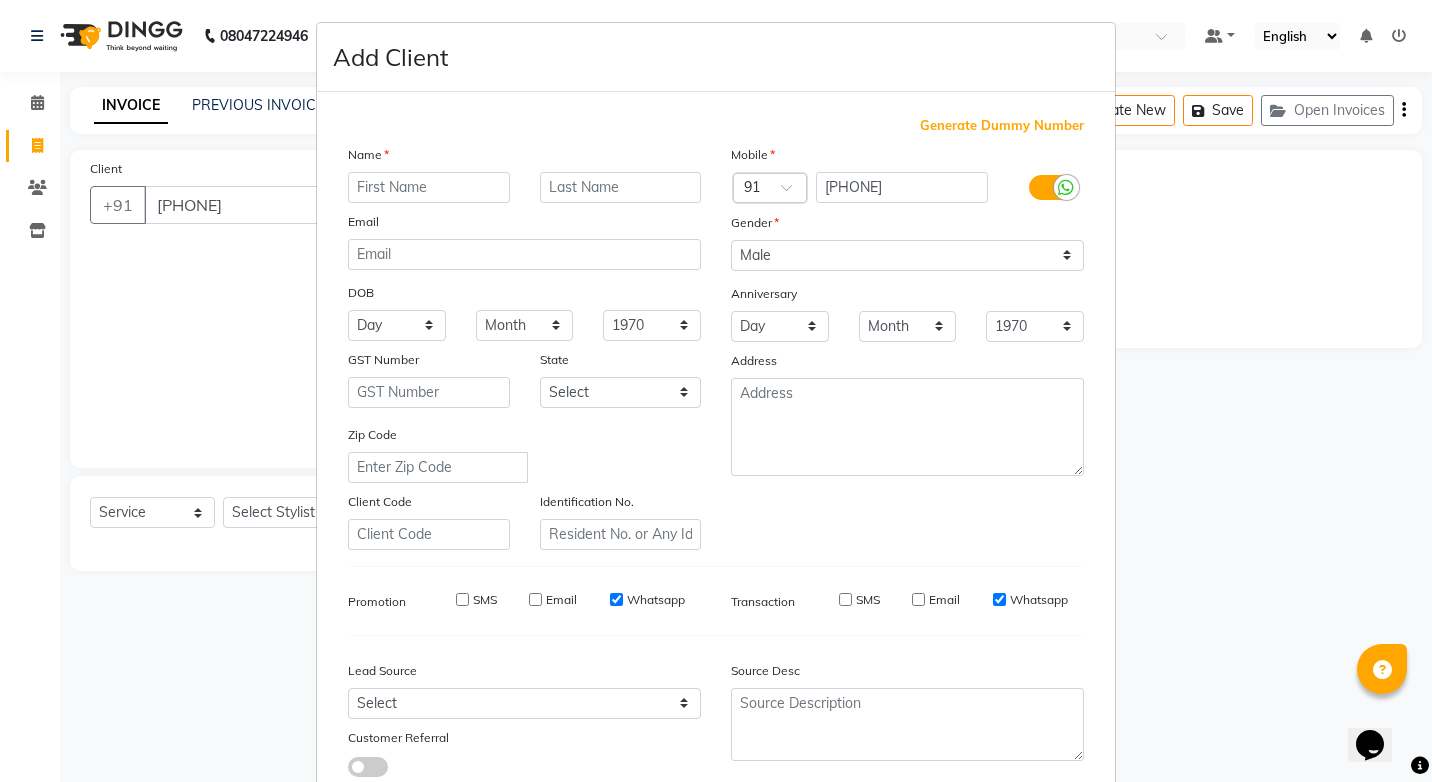 scroll, scrollTop: 0, scrollLeft: 0, axis: both 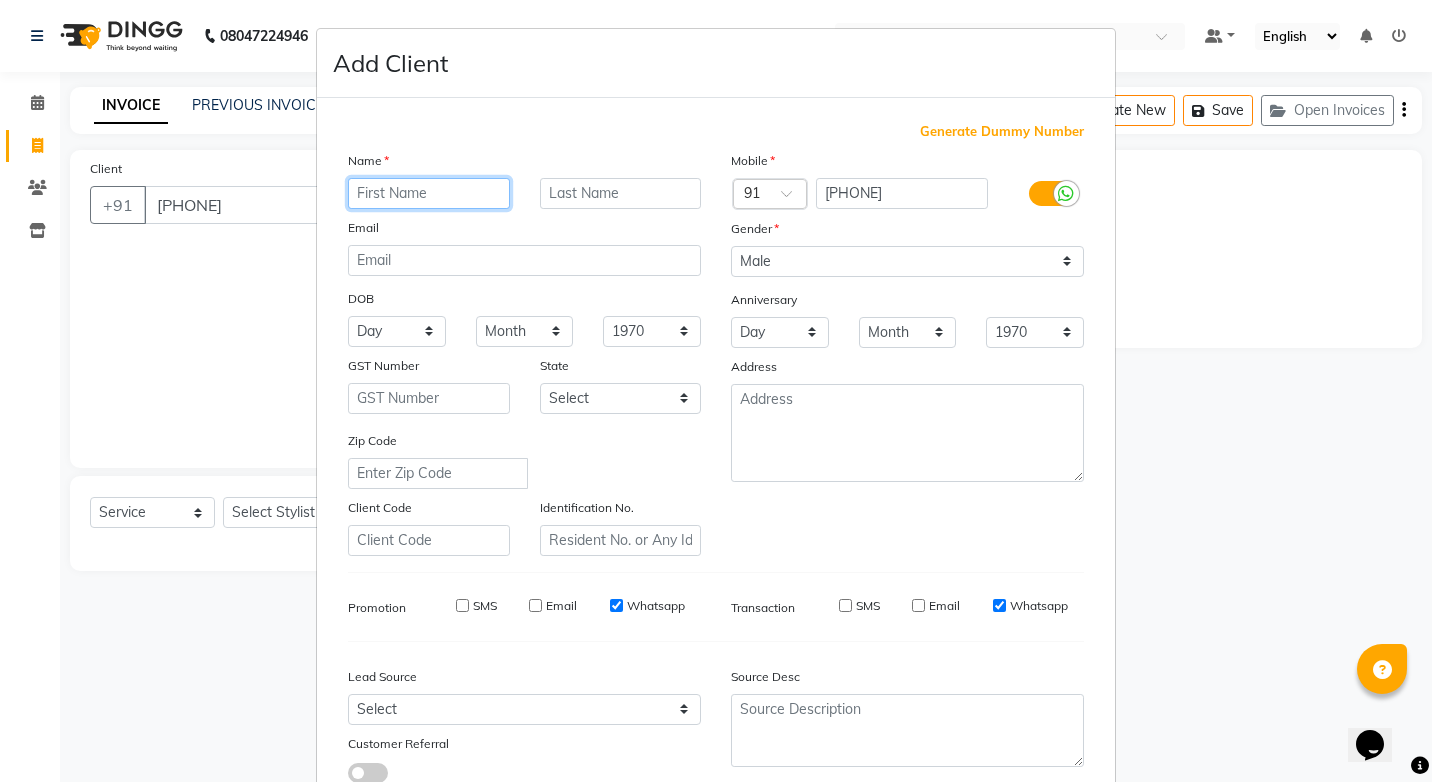 click at bounding box center (429, 193) 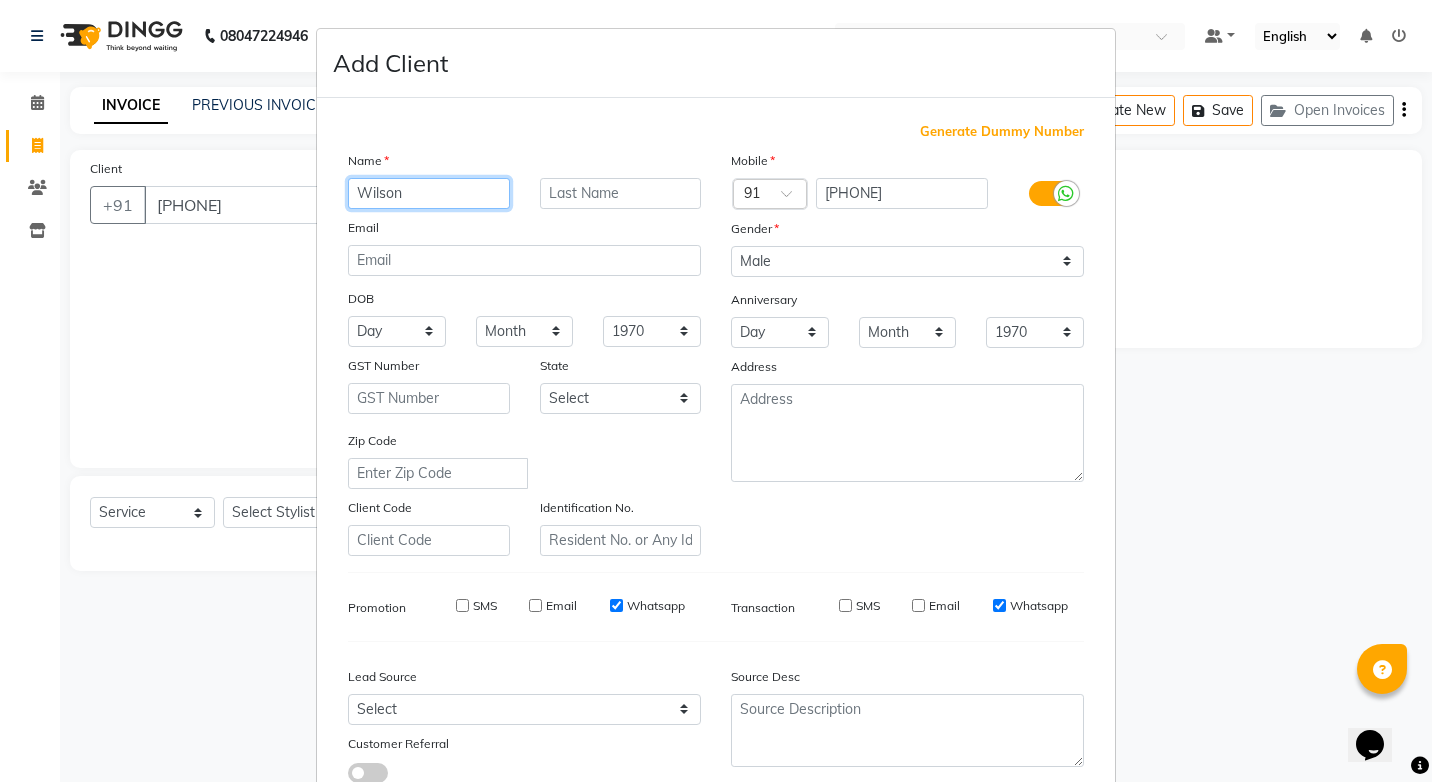 type on "Wilson" 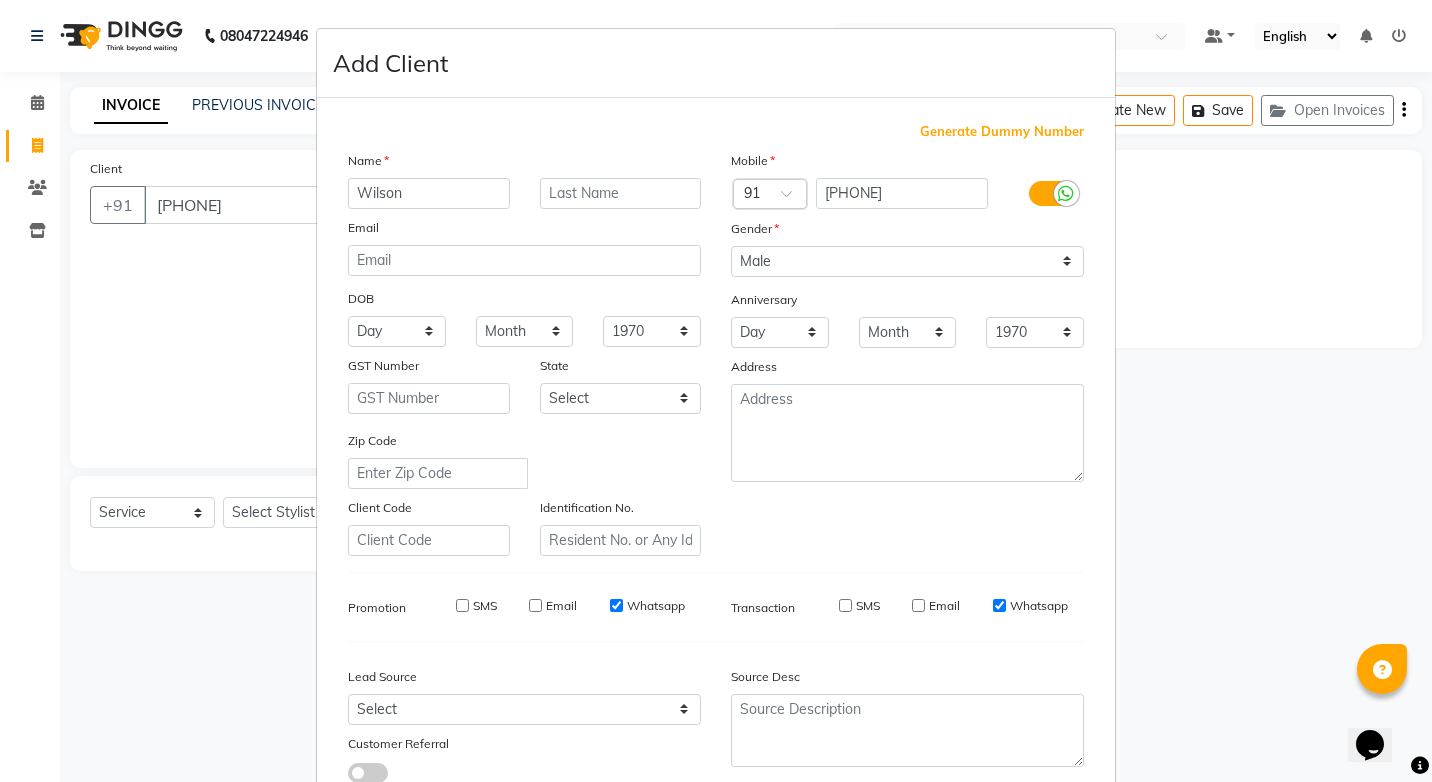 click on "Mobile Country Code × 91 [PHONE] Gender Select Male Female Other Prefer Not To Say Anniversary Day 01 02 03 04 05 06 07 08 09 10 11 12 13 14 15 16 17 18 19 20 21 22 23 24 25 26 27 28 29 30 31 Month January February March April May June July August September October November December 1970 1971 1972 1973 1974 1975 1976 1977 1978 1979 1980 1981 1982 1983 1984 1985 1986 1987 1988 1989 1990 1991 1992 1993 1994 1995 1996 1997 1998 1999 2000 2001 2002 2003 2004 2005 2006 2007 2008 2009 2010 2011 2012 2013 2014 2015 2016 2017 2018 2019 2020 2021 2022 2023 2024 Address" at bounding box center [907, 353] 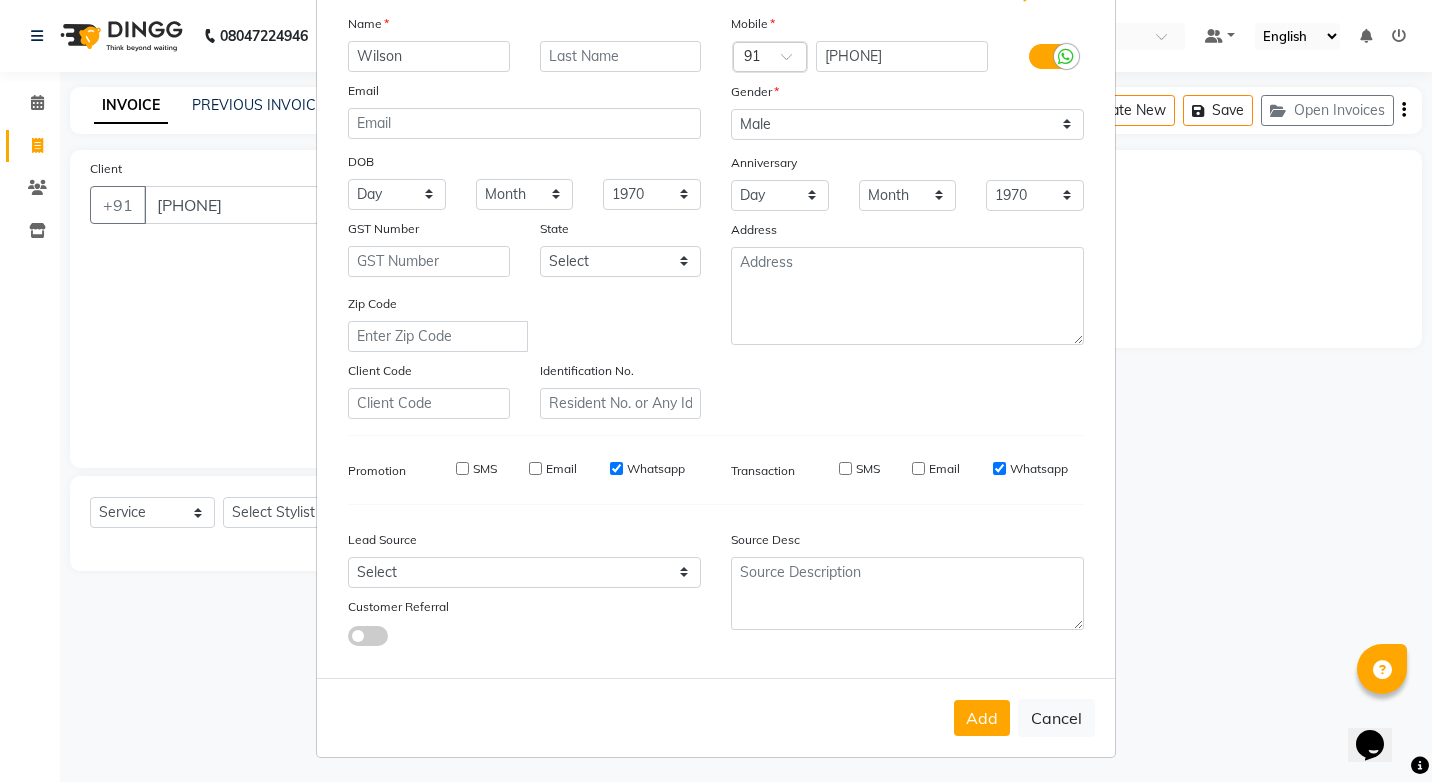 scroll, scrollTop: 141, scrollLeft: 0, axis: vertical 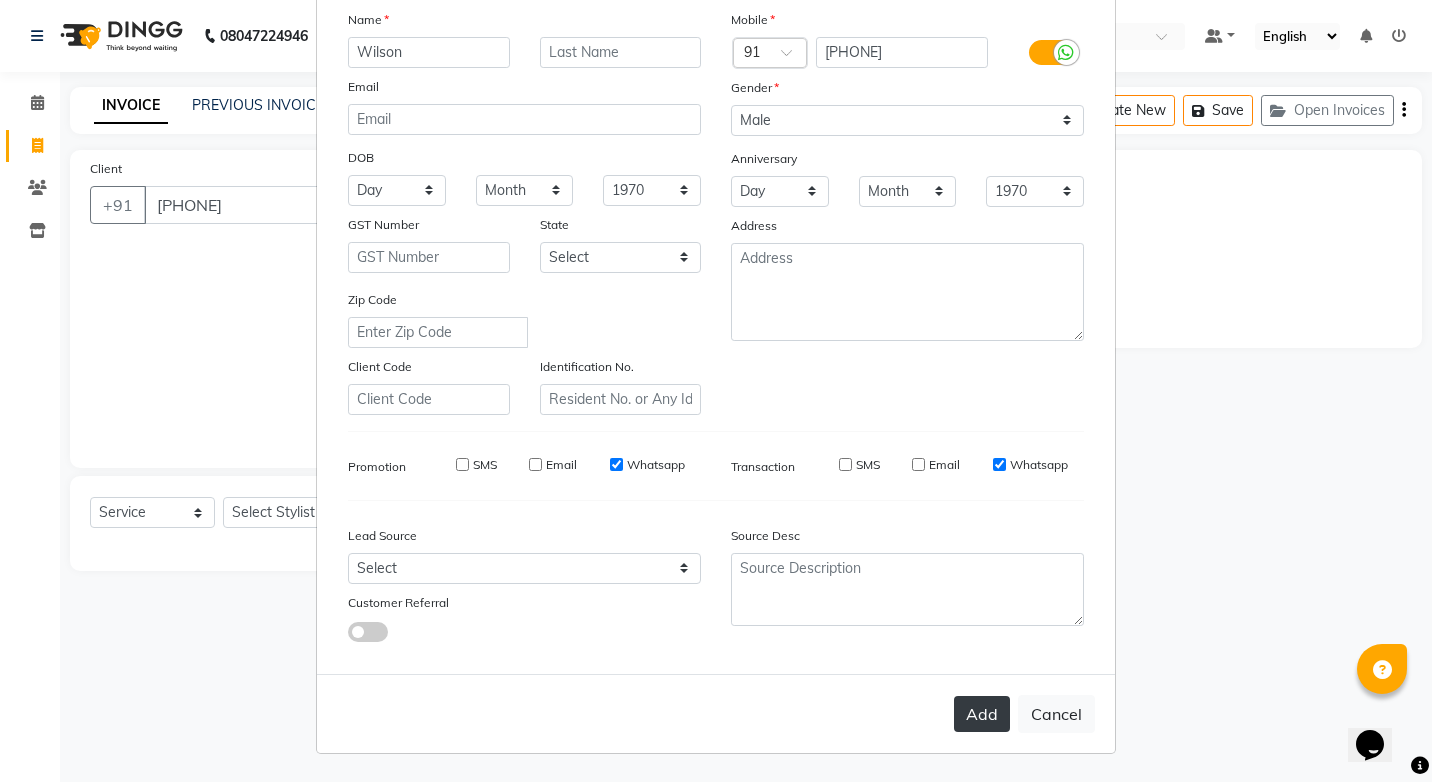 click on "Add" at bounding box center [982, 714] 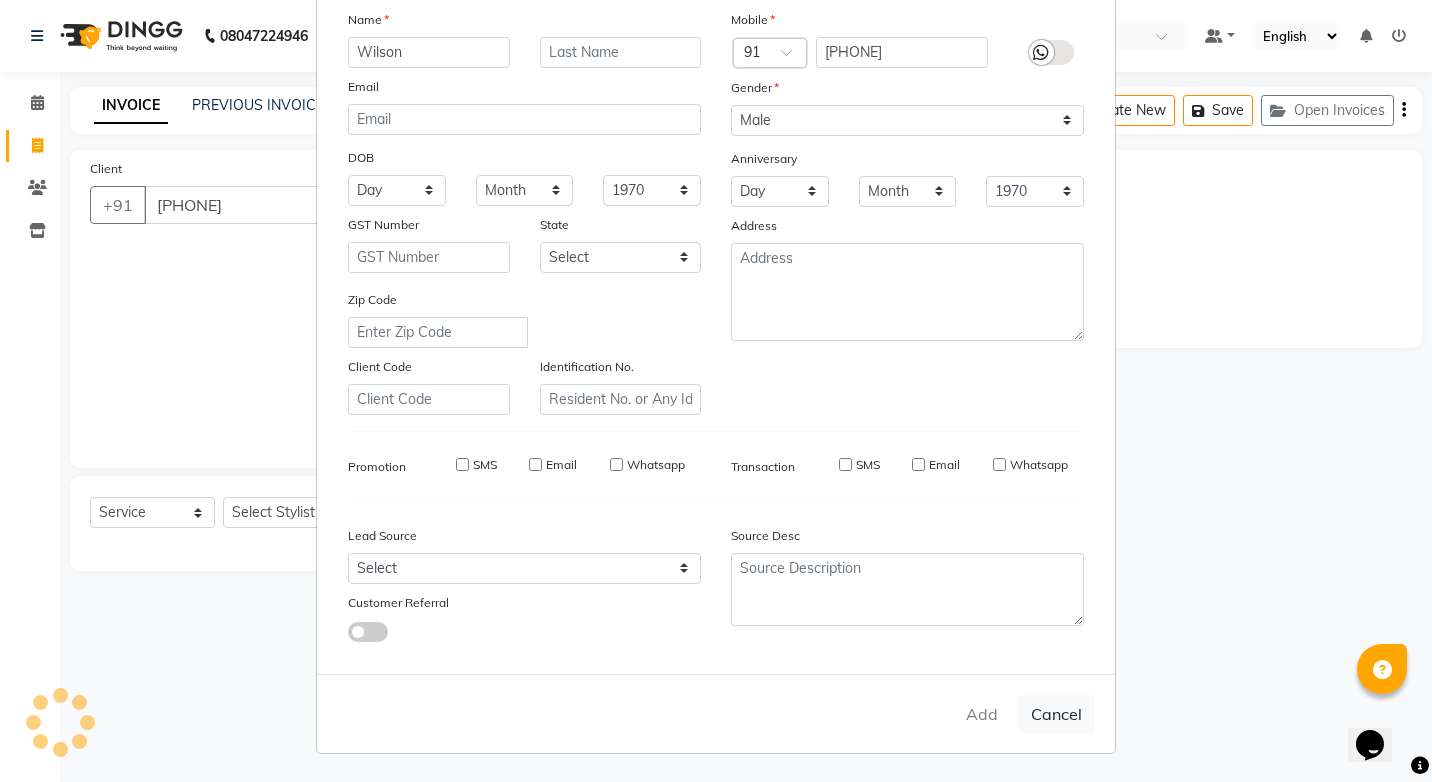 type on "88******46" 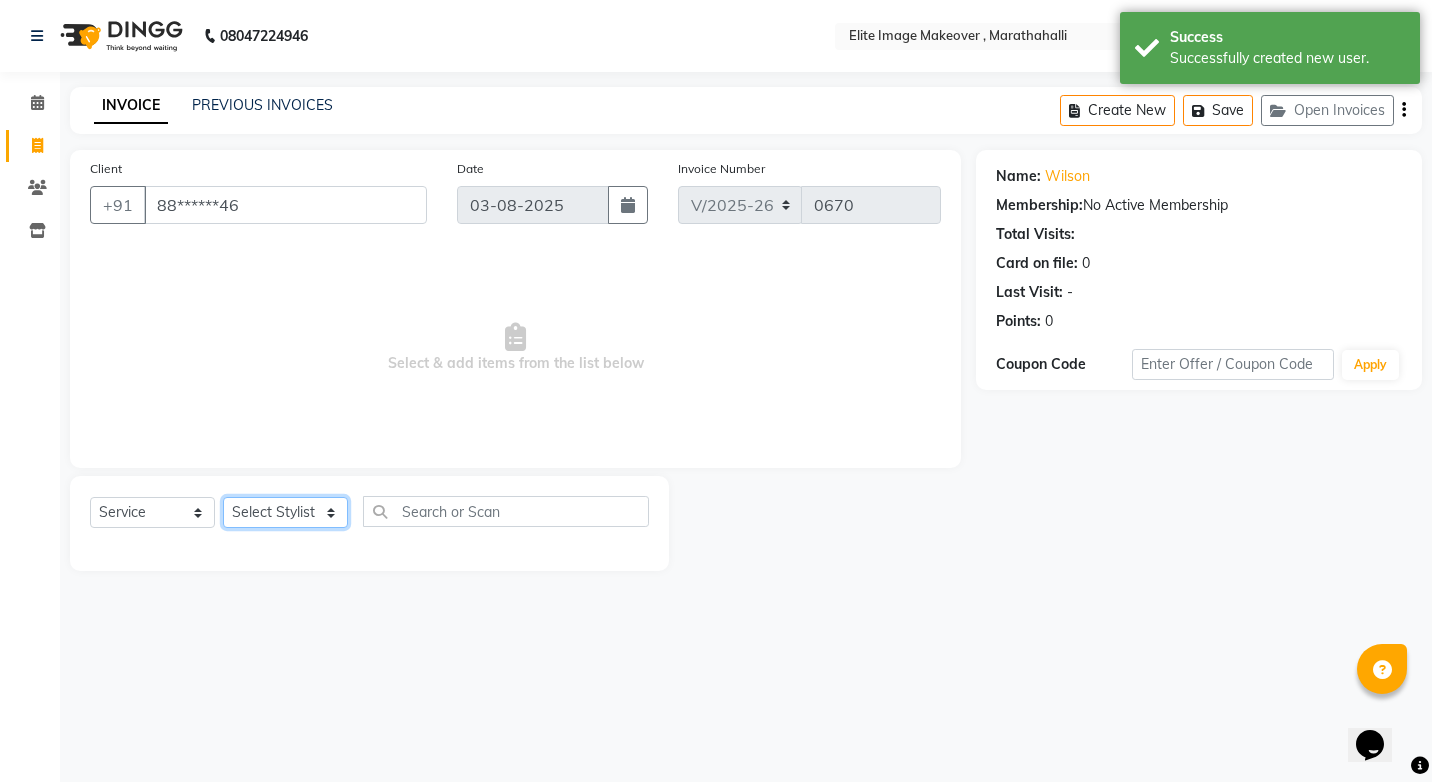 click on "Select Stylist [FIRST] [LAST] [FIRST] [FIRST] [FIRST] [FIRST] [FIRST] [FIRST]" 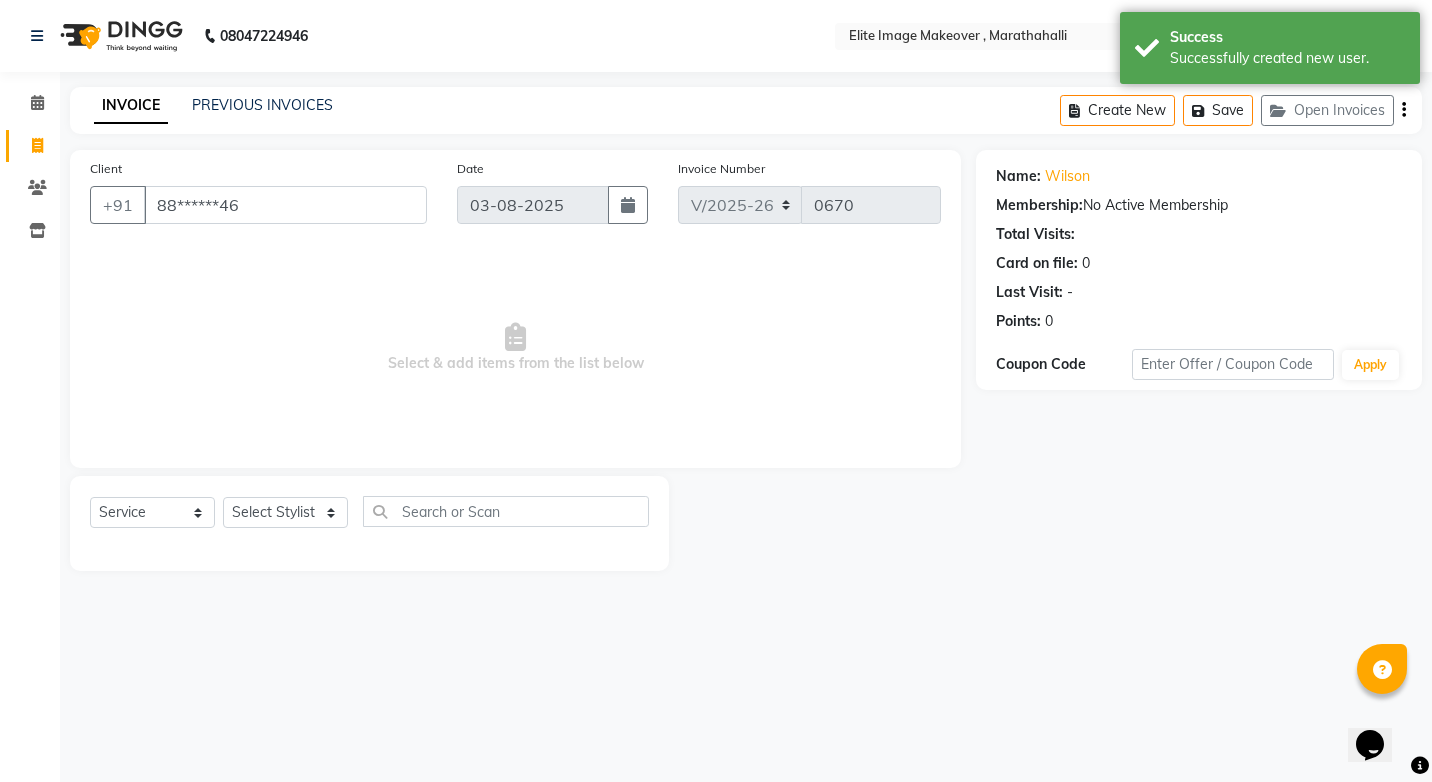 click on "08047224946 Select Location × Elite Image Makeover , Marathahalli Default Panel My Panel English ENGLISH Español العربية मराठी हिंदी ગુજરાતી தமிழ் 中文 Notifications nothing to show ☀ Elite Image Makeover , Marathahalli Calendar Invoice Clients Inventory Completed InProgress Upcoming Dropped Tentative Check-In Confirm Bookings Segments Page Builder INVOICE PREVIOUS INVOICES Create New Save Open Invoices Client +91 [PHONE] Date 03-08-2025 Invoice Number V/2025 V/2025-26 0670 Select & add items from the list below Select Service Product Membership Package Voucher Prepaid Gift Card Select Stylist [FIRST] [LAST] [FIRST] [FIRST] [FIRST] [FIRST] [FIRST] [FIRST] Name: [FIRST] Membership: No Active Membership Total Visits: Card on file: 0 Last Visit: - Points: 0 Coupon Code Apply" at bounding box center [716, 391] 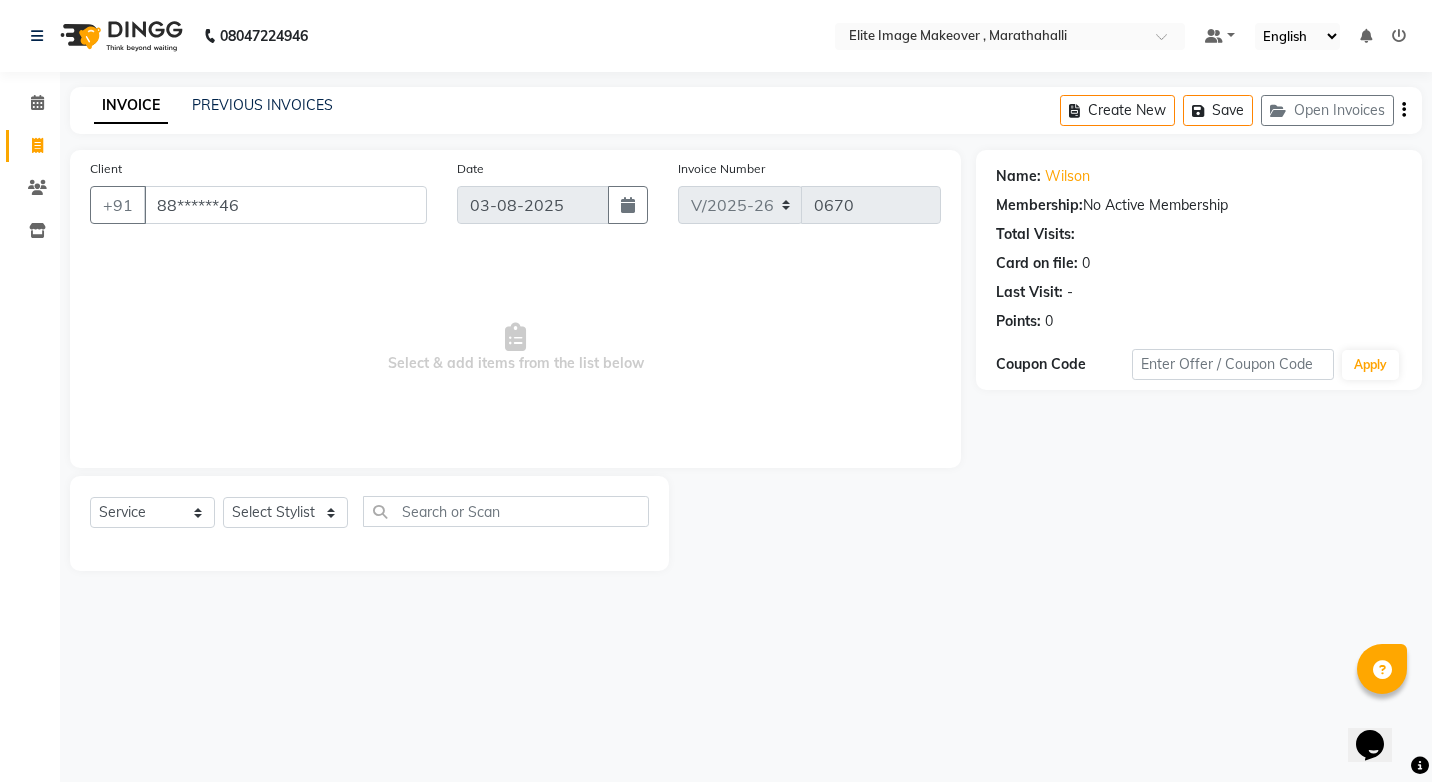 click on "Select & add items from the list below" at bounding box center (515, 348) 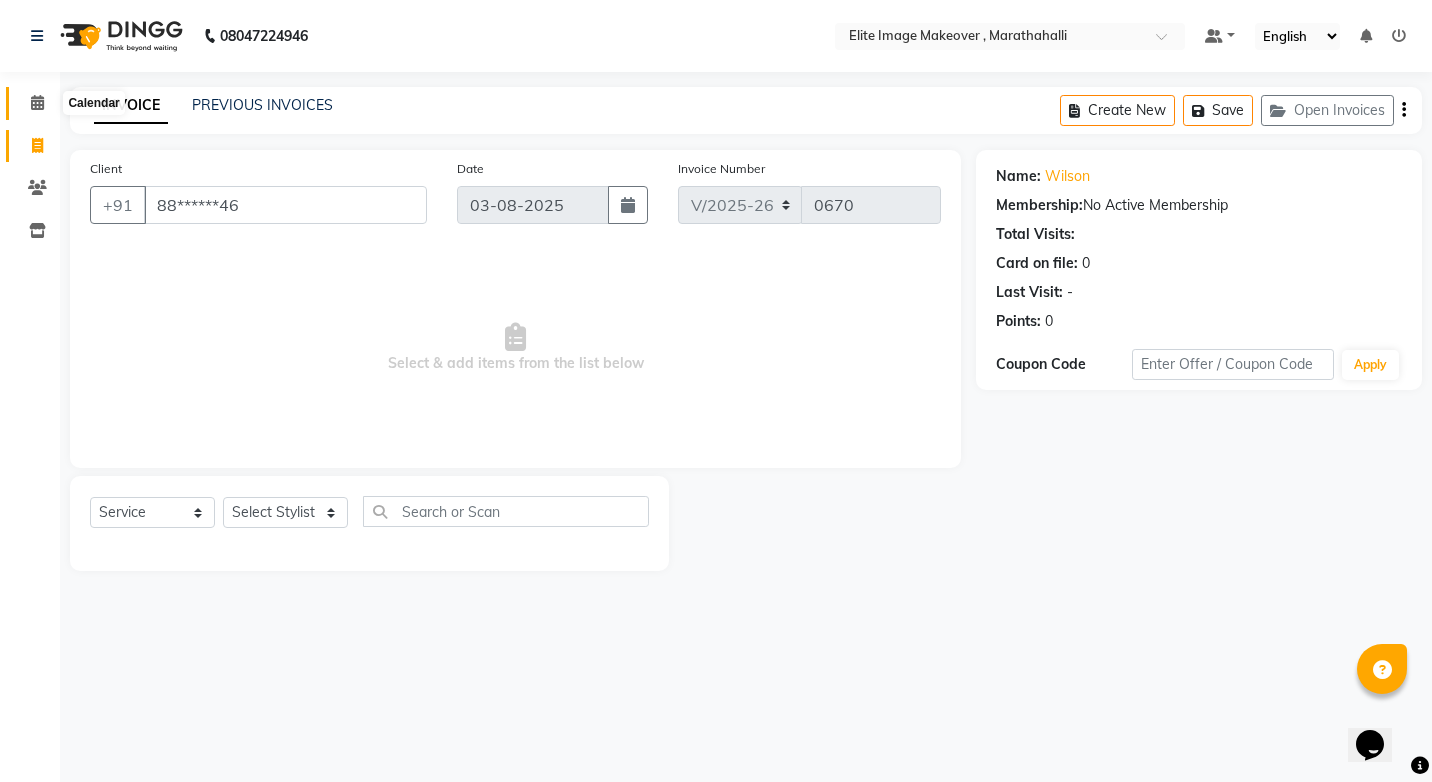 click 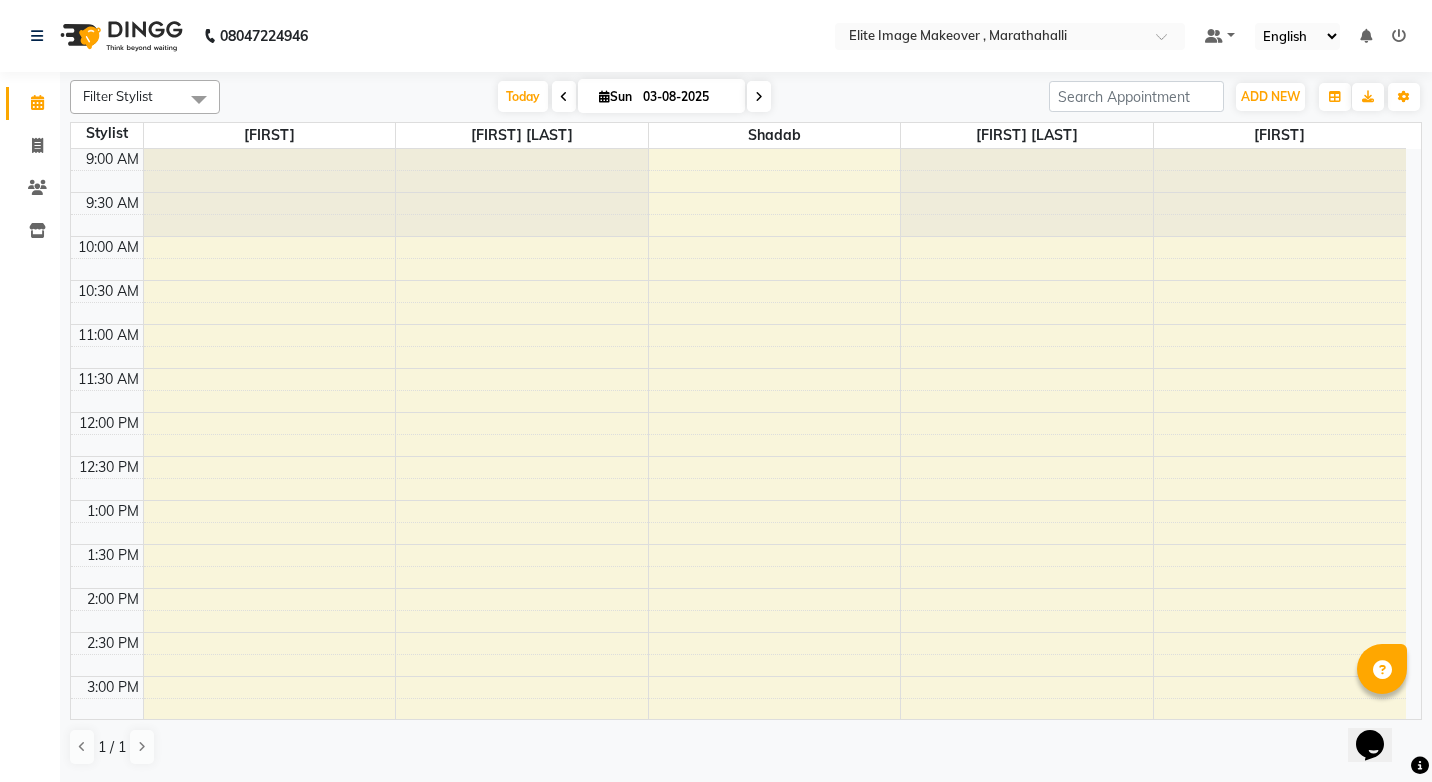 scroll, scrollTop: 100, scrollLeft: 0, axis: vertical 